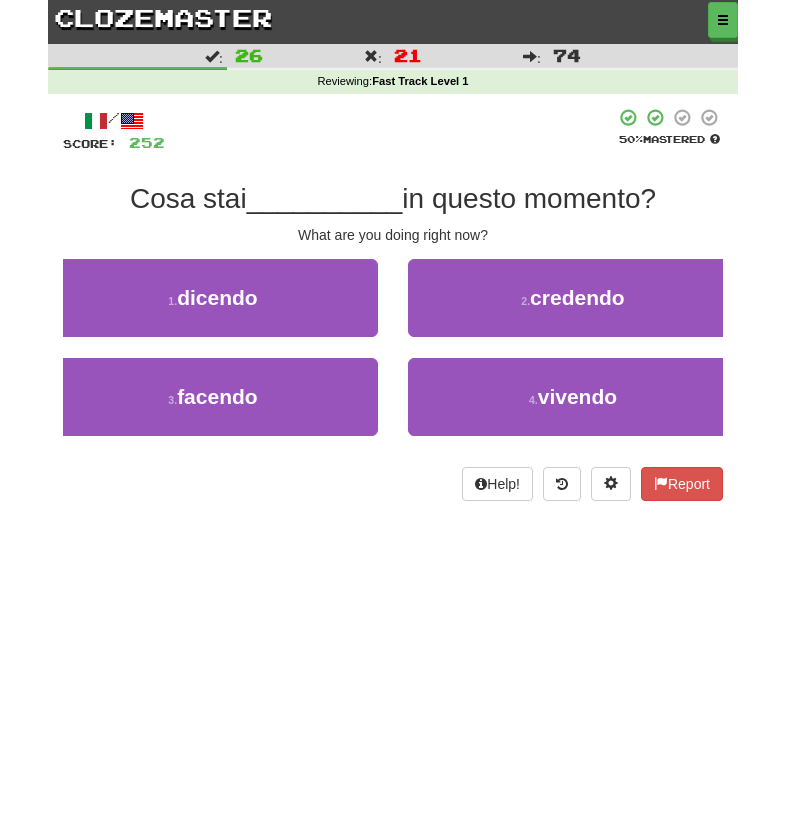 scroll, scrollTop: 0, scrollLeft: 0, axis: both 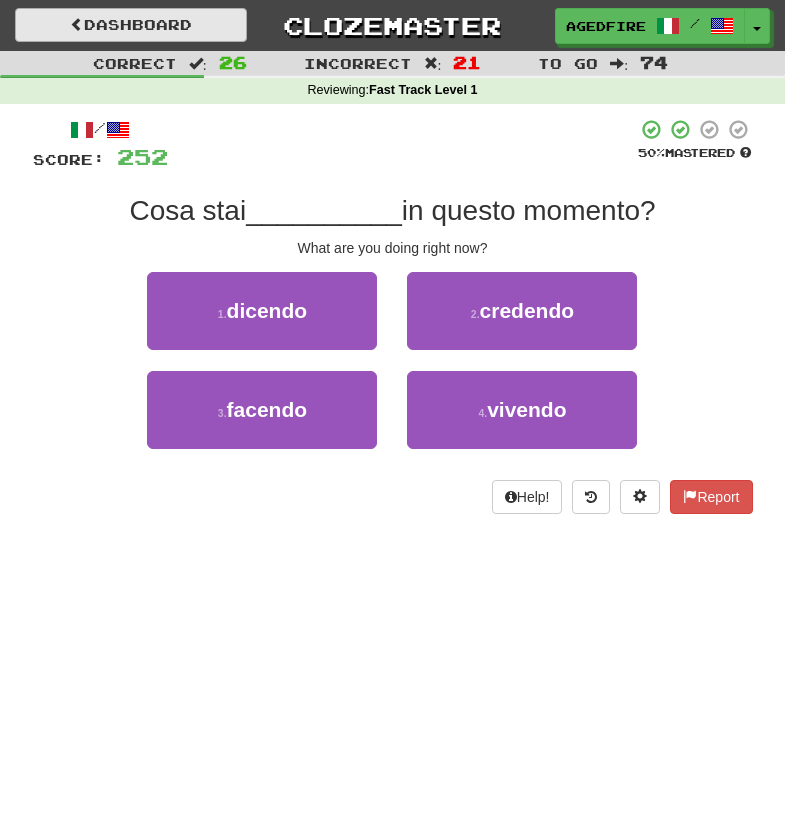 click on "Dashboard" at bounding box center (131, 25) 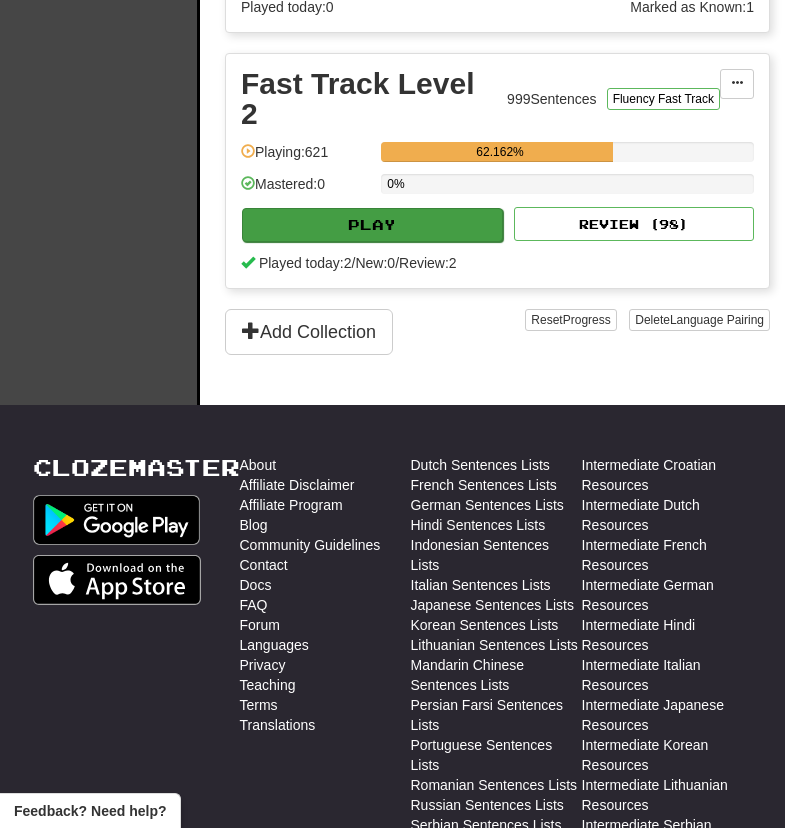 scroll, scrollTop: 0, scrollLeft: 0, axis: both 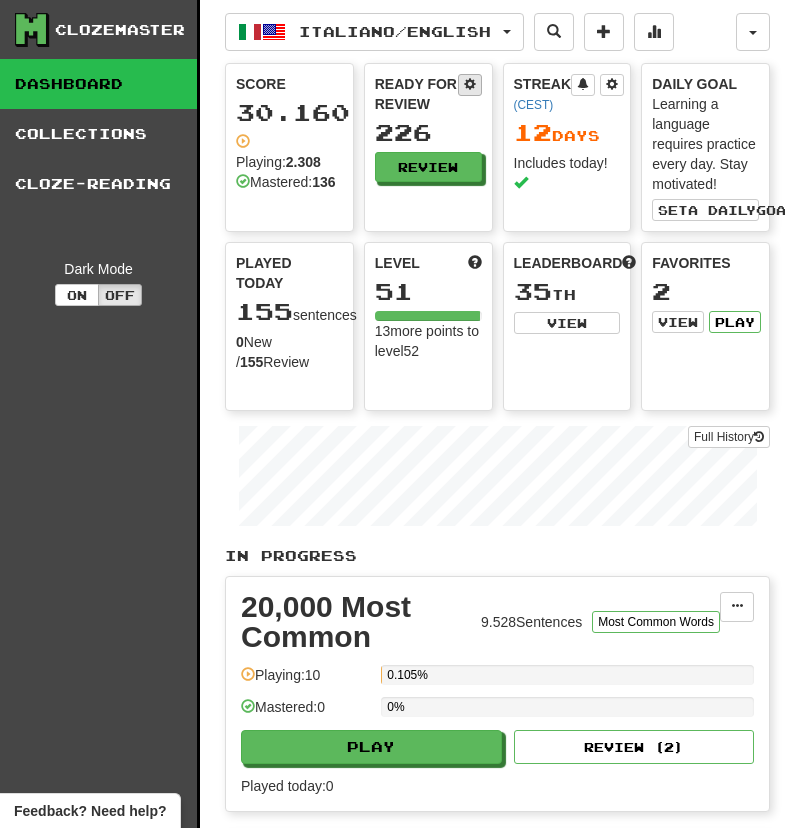 click at bounding box center (470, 84) 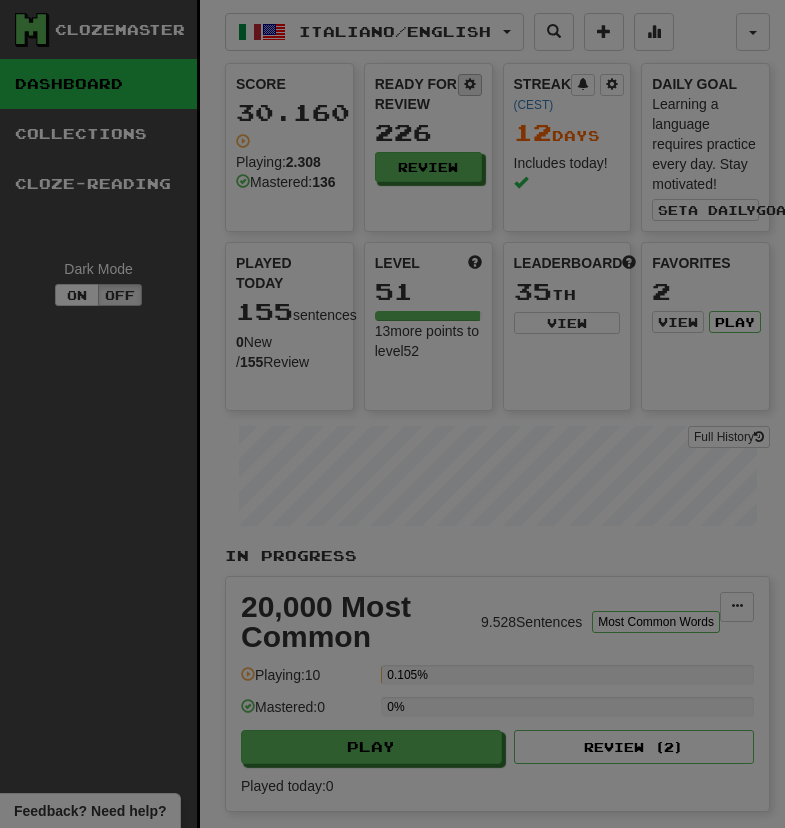 type on "***" 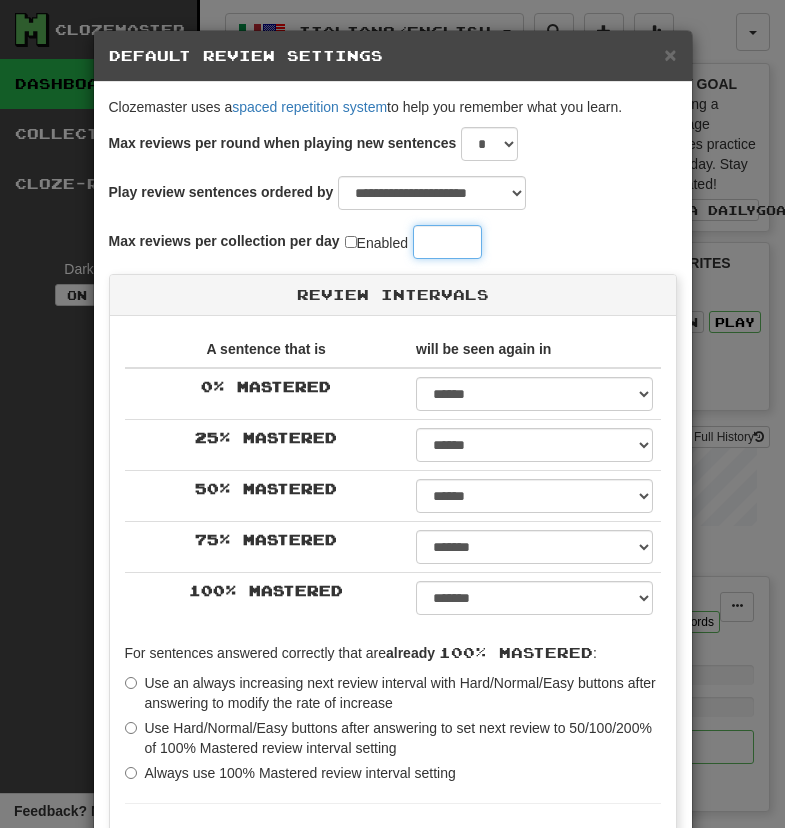 click on "***" at bounding box center [447, 242] 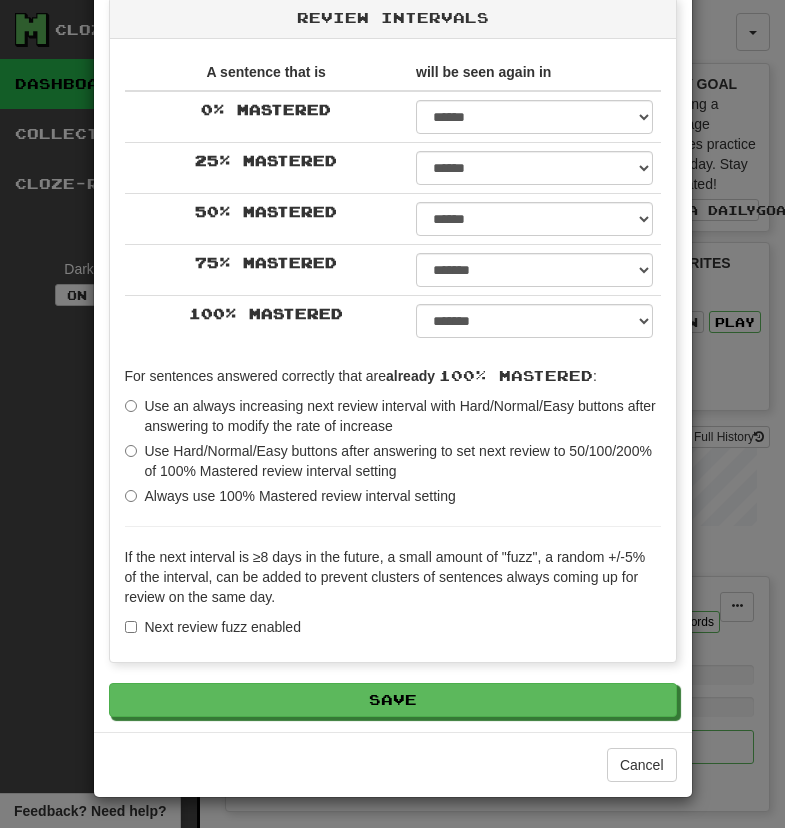 scroll, scrollTop: 277, scrollLeft: 0, axis: vertical 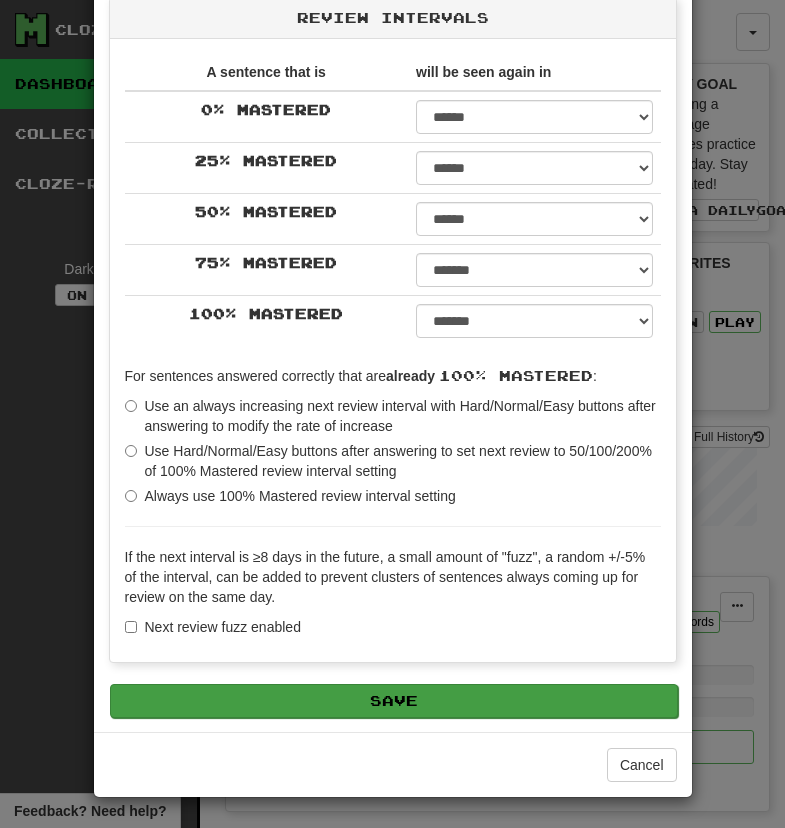 type on "****" 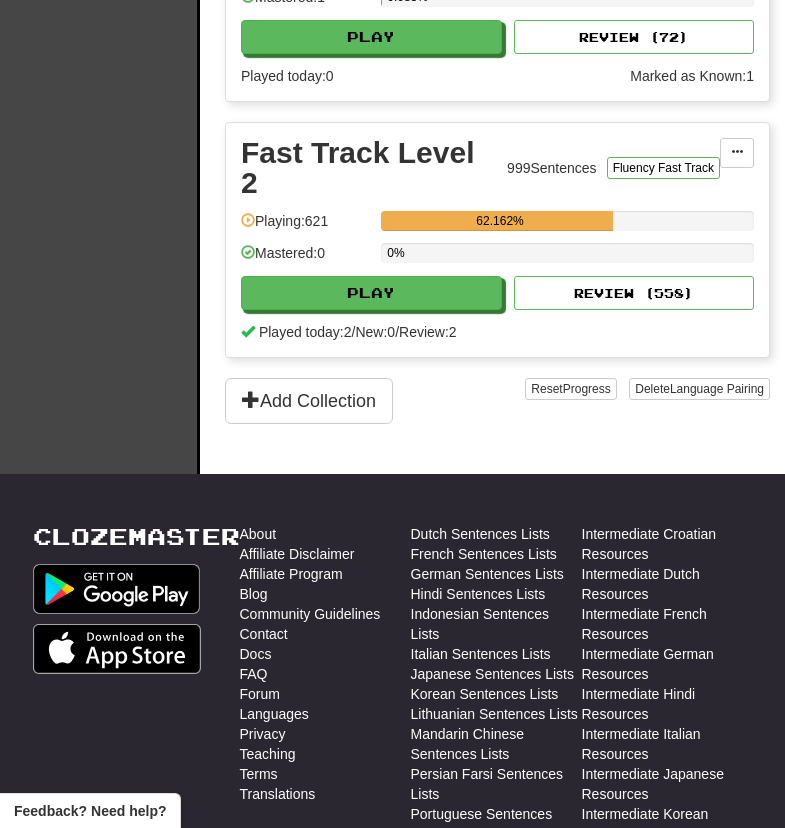 scroll, scrollTop: 1158, scrollLeft: 0, axis: vertical 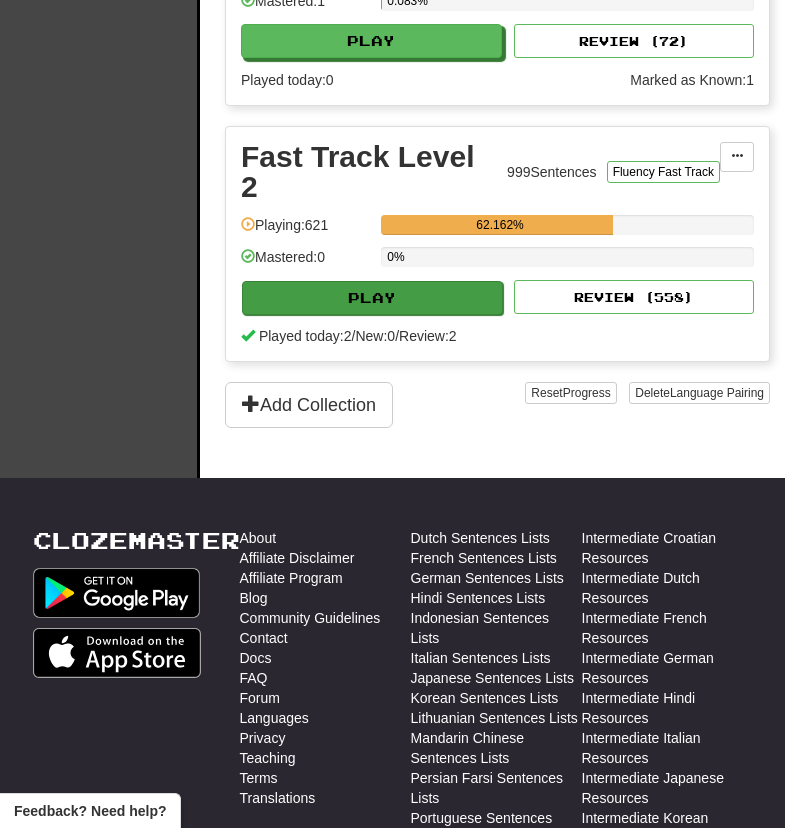 click on "Play" at bounding box center [372, 298] 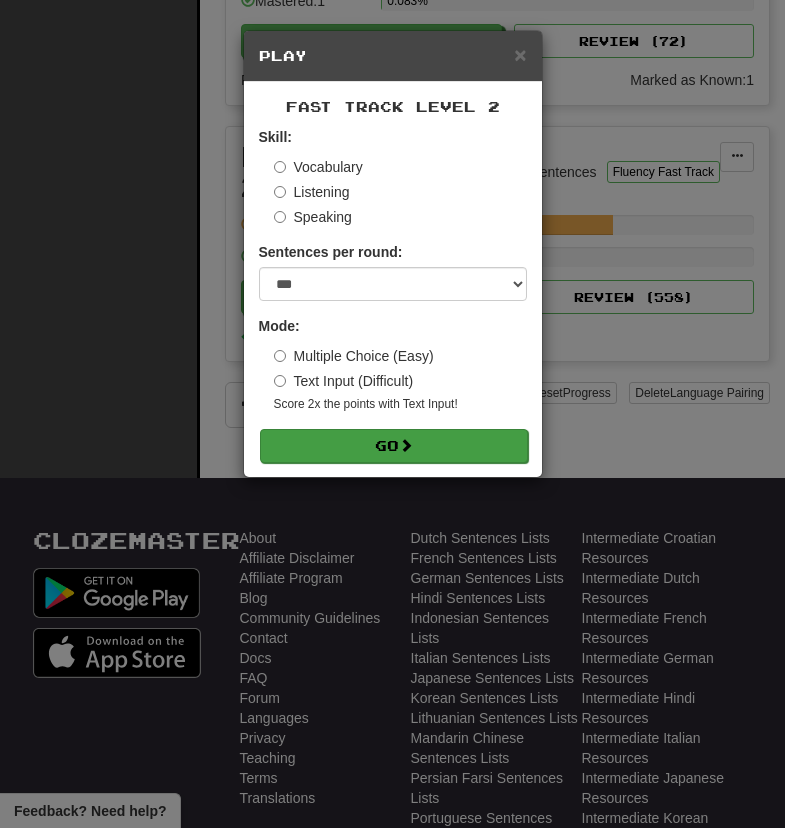 click on "Go" at bounding box center (394, 446) 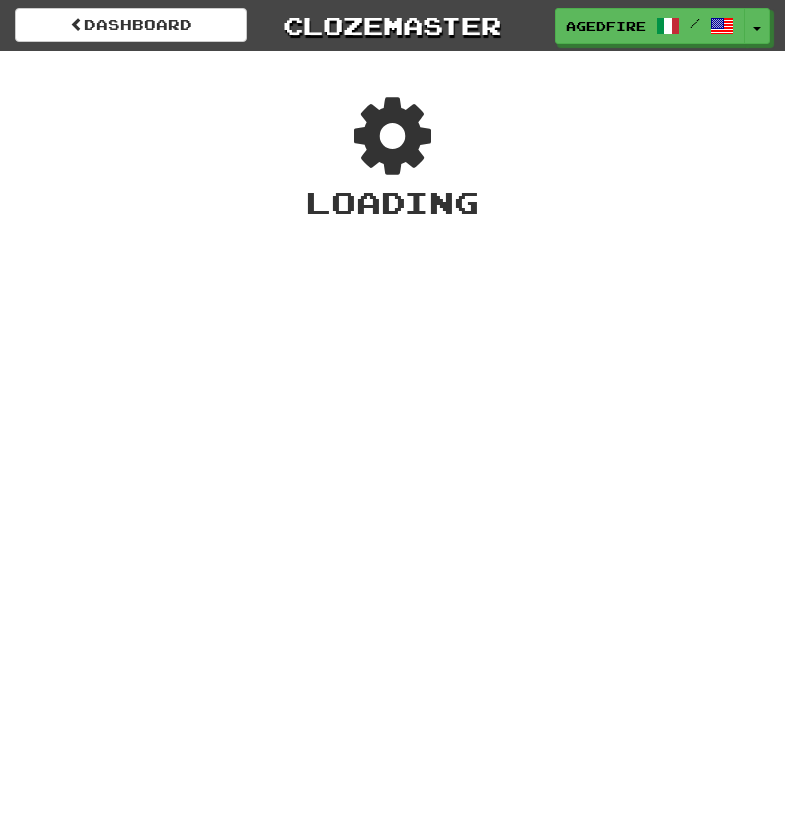 scroll, scrollTop: 0, scrollLeft: 0, axis: both 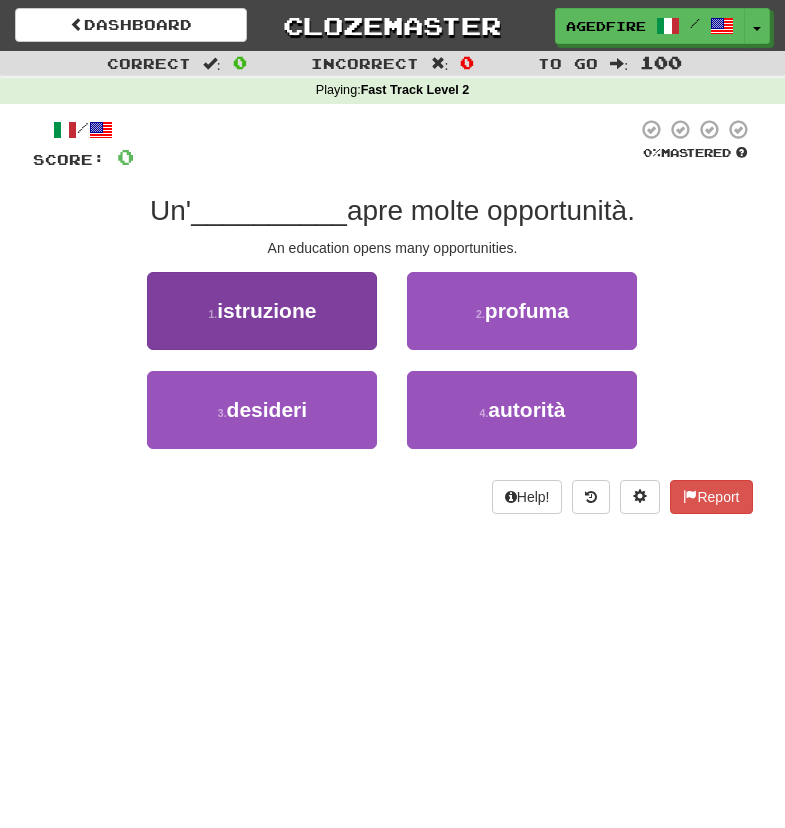 click on "1 .  istruzione" at bounding box center (262, 311) 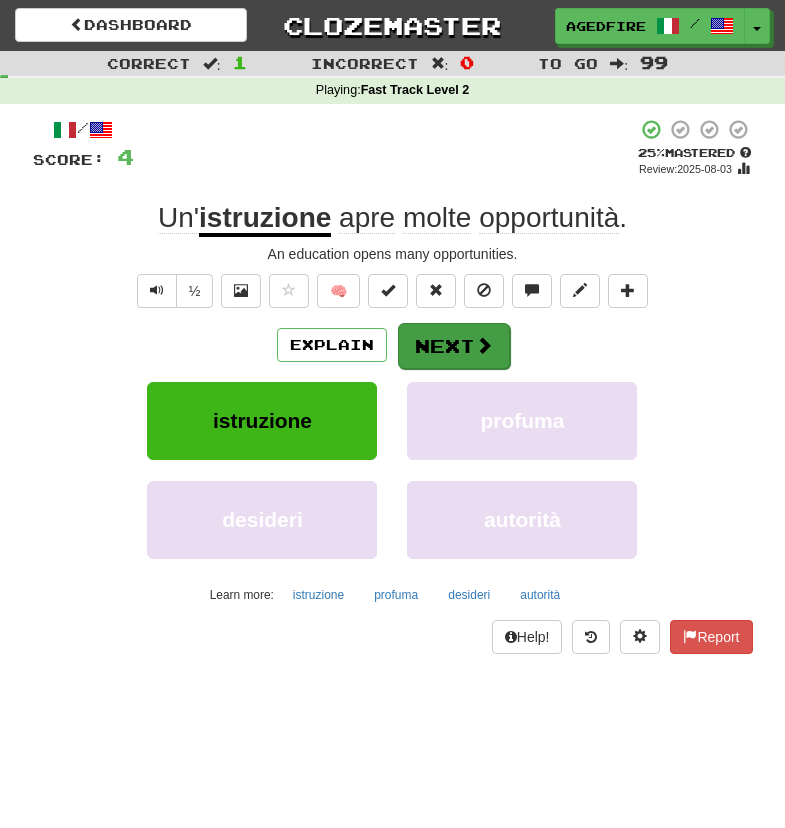 click on "Next" at bounding box center (454, 346) 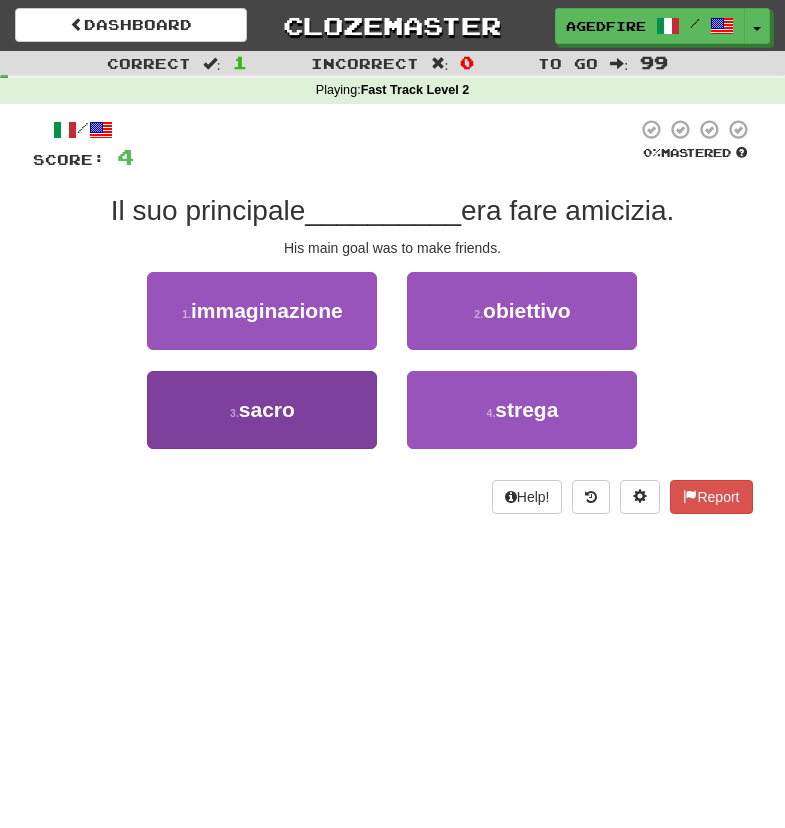 click on "3 .  sacro" at bounding box center (262, 410) 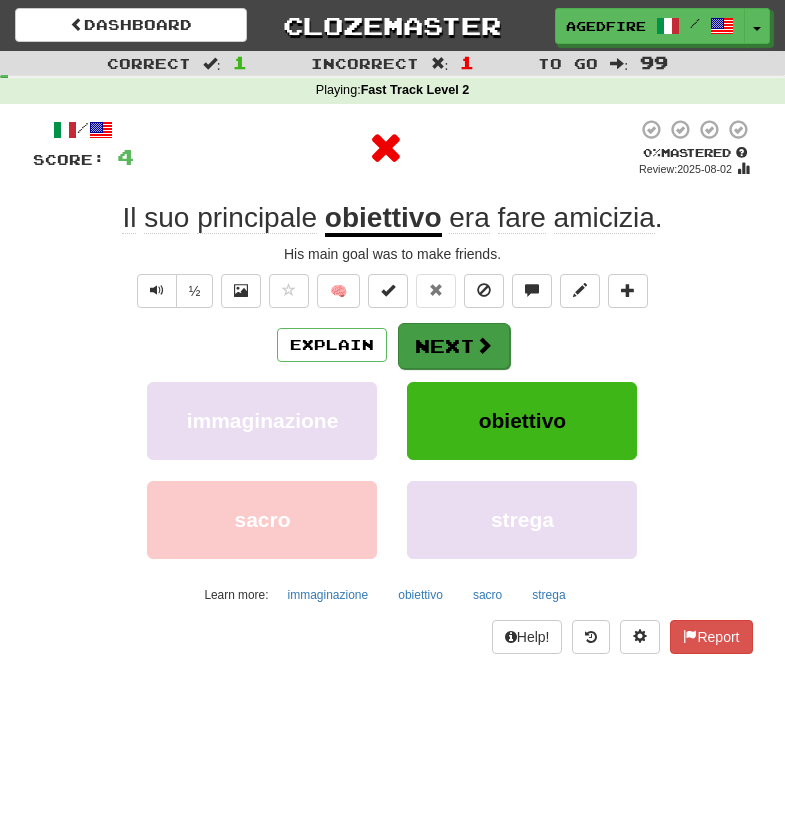 click on "Next" at bounding box center [454, 346] 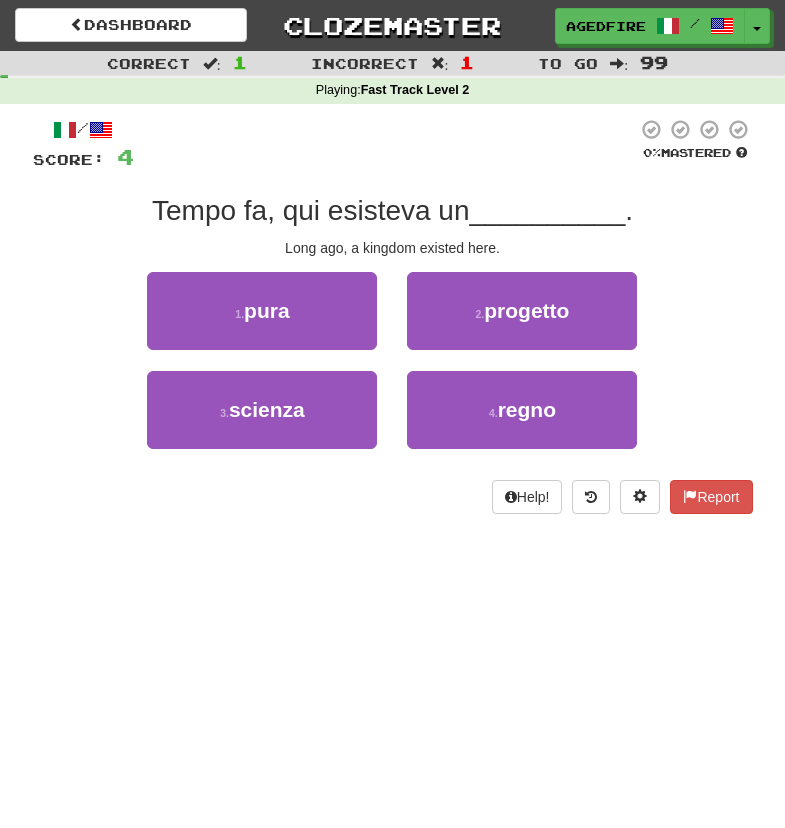 click on "Long ago, a kingdom existed here." at bounding box center [393, 248] 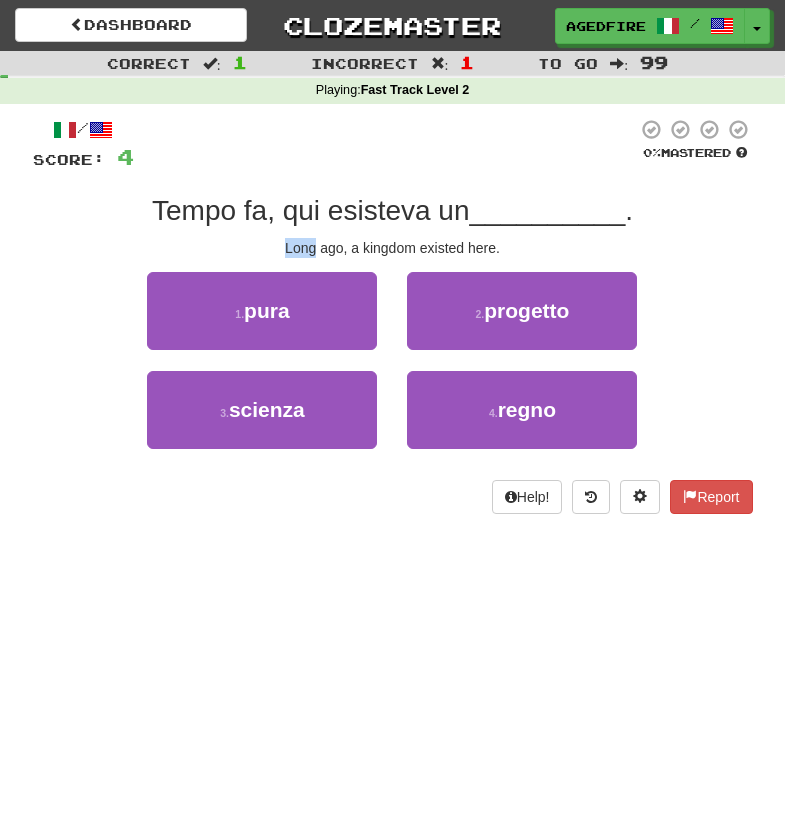 click on "Long ago, a kingdom existed here." at bounding box center [393, 248] 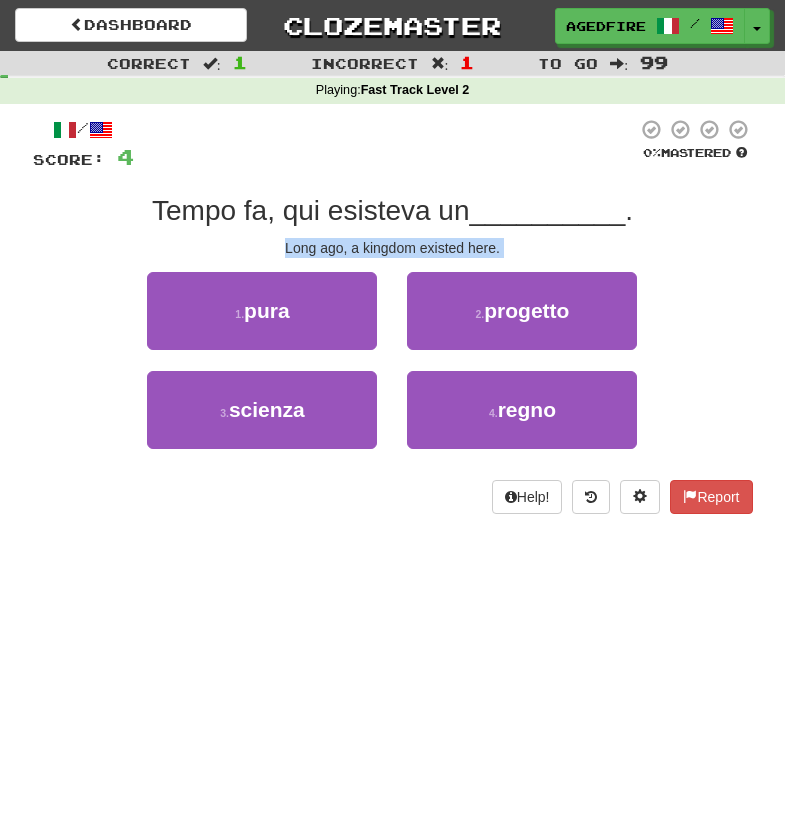 click on "Long ago, a kingdom existed here." at bounding box center [393, 248] 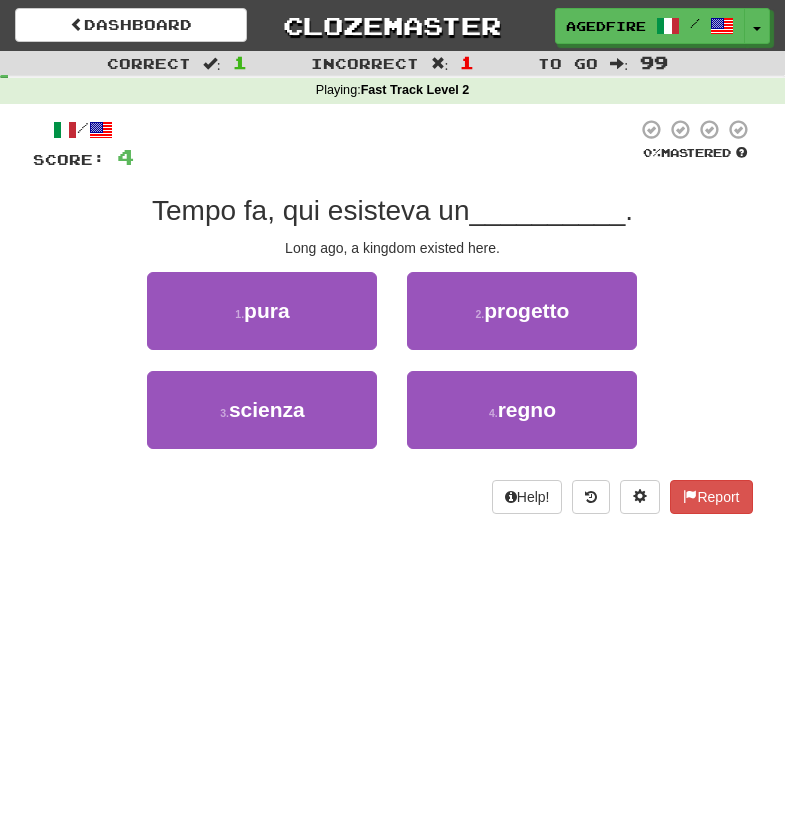 click on "Tempo fa, qui esisteva un" at bounding box center [311, 210] 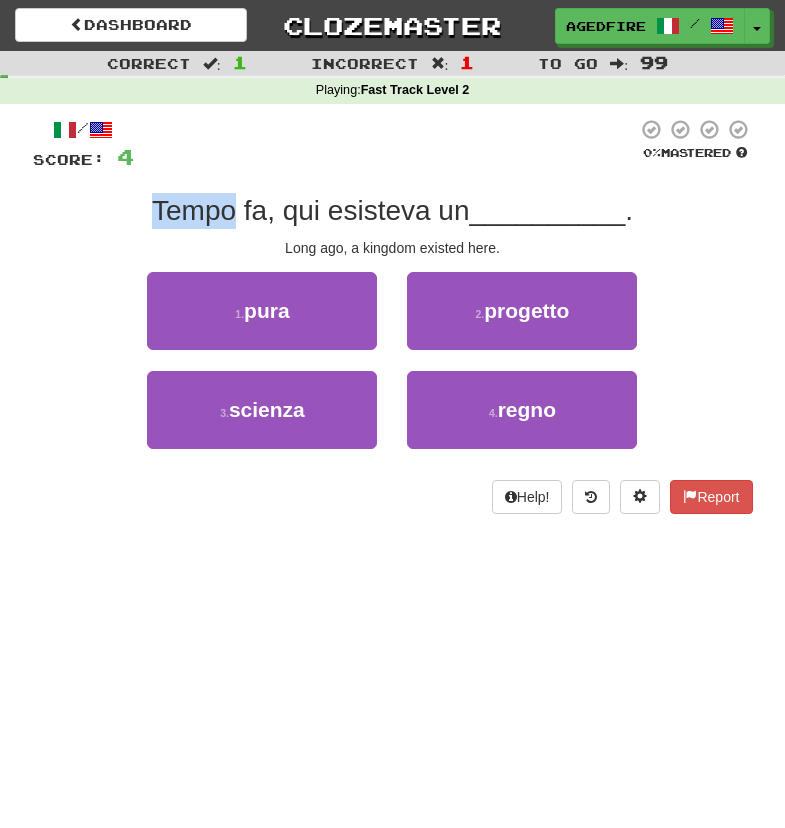 click on "Tempo fa, qui esisteva un" at bounding box center [311, 210] 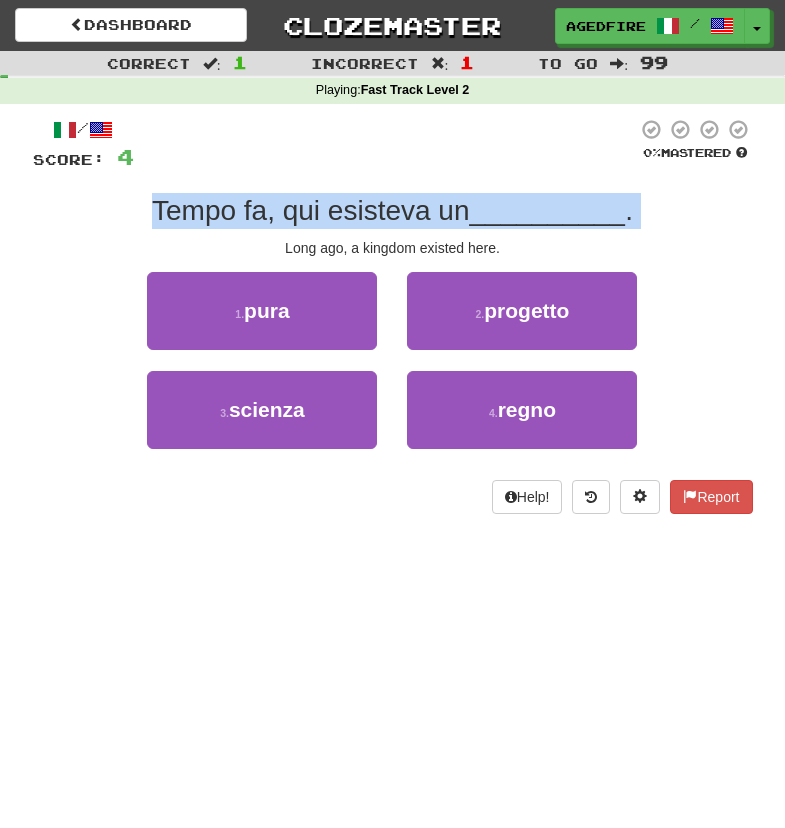 click on "/ Score: 4 0 % Mastered Tempo fa, qui esisteva un __________ . Long ago, a [KINGDOM_TYPE] existed here. 1 . pura 2 . progetto 3 . scienza 4 . regno Help! Report" at bounding box center (393, 316) 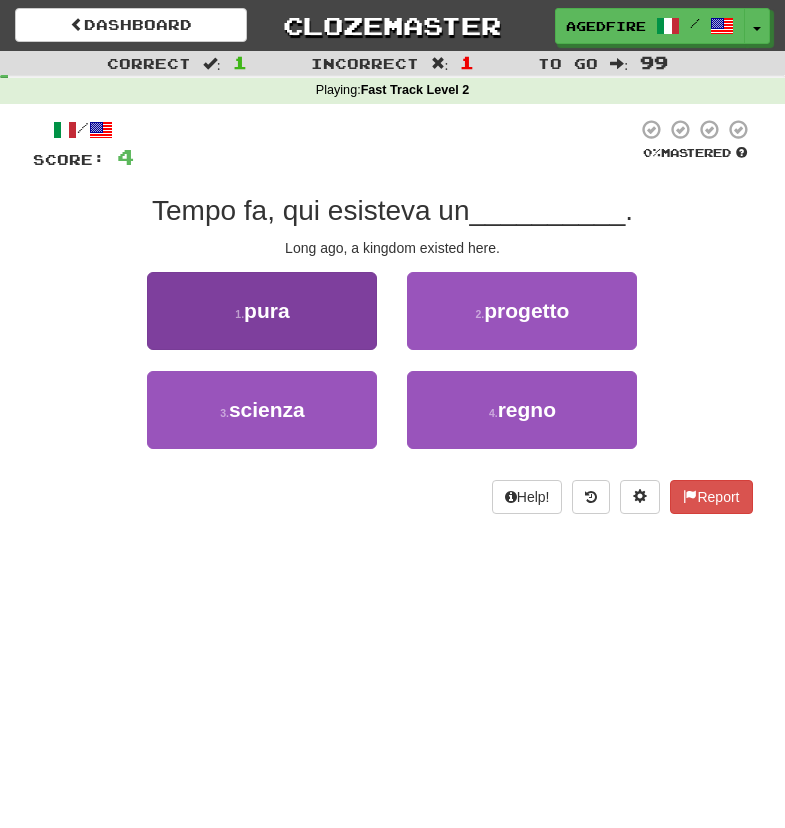 click on "1 .  pura" at bounding box center (262, 311) 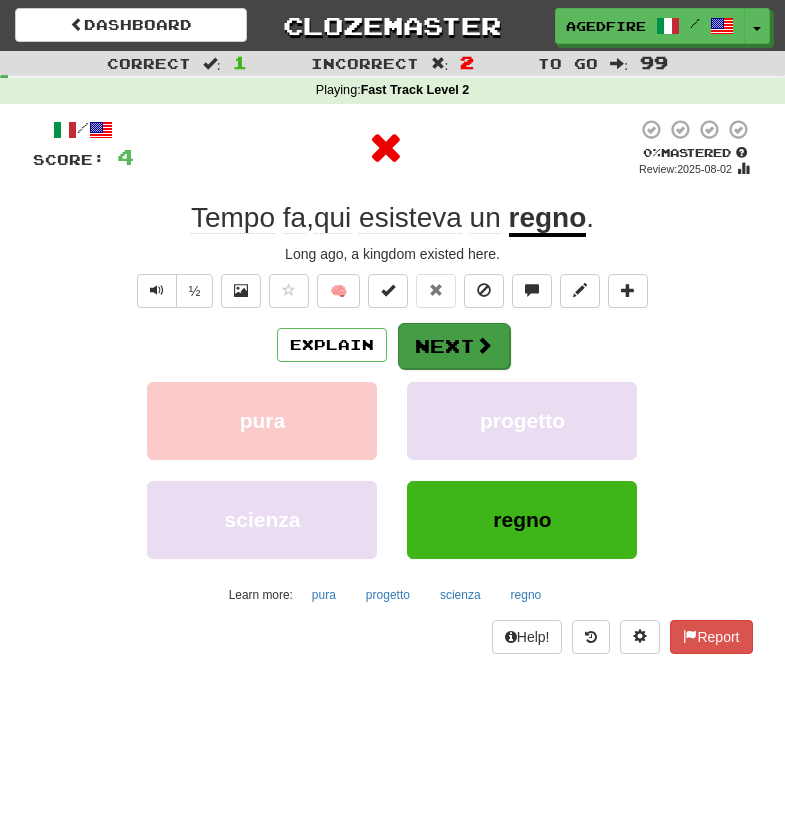 click on "Next" at bounding box center [454, 346] 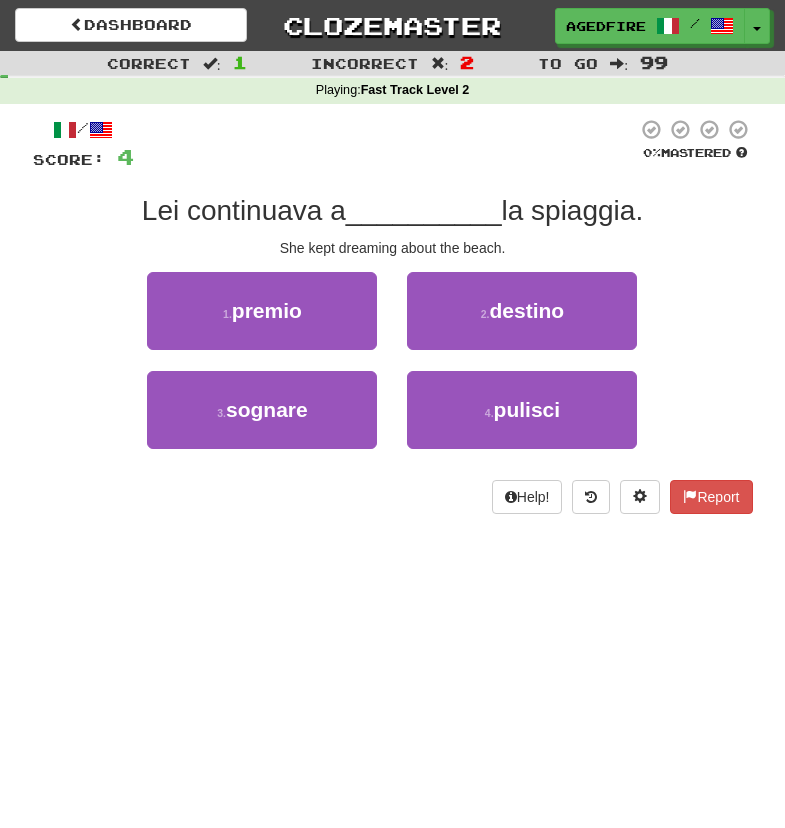 click on "/ Score: 4 0 % Mastered Lei continuava a __________ la spiaggia. She kept dreaming about the beach. 1 . premio 2 . destino 3 . sognare 4 . pulisci Help! Report" at bounding box center (393, 316) 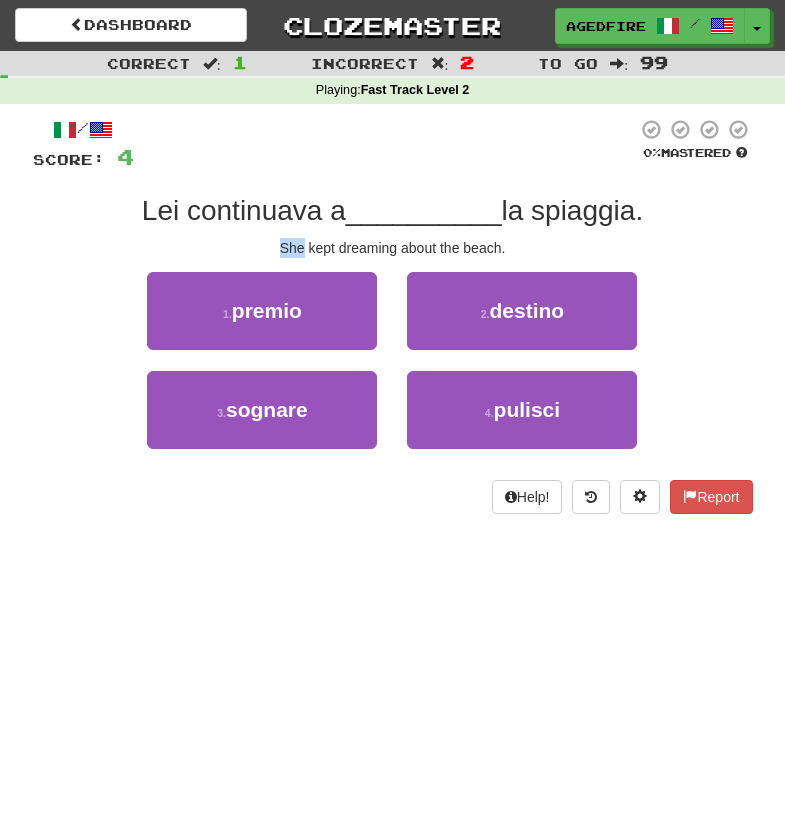 click on "/ Score: 4 0 % Mastered Lei continuava a __________ la spiaggia. She kept dreaming about the beach. 1 . premio 2 . destino 3 . sognare 4 . pulisci Help! Report" at bounding box center [393, 316] 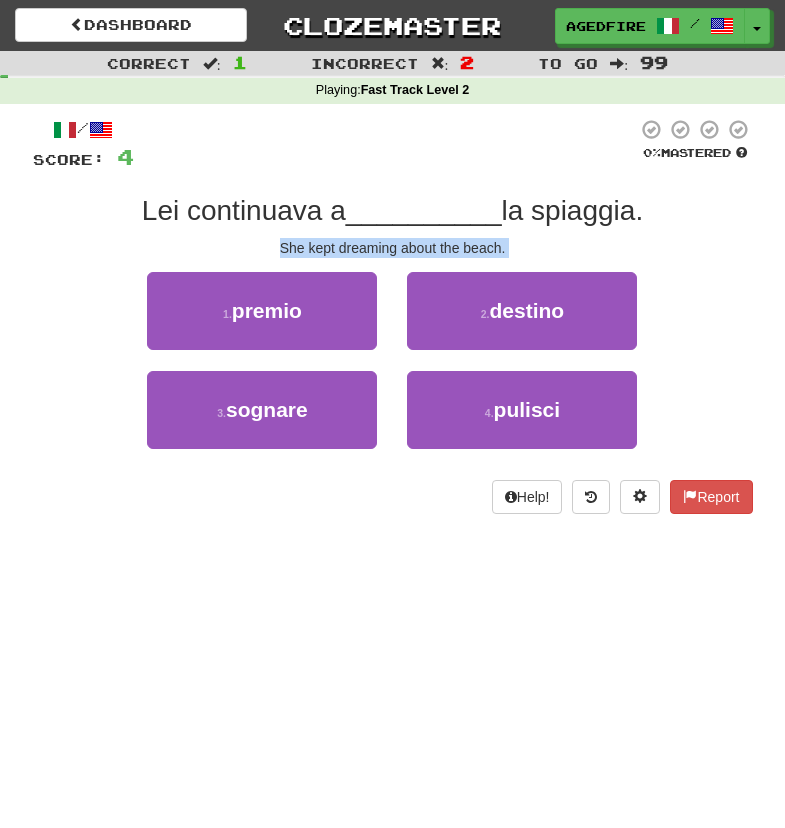 click on "She kept dreaming about the beach." at bounding box center [393, 248] 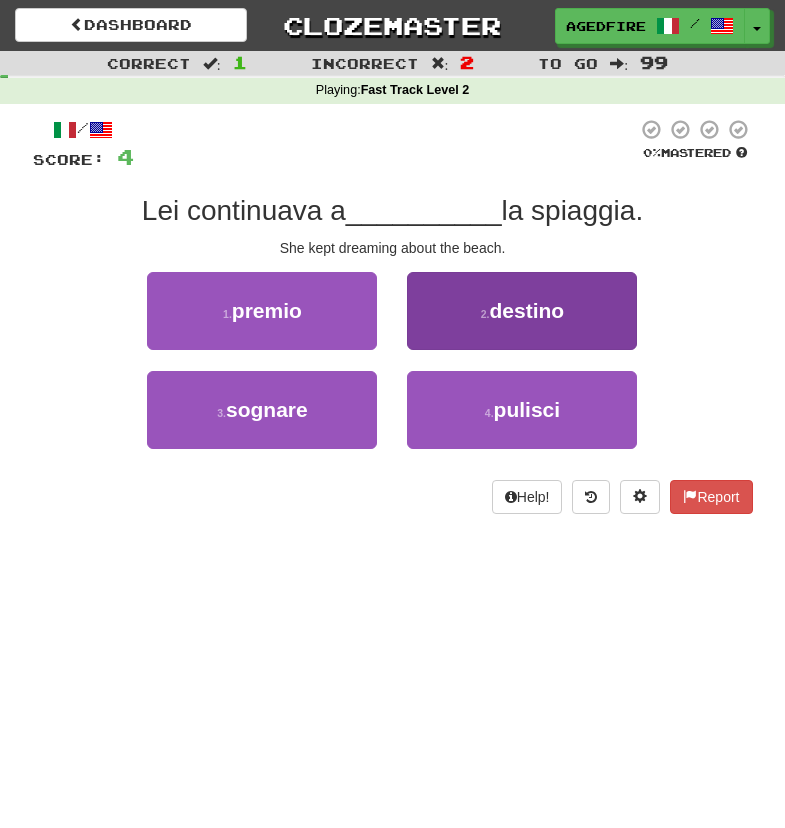 click on "2 .  destino" at bounding box center (522, 311) 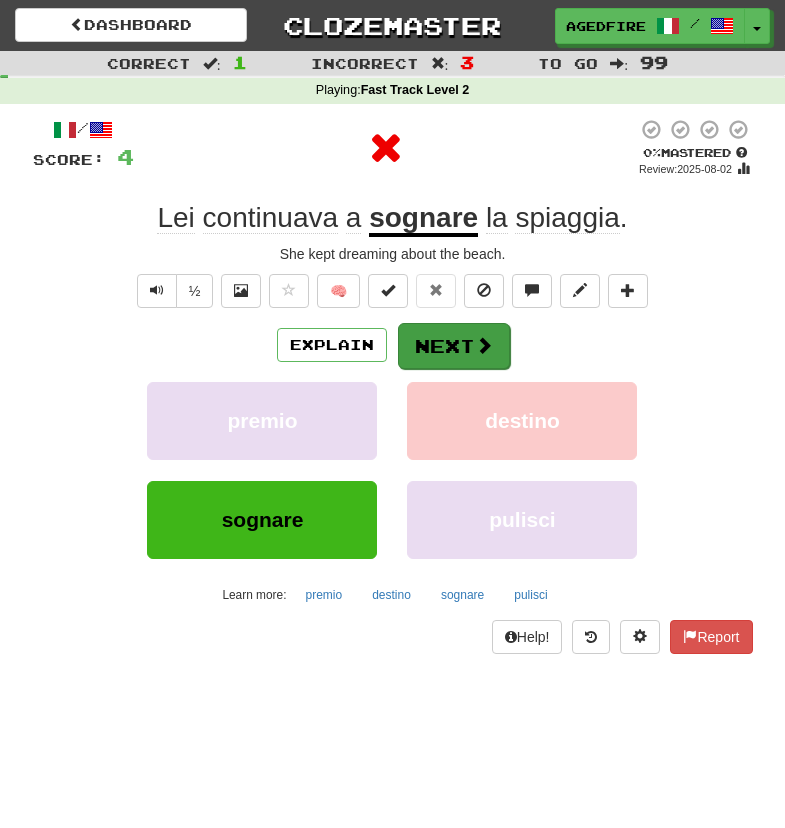 click on "Next" at bounding box center (454, 346) 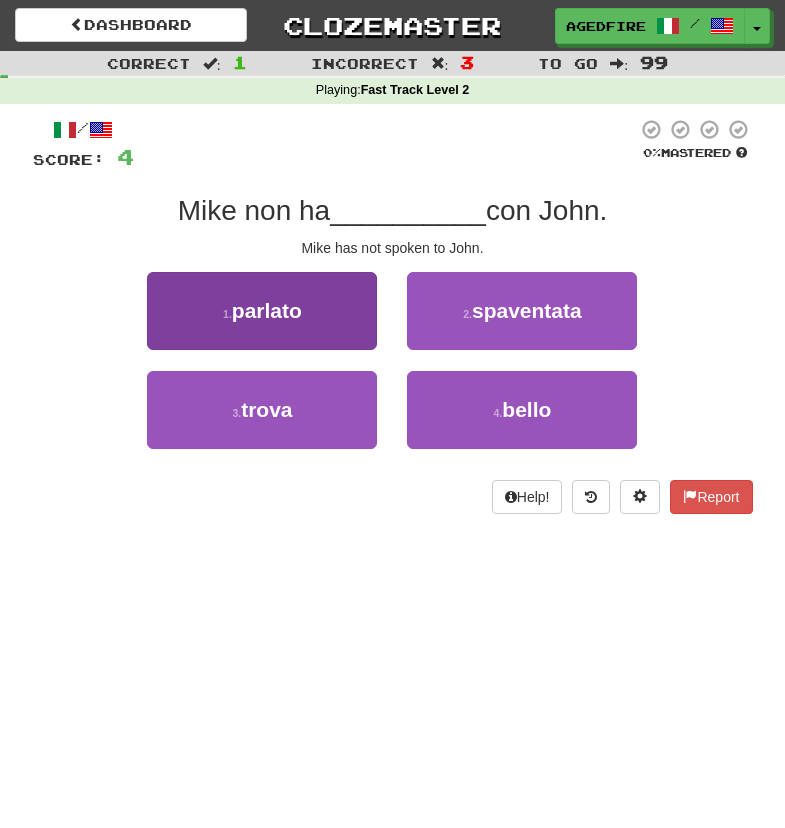 click on "1 .  parlato" at bounding box center [262, 311] 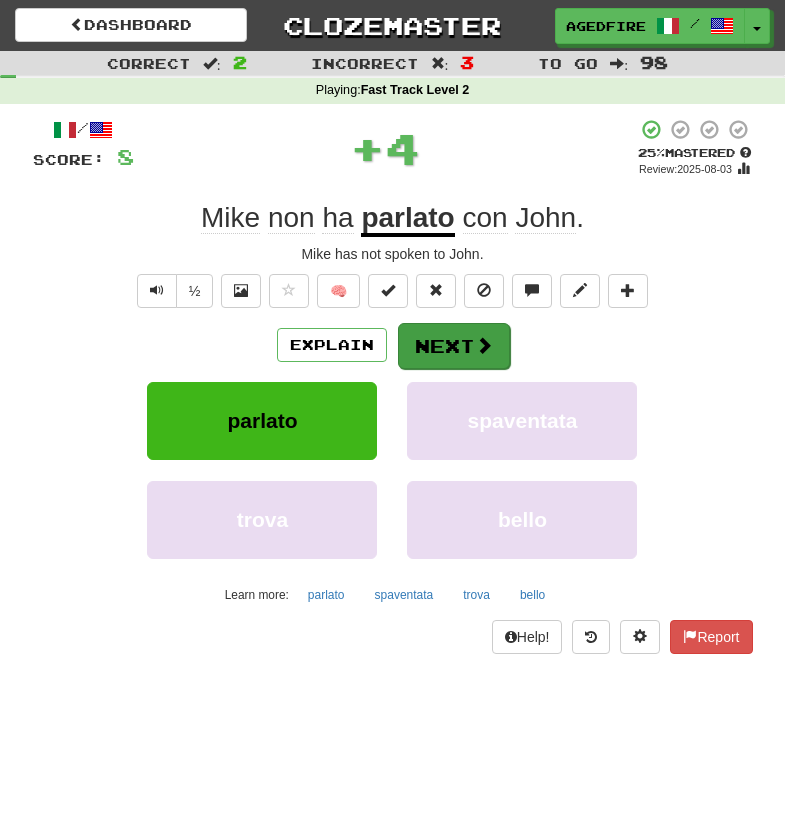 click on "Next" at bounding box center (454, 346) 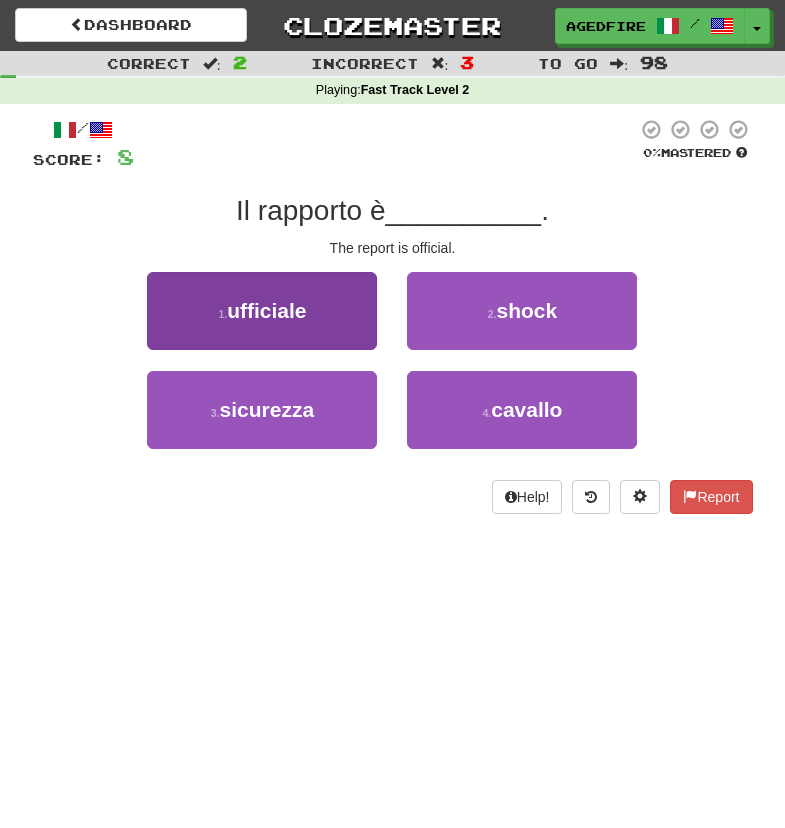 click on "1 .  ufficiale" at bounding box center [262, 311] 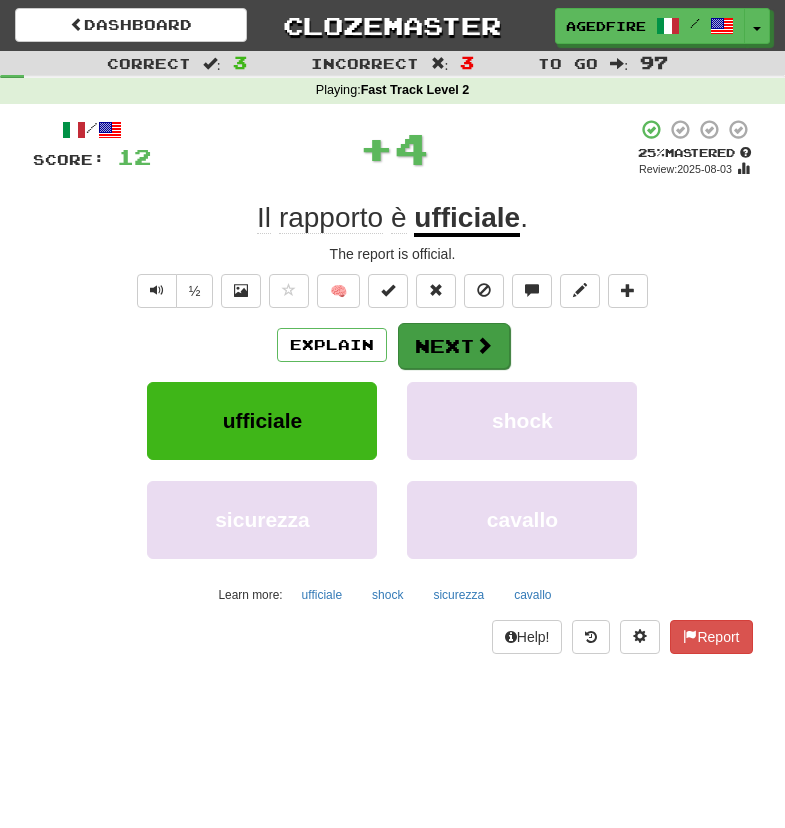 click on "Next" at bounding box center (454, 346) 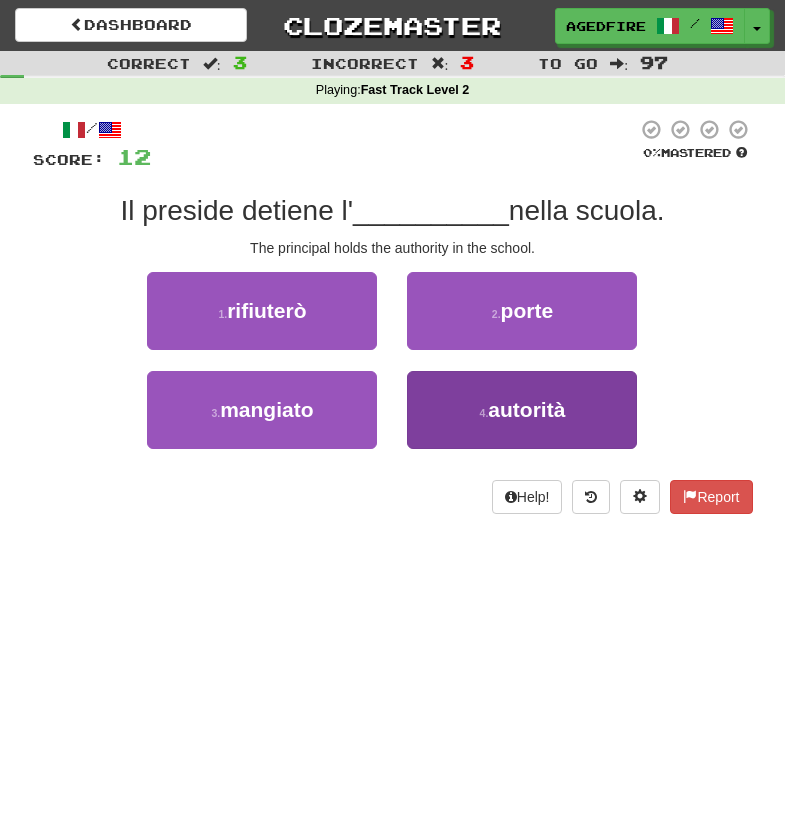 click on "4 .  autorità" at bounding box center [522, 410] 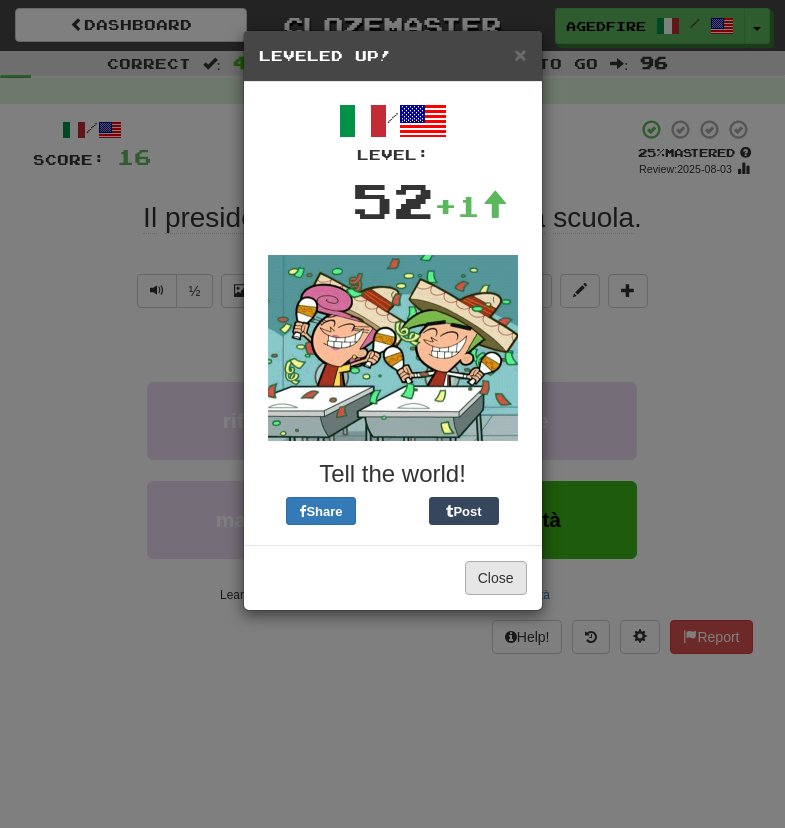 click on "Close" at bounding box center (496, 578) 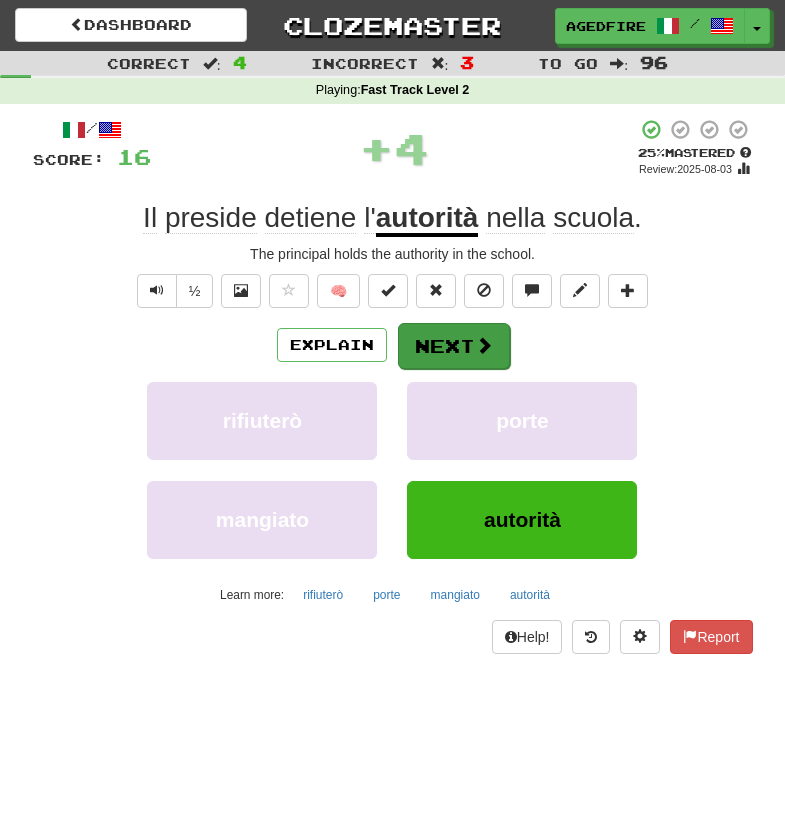 click on "Next" at bounding box center [454, 346] 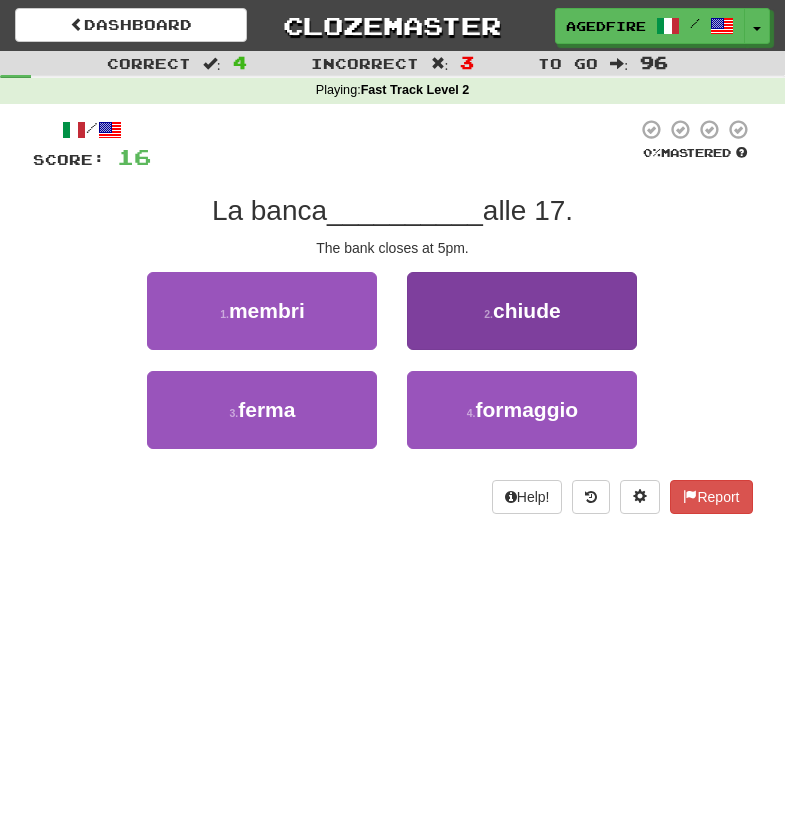 click on "2 .  chiude" at bounding box center (522, 311) 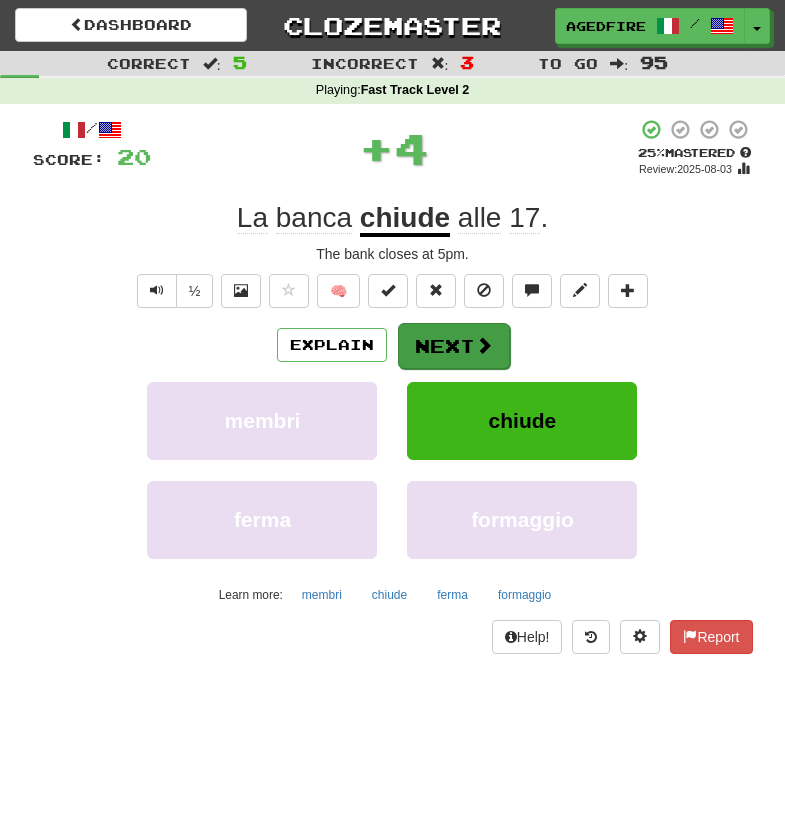 click on "Next" at bounding box center (454, 346) 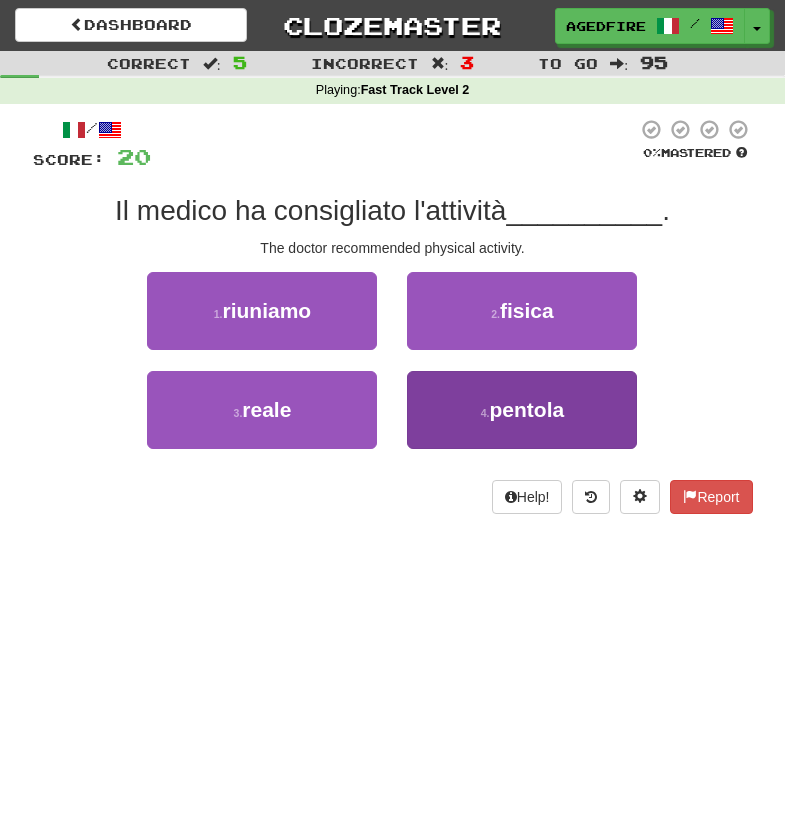 click on "4 .  pentola" at bounding box center (522, 410) 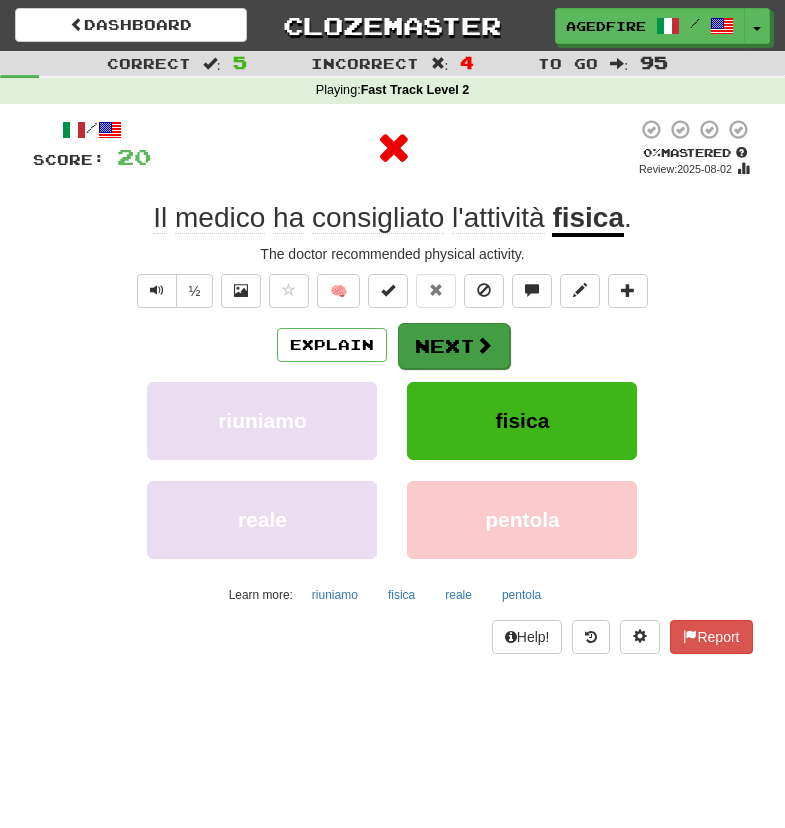 click on "Next" at bounding box center (454, 346) 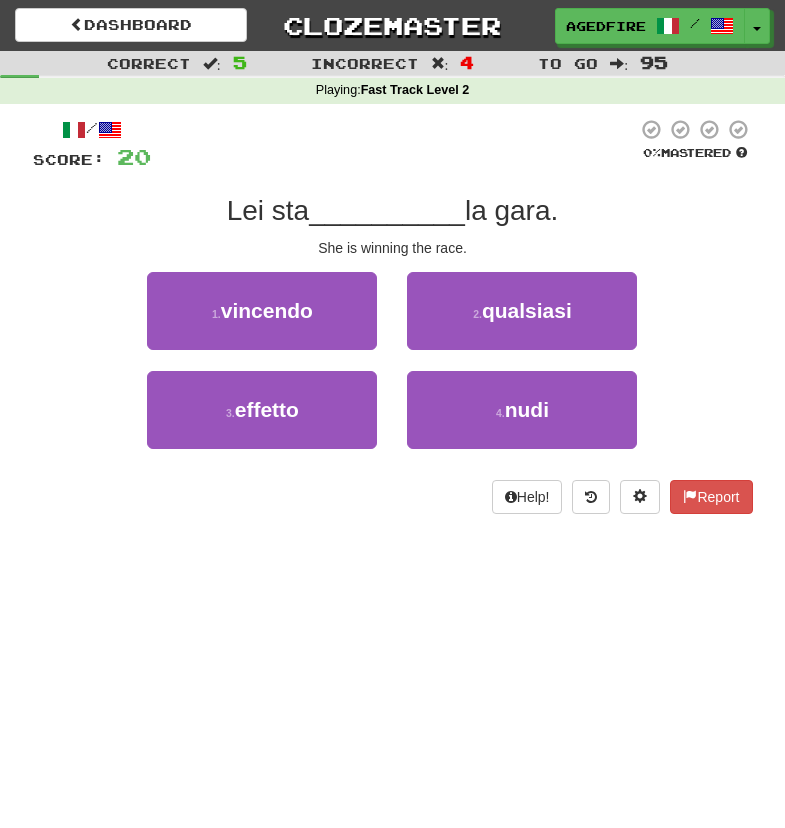 click on "1 .  vincendo" at bounding box center (262, 321) 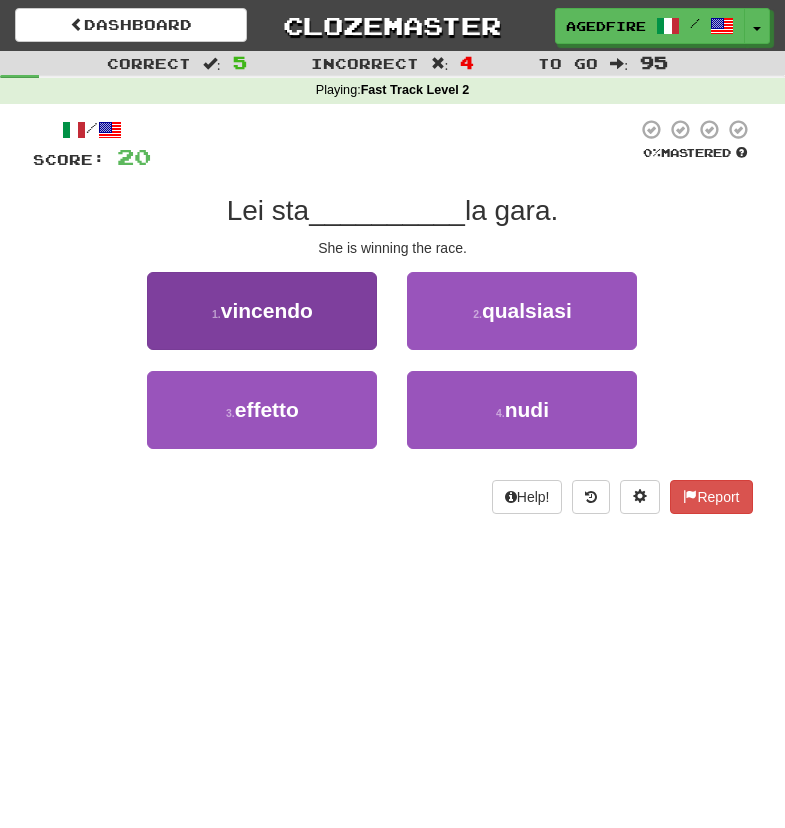 click on "1 .  vincendo" at bounding box center [262, 311] 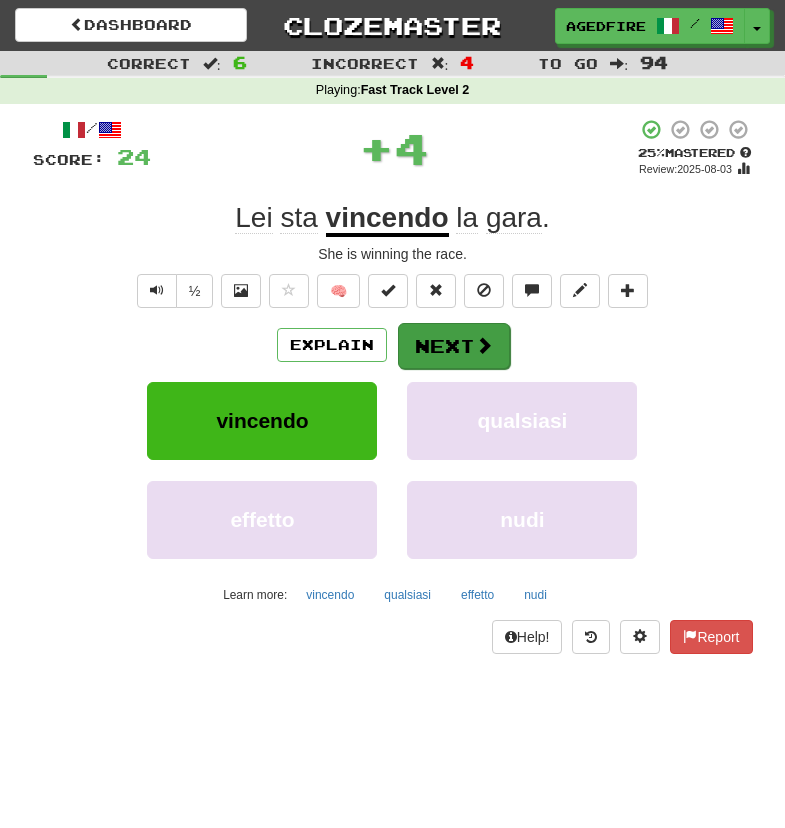 click on "Next" at bounding box center [454, 346] 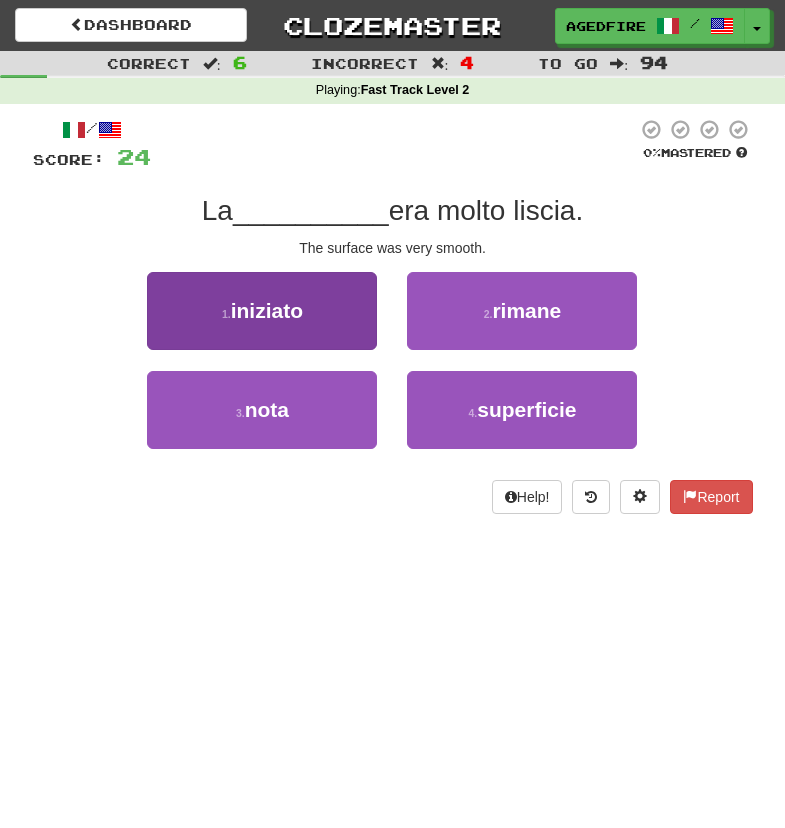 click on "1 .  iniziato" at bounding box center [262, 311] 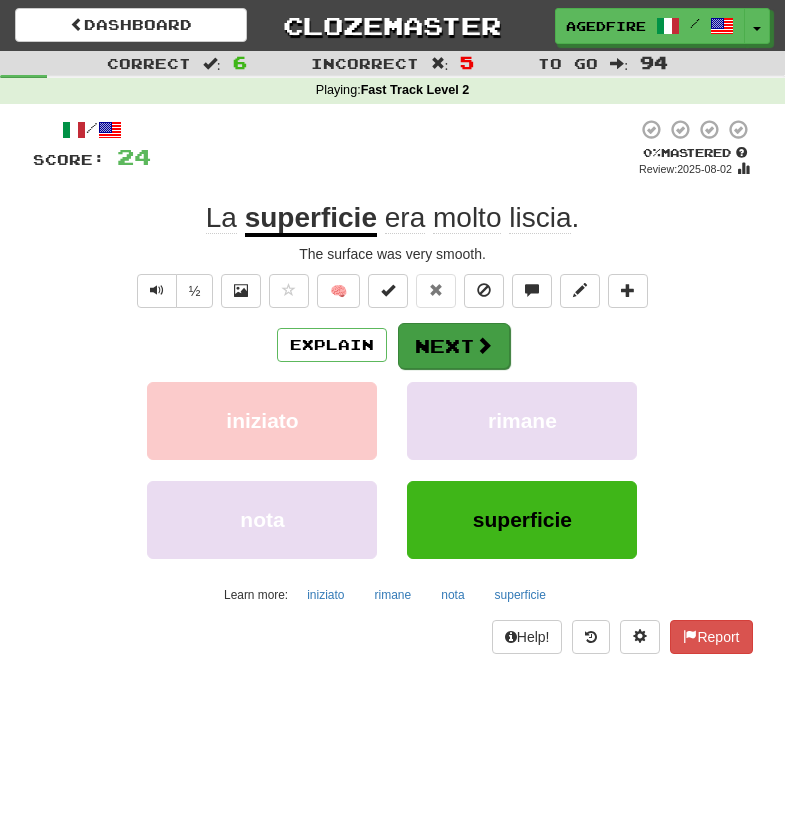 click on "Next" at bounding box center (454, 346) 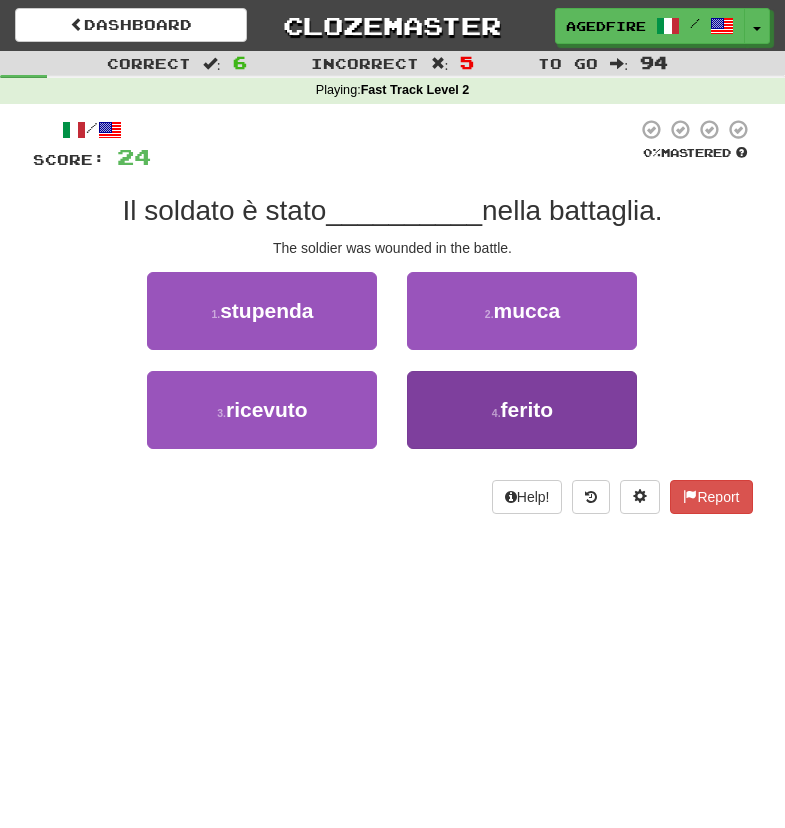click on "4 .  ferito" at bounding box center [522, 410] 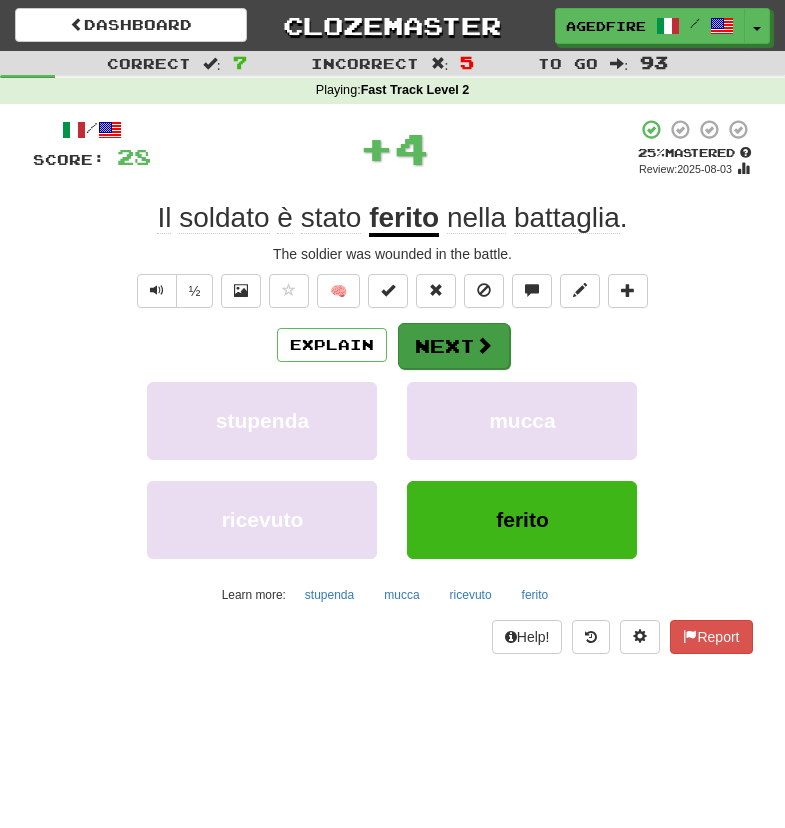 click on "Next" at bounding box center (454, 346) 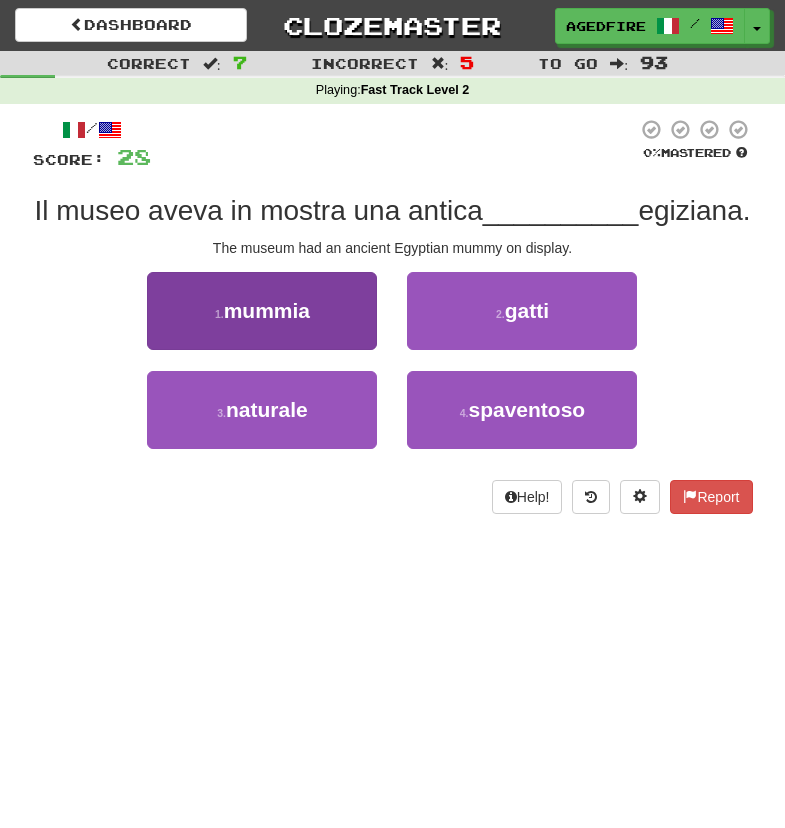 click on "1 .  mummia" at bounding box center [262, 311] 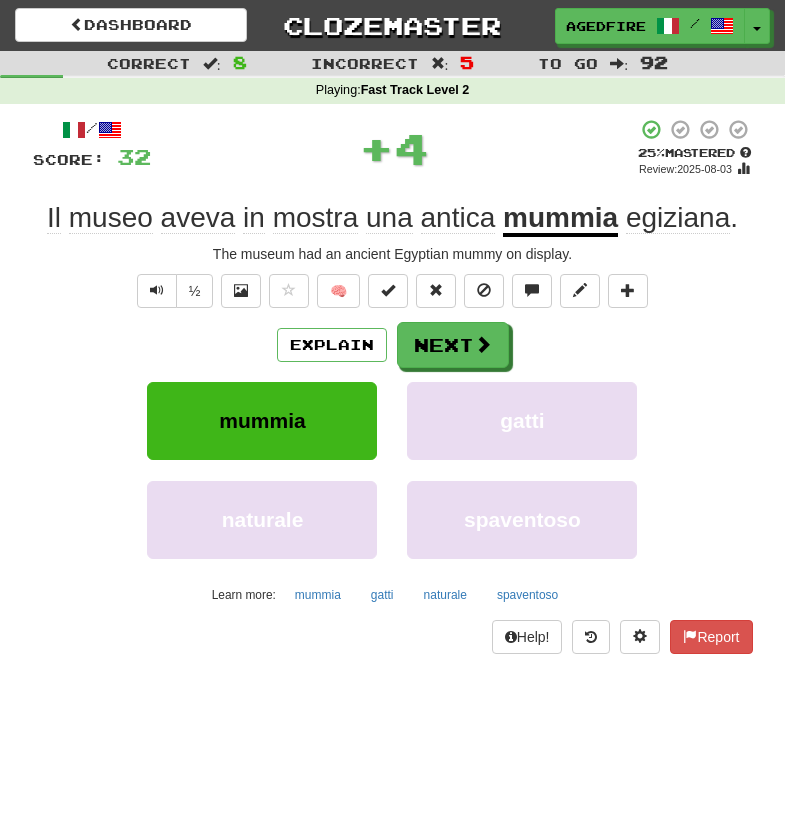 click on "/ Score: 32 + 4 25 % Mastered Review: 2025-08-03 Il museo aveva in mostra una antica mummia egiziana . The museum had an ancient Egyptian mummy on display. ½ 🧠 Explain Next mummia gatti naturale spaventoso Learn more: mummia gatti naturale spaventoso Help! Report" at bounding box center (393, 386) 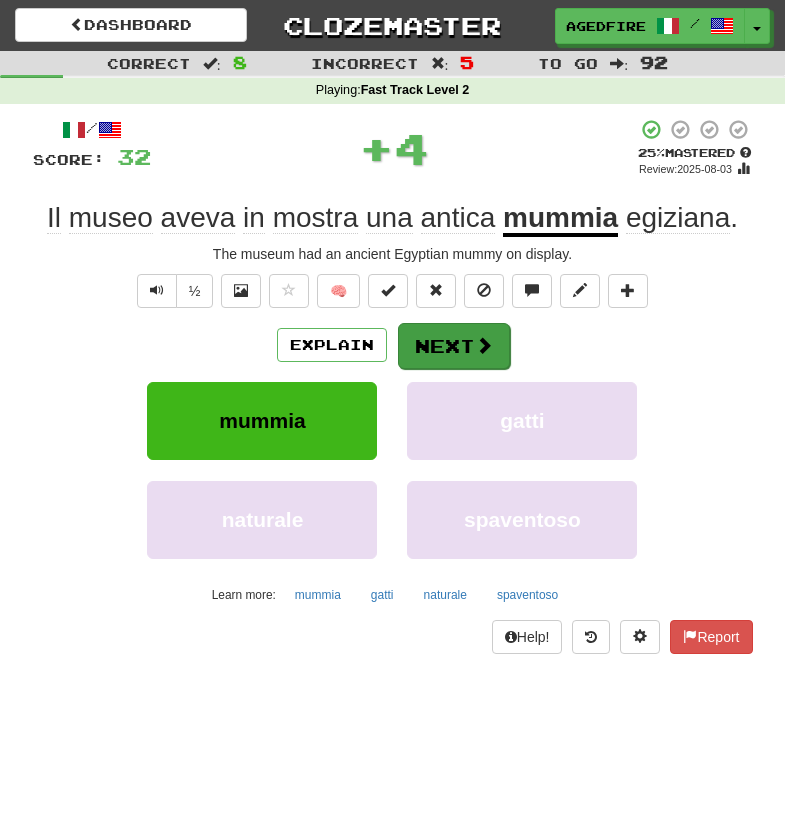 click on "Next" at bounding box center (454, 346) 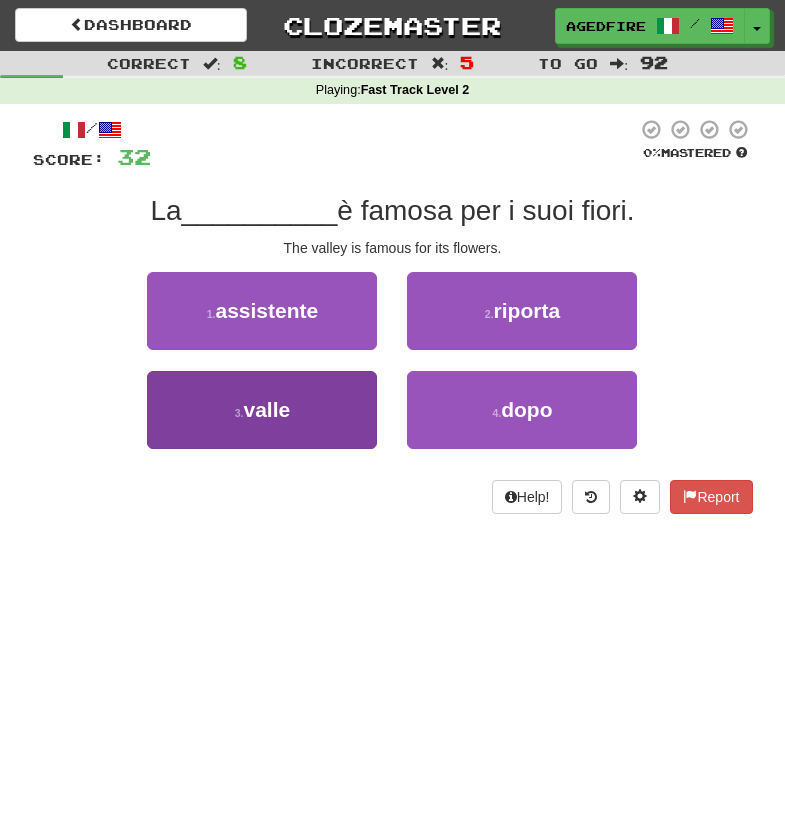 click on "3 .  valle" at bounding box center [262, 410] 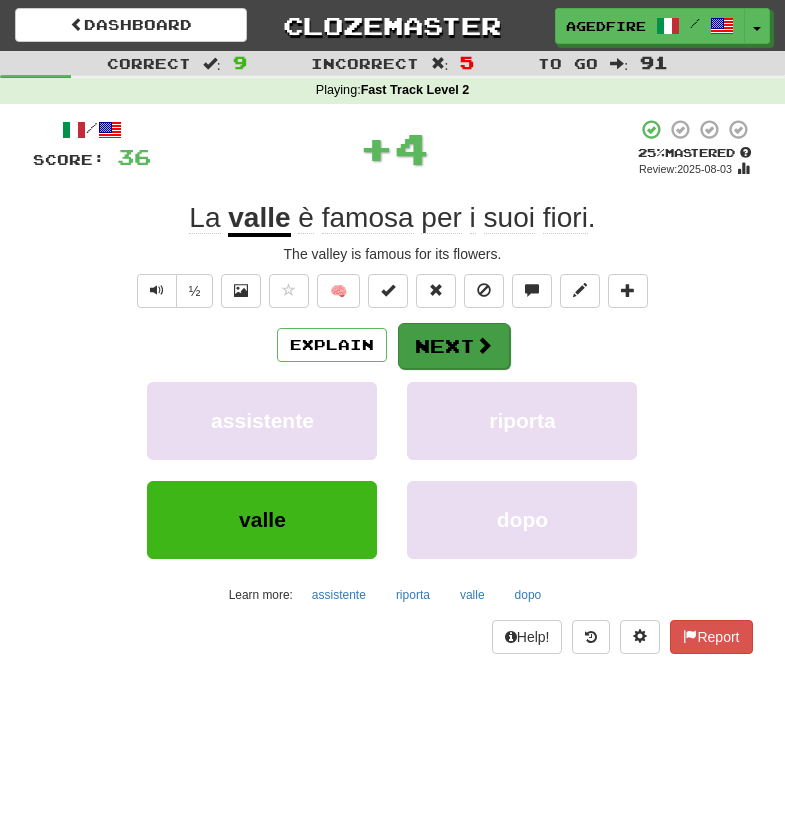 click on "Next" at bounding box center (454, 346) 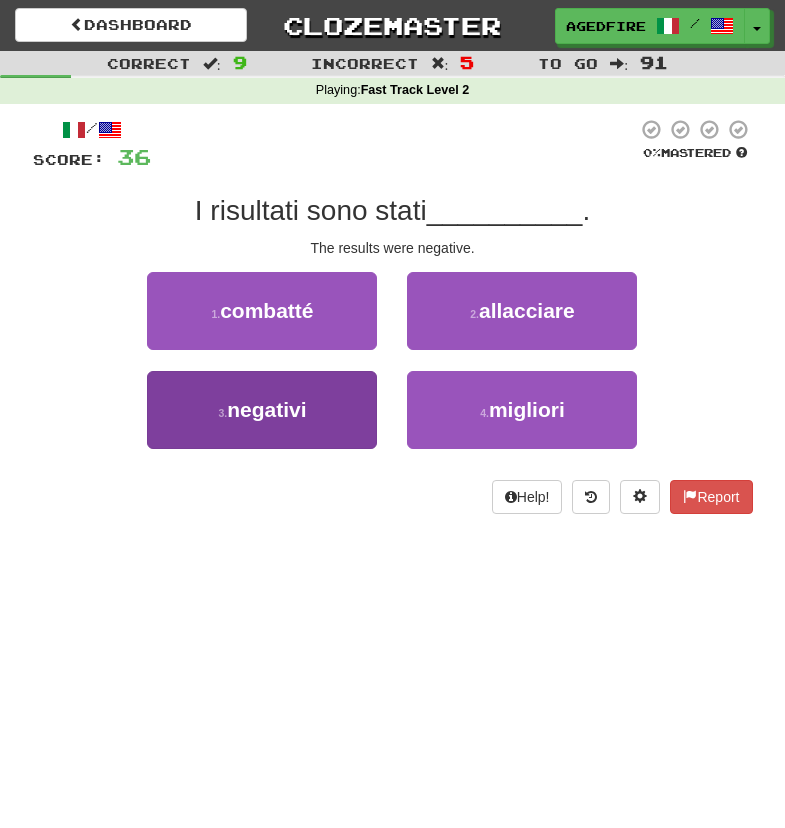 click on "3 .  negativi" at bounding box center (262, 410) 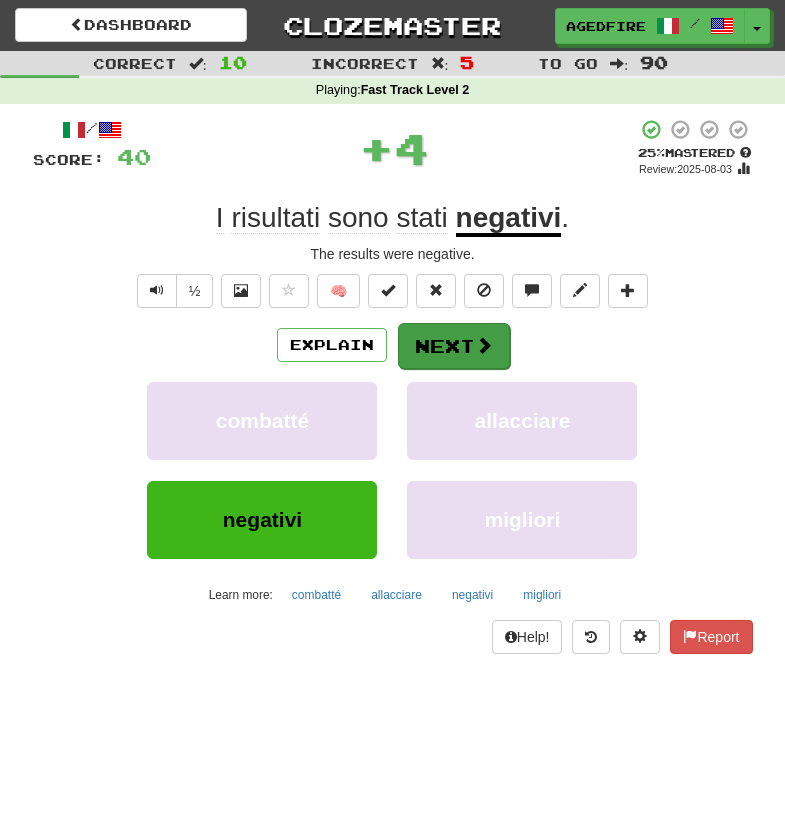 click on "Next" at bounding box center (454, 346) 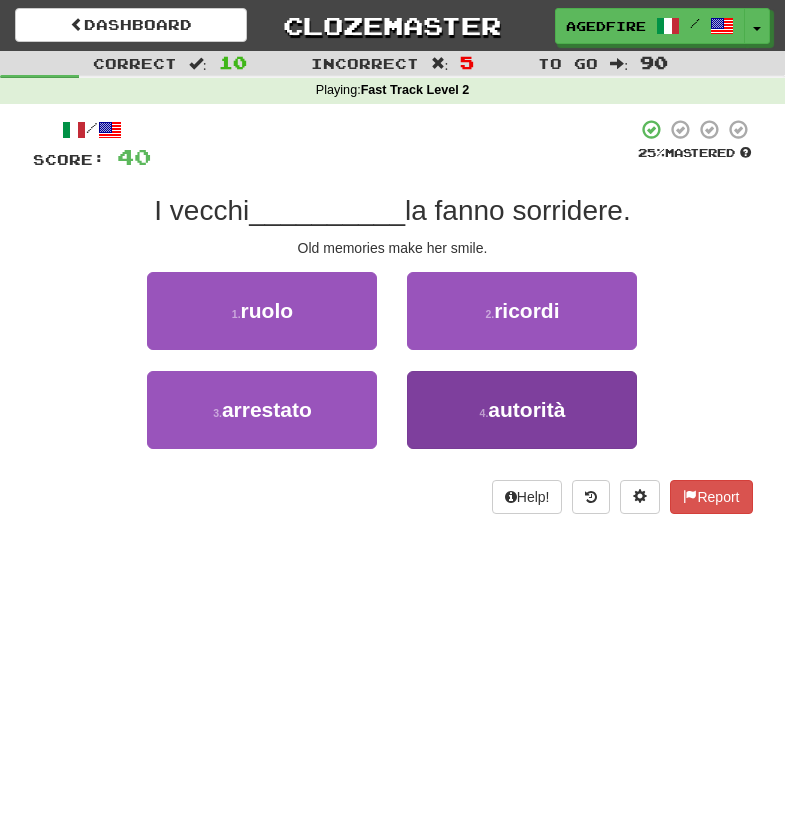 click on "4 .  autorità" at bounding box center (522, 410) 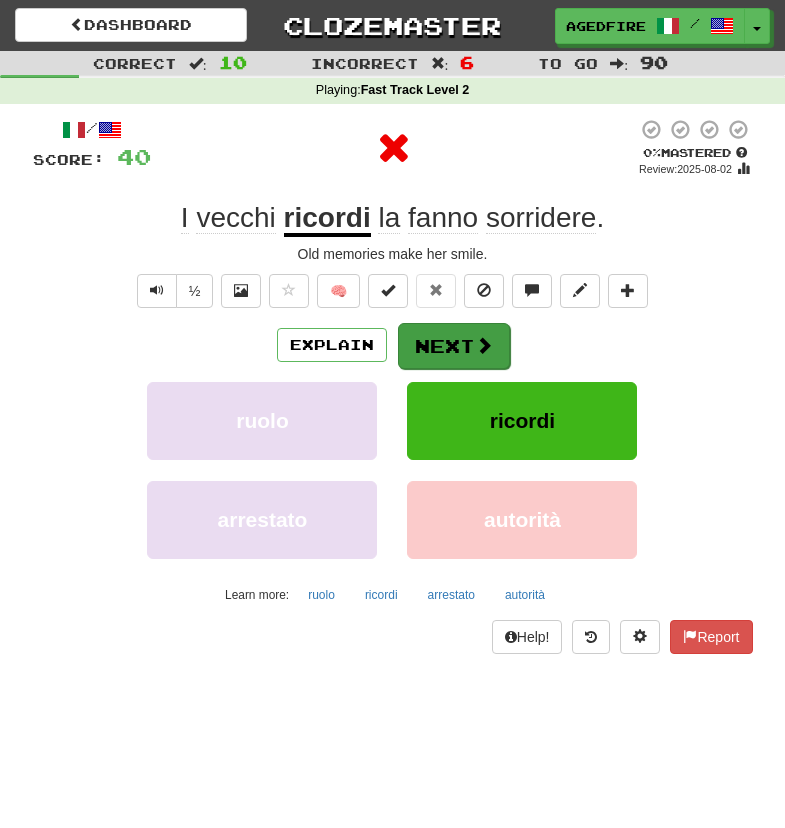 click on "Next" at bounding box center [454, 346] 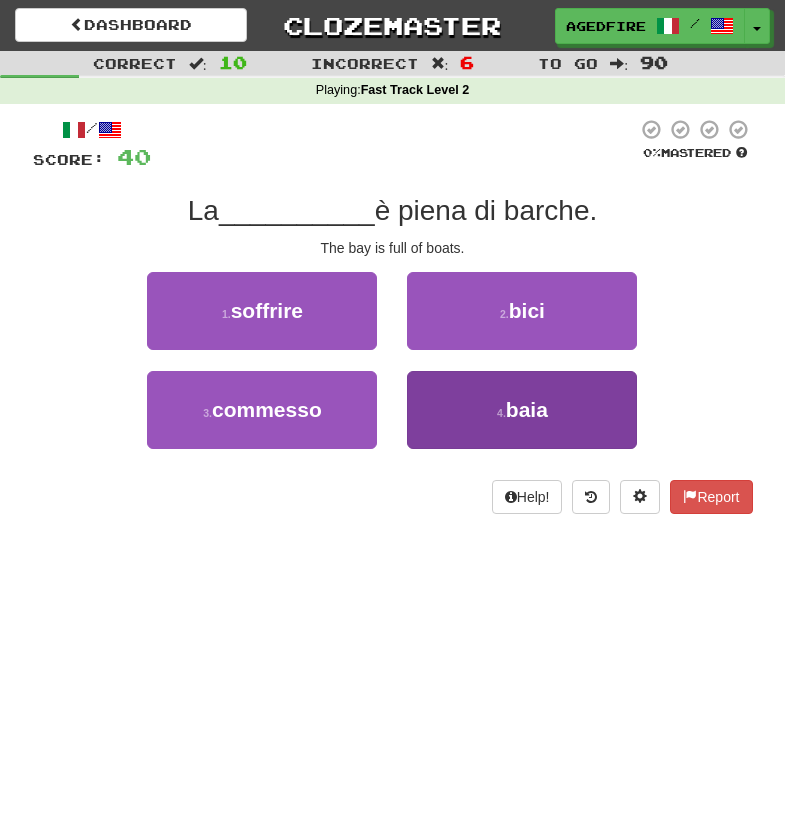 click on "4 .  baia" at bounding box center (522, 410) 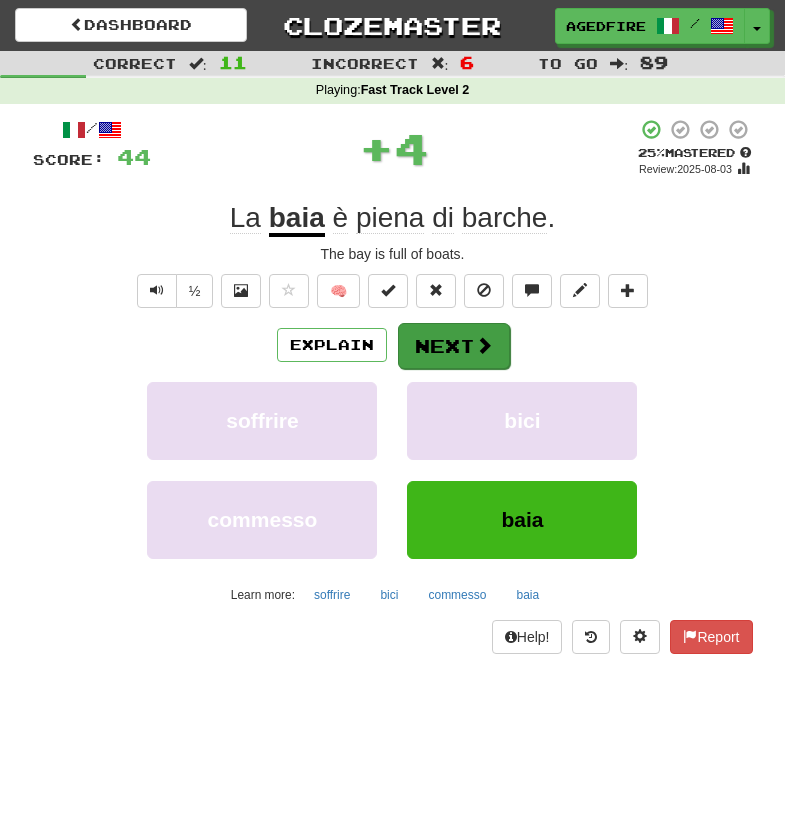 click on "Next" at bounding box center (454, 346) 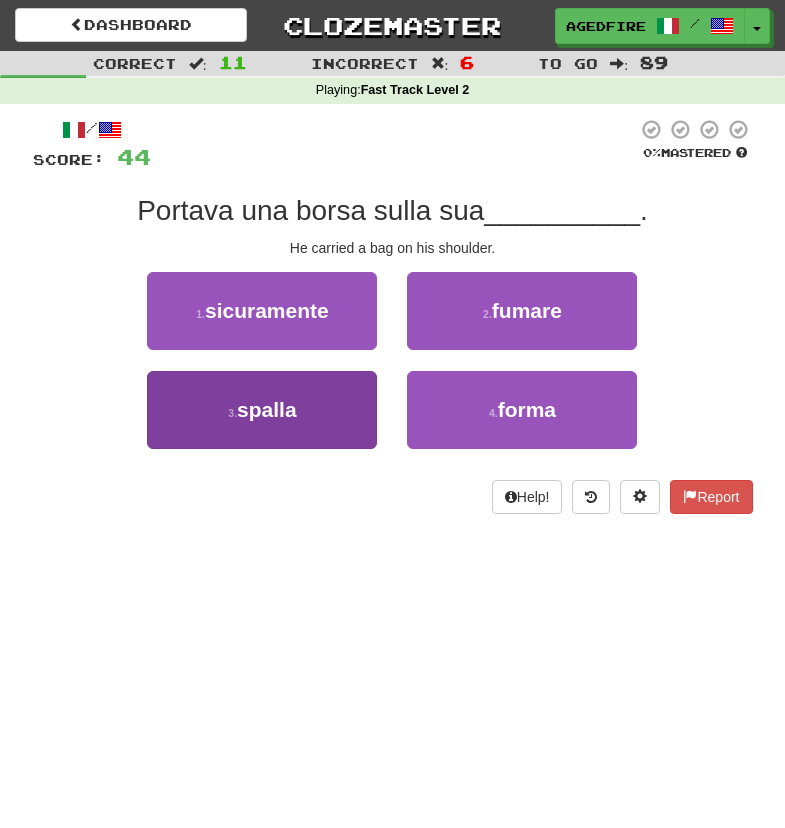 click on "3 .  spalla" at bounding box center [262, 410] 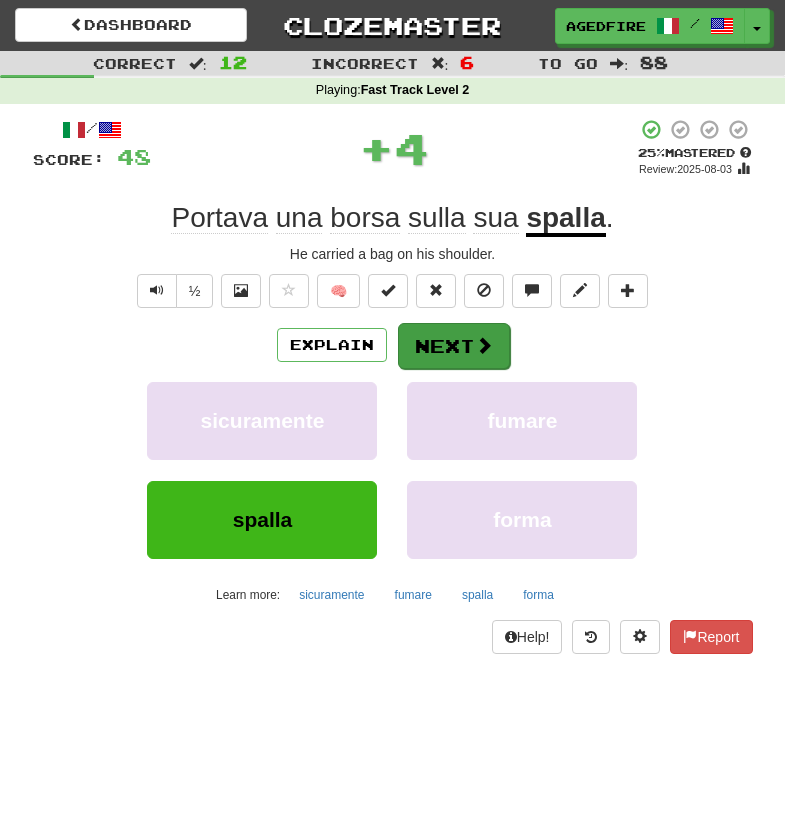 click on "Next" at bounding box center [454, 346] 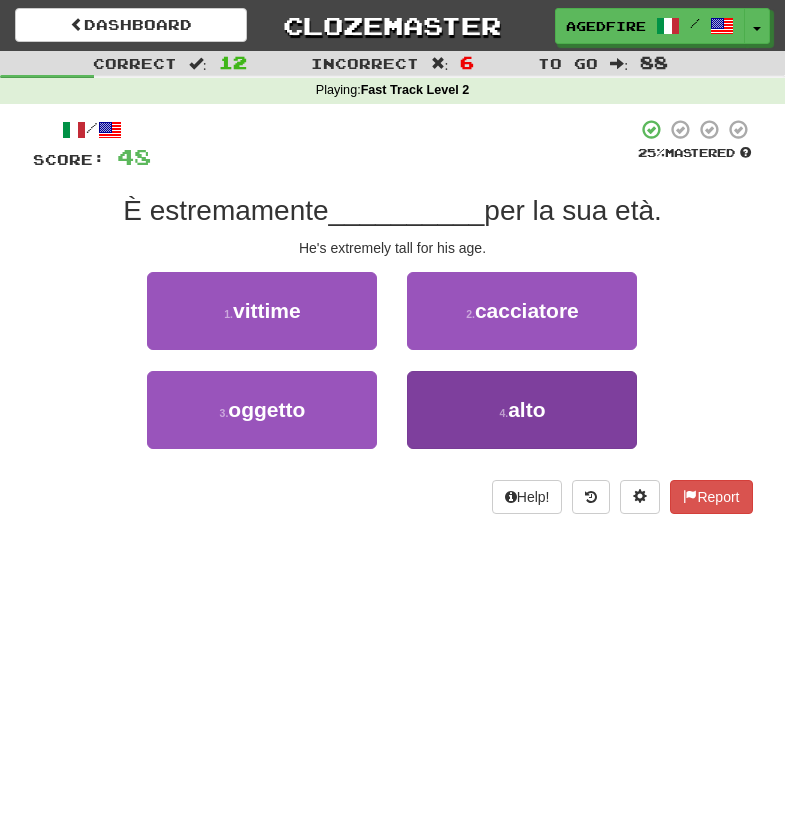click on "4 .  alto" at bounding box center (522, 410) 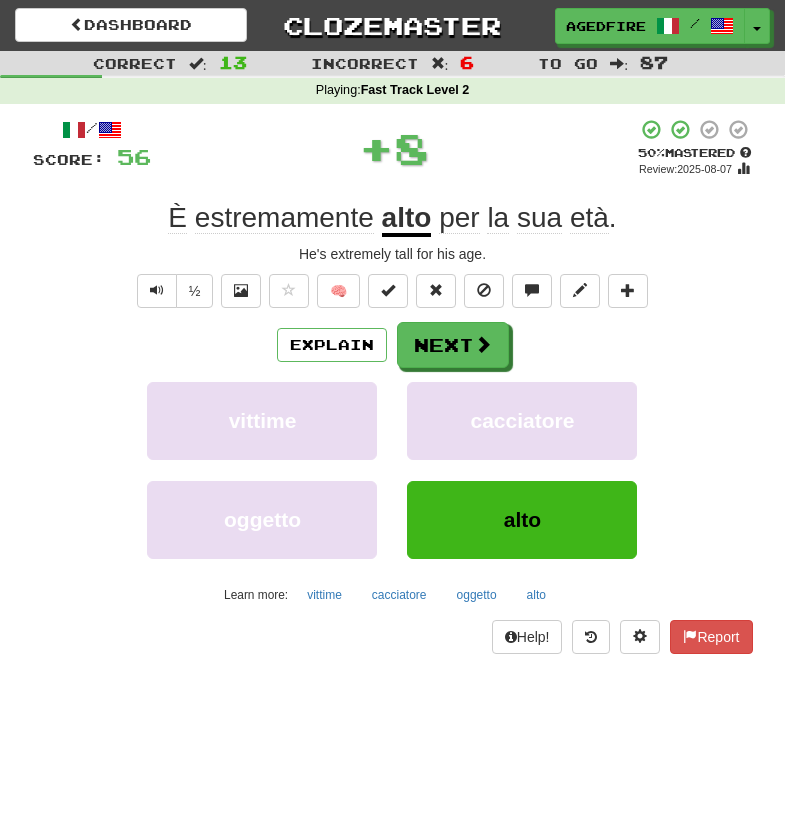click on "Explain Next vittime cacciatore oggetto alto Learn more: vittime cacciatore oggetto alto" at bounding box center (393, 466) 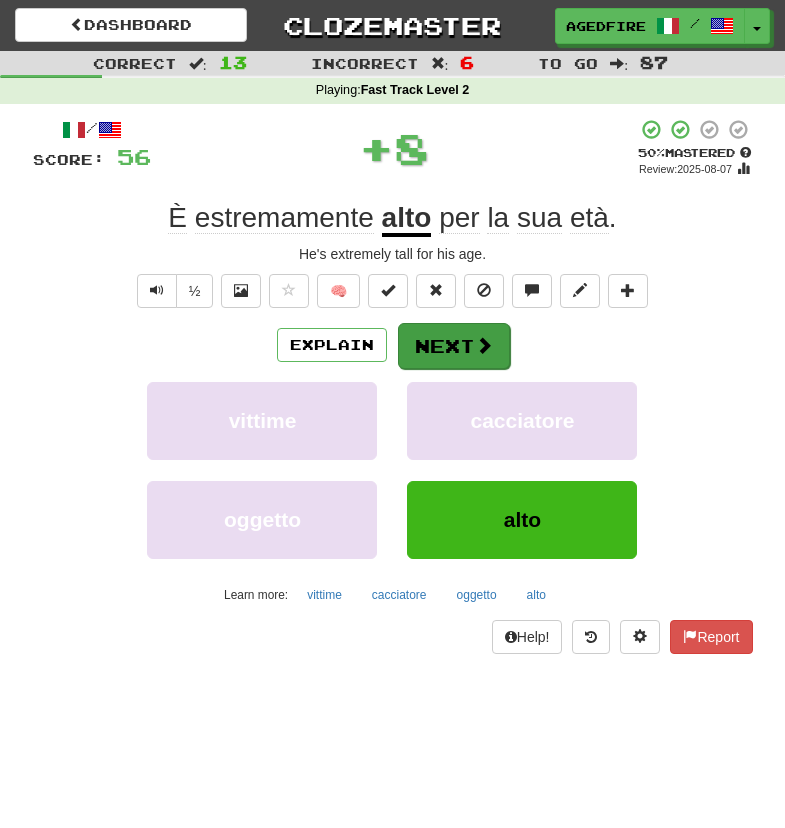 click on "Next" at bounding box center [454, 346] 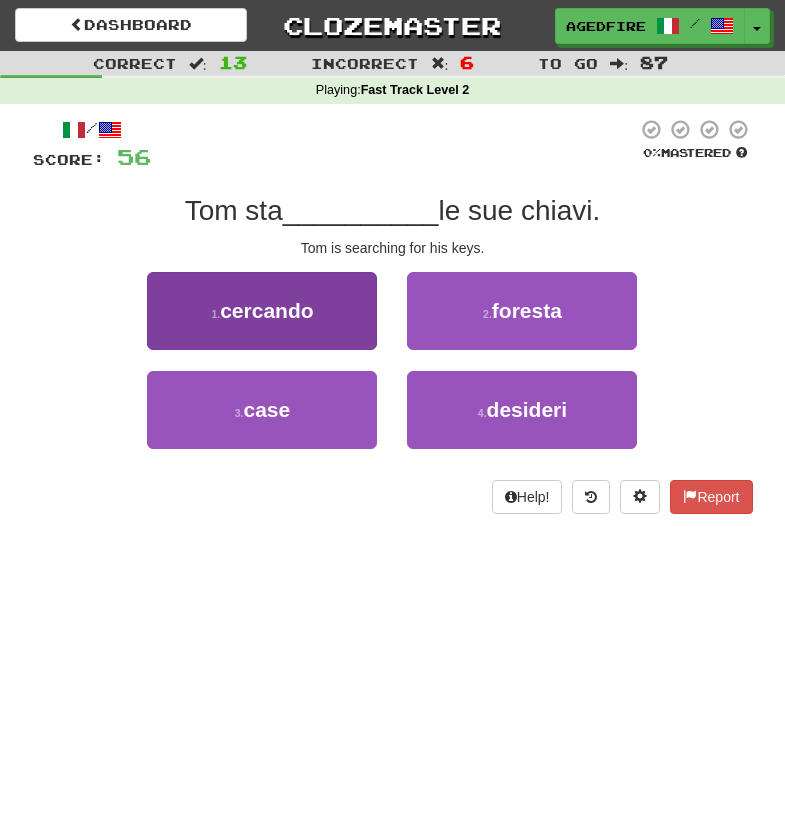 click on "1 .  cercando" at bounding box center (262, 311) 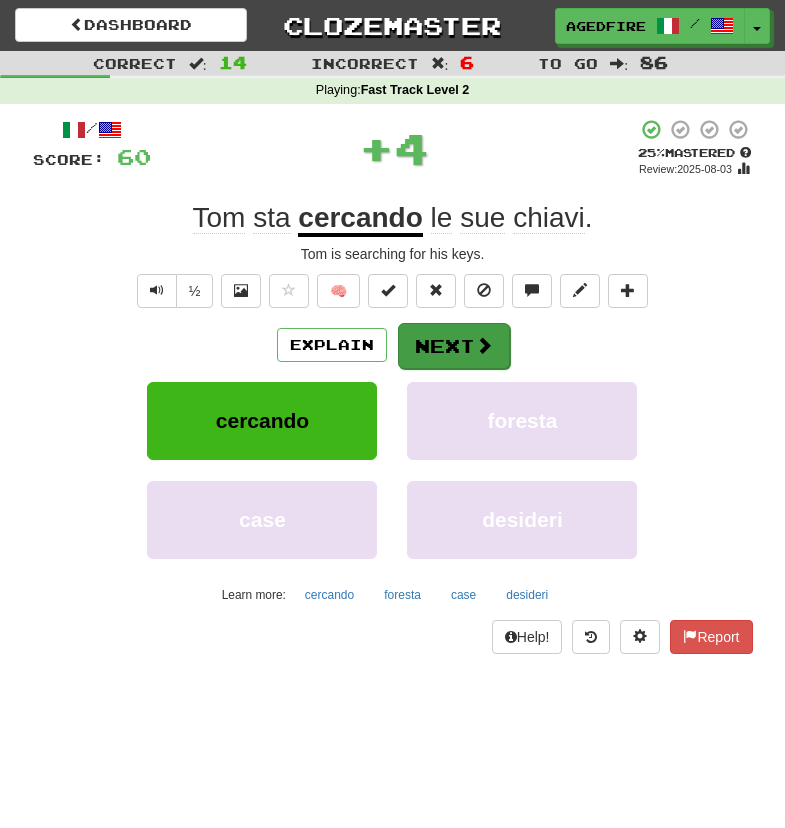 click on "Next" at bounding box center [454, 346] 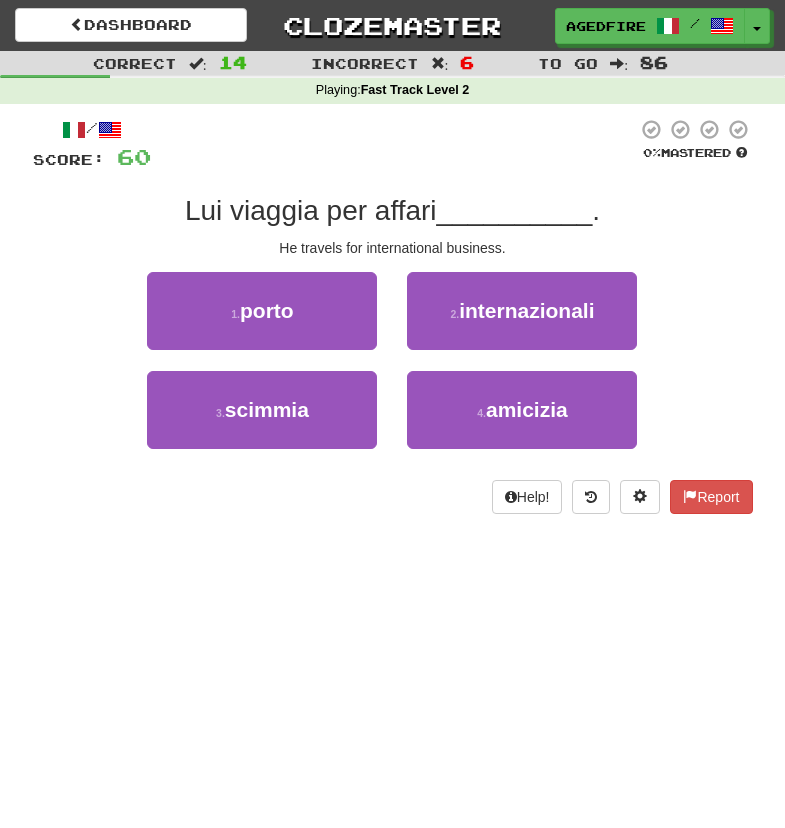 drag, startPoint x: 462, startPoint y: 330, endPoint x: 398, endPoint y: 453, distance: 138.65425 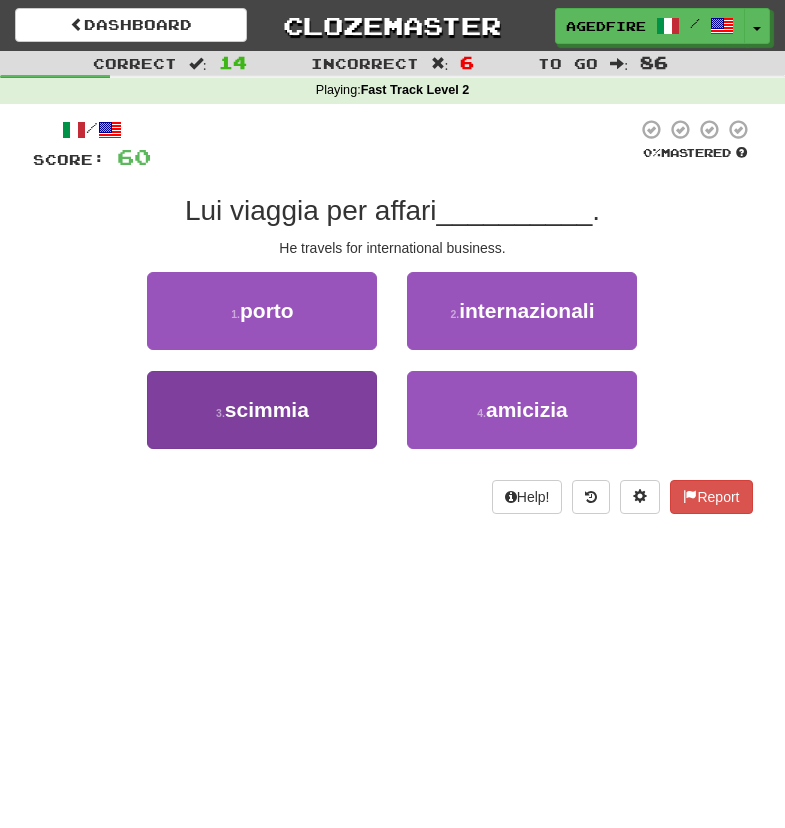 click on "3 .  scimmia" at bounding box center (262, 410) 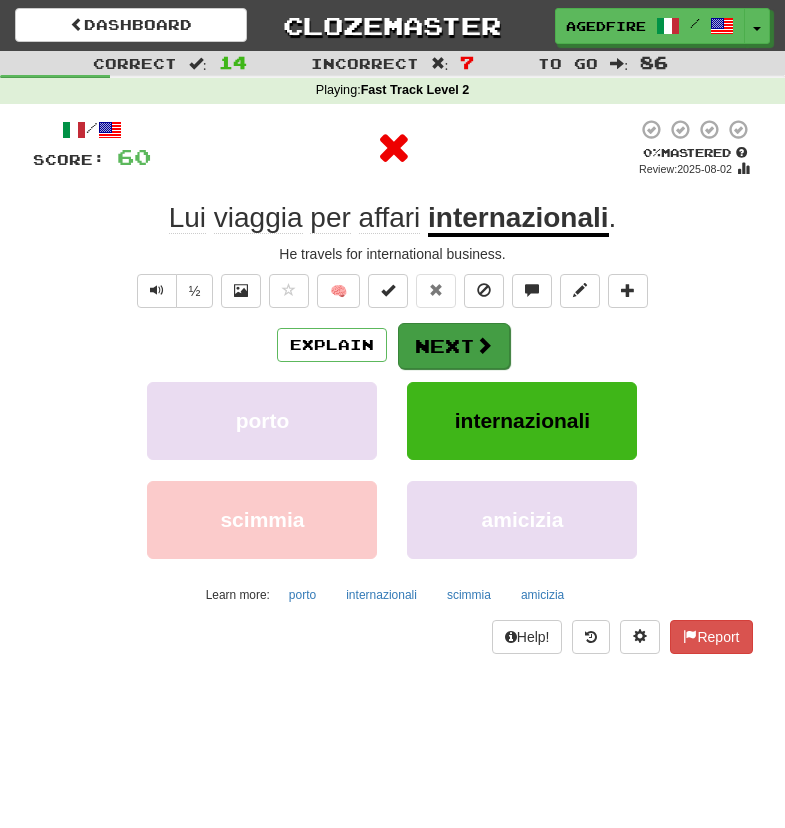 click at bounding box center [484, 345] 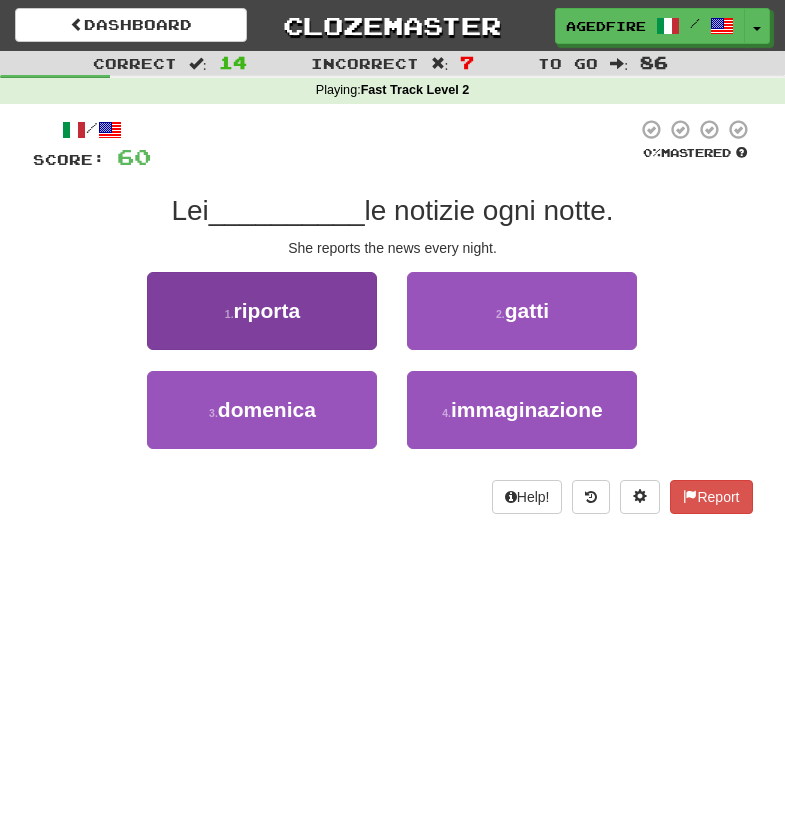 click on "1 .  riporta" at bounding box center (262, 311) 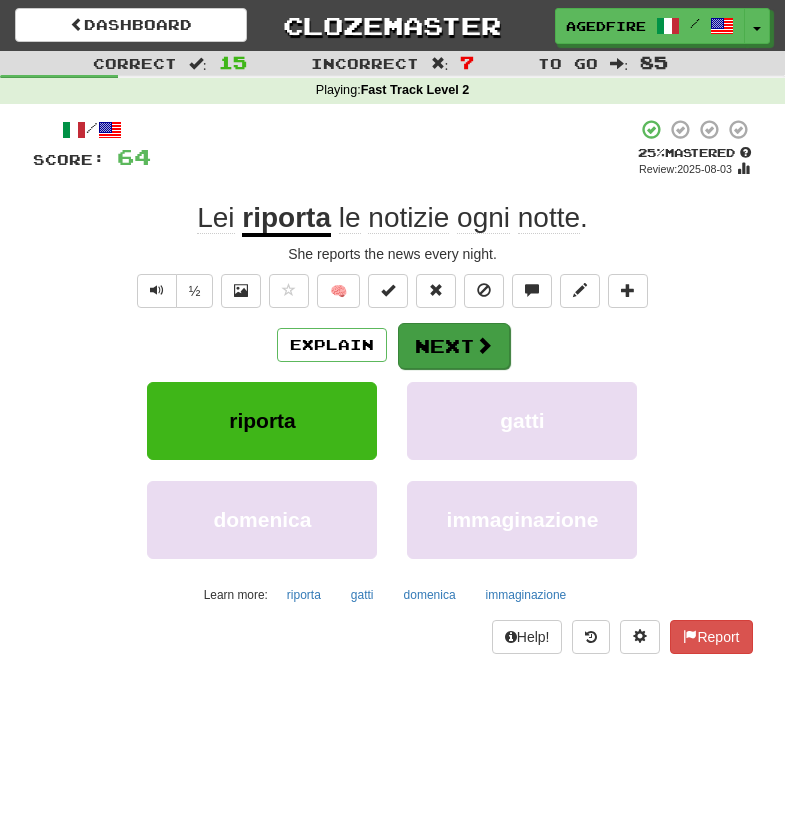 click on "Next" at bounding box center [454, 346] 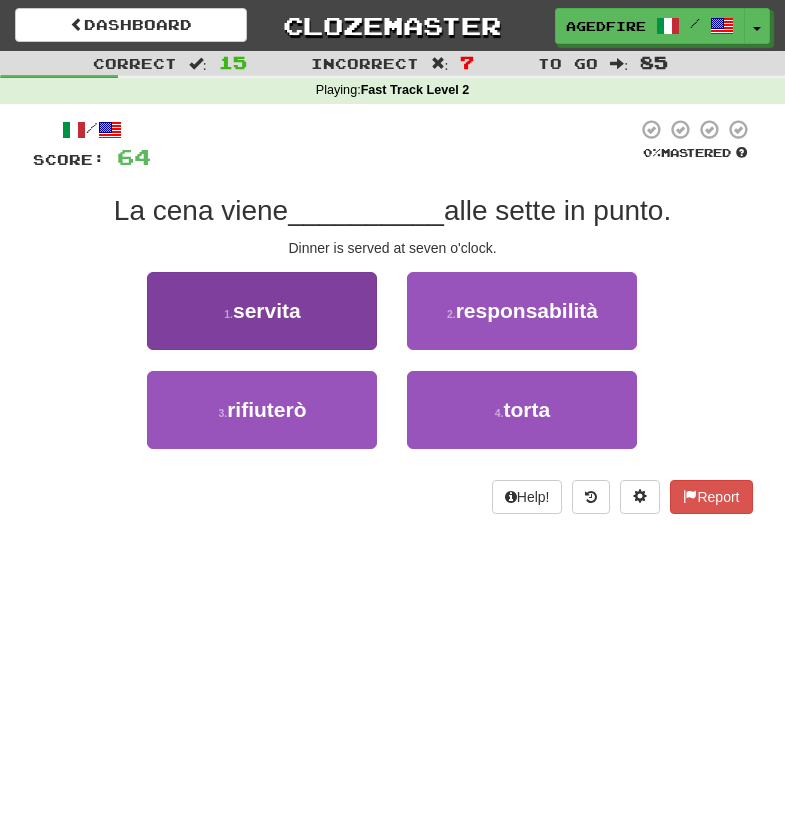click on "1 .  servita" at bounding box center [262, 311] 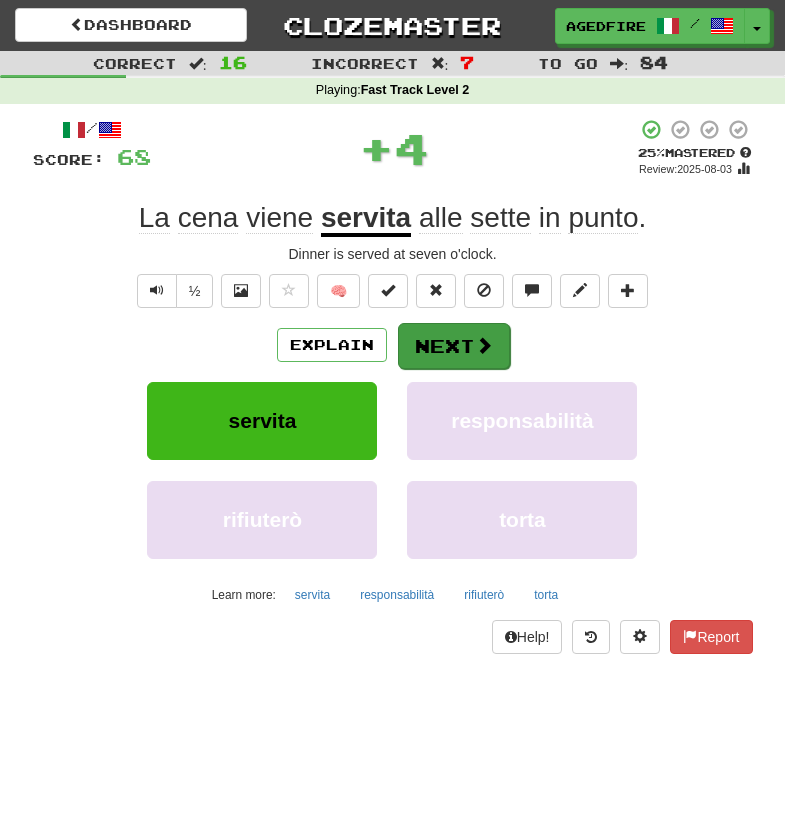 click on "Next" at bounding box center [454, 346] 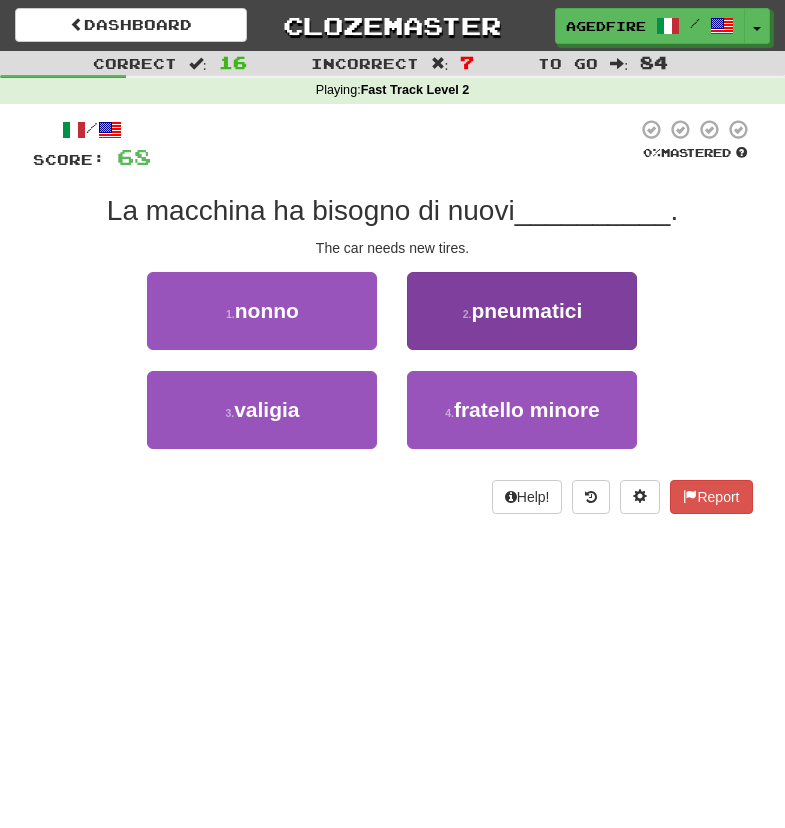 click on "2 .  pneumatici" at bounding box center [522, 311] 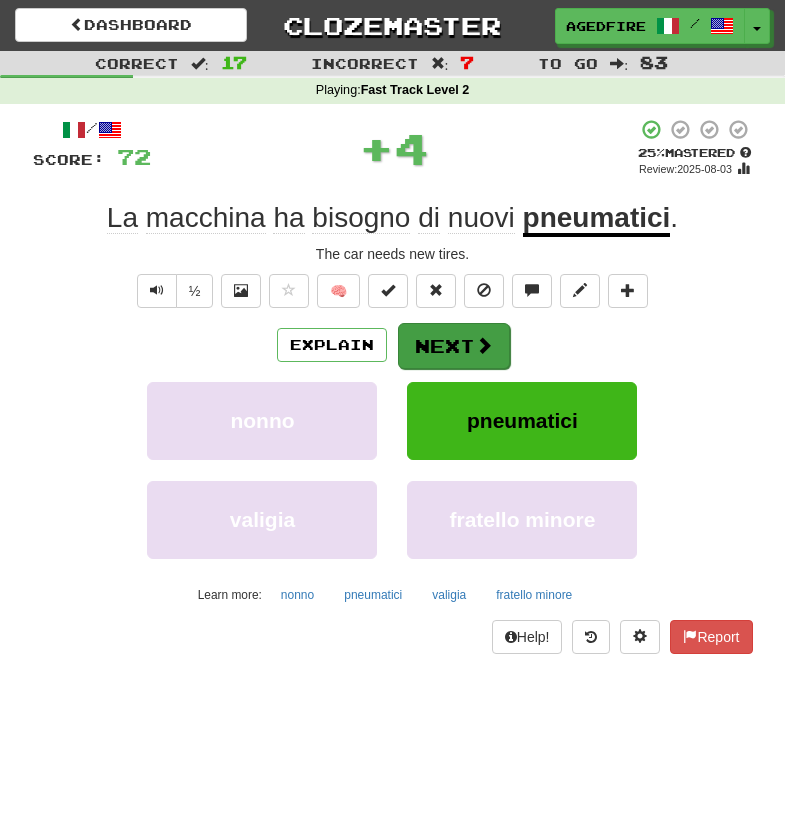 click on "Next" at bounding box center [454, 346] 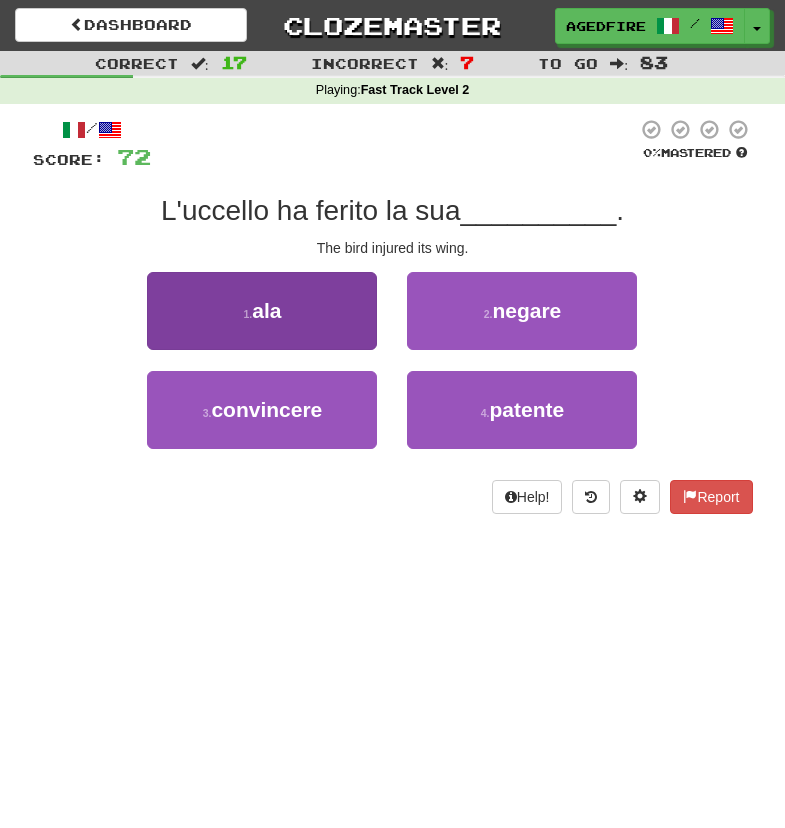 click on "1 .  ala" at bounding box center [262, 311] 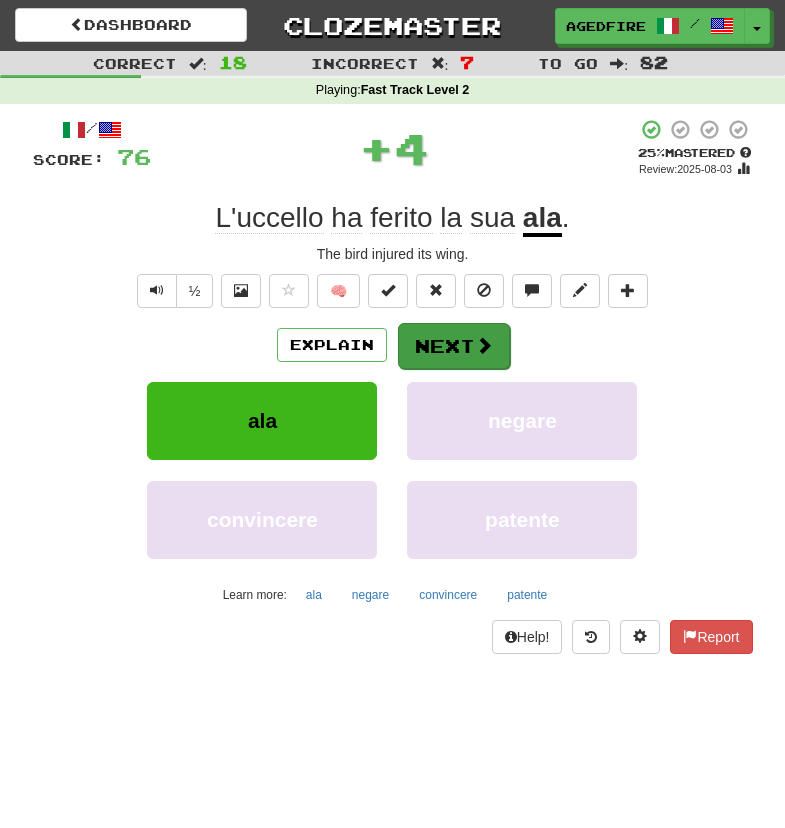 click on "Next" at bounding box center (454, 346) 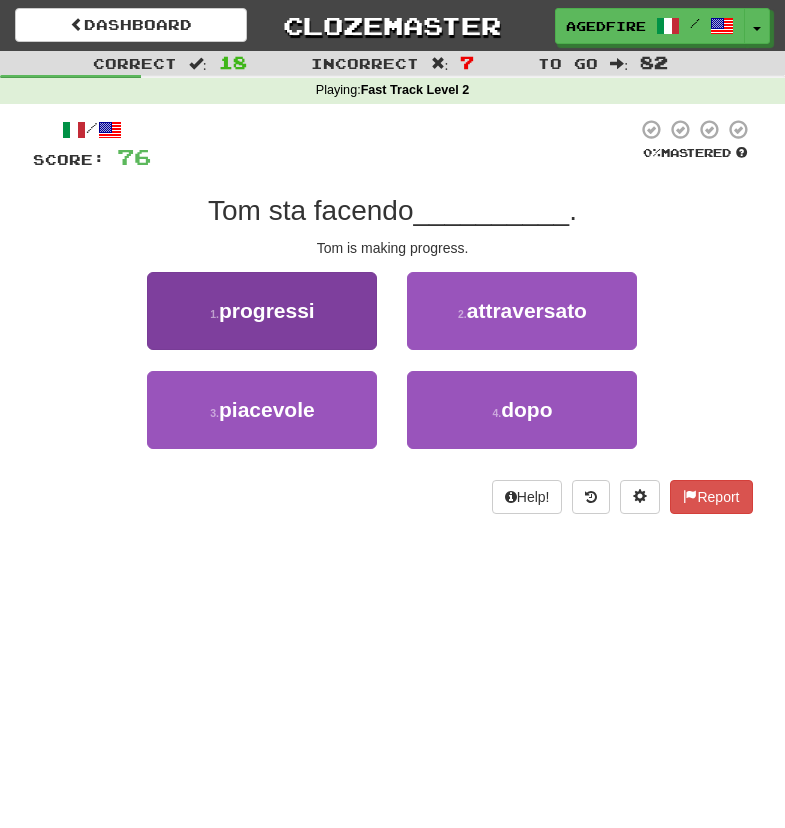 click on "1 .  progressi" at bounding box center (262, 311) 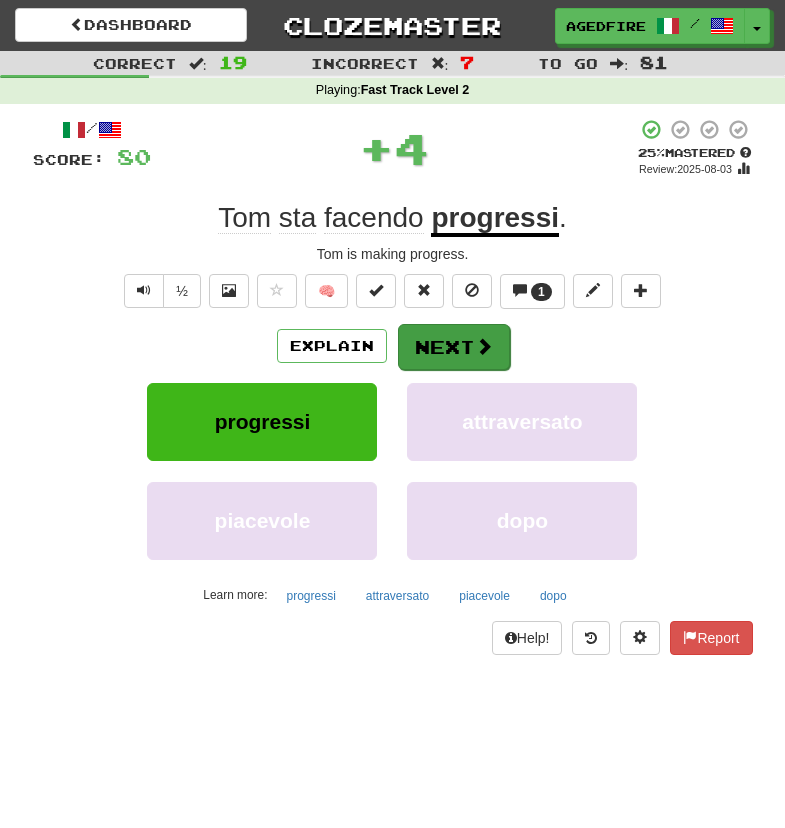 click on "Next" at bounding box center [454, 347] 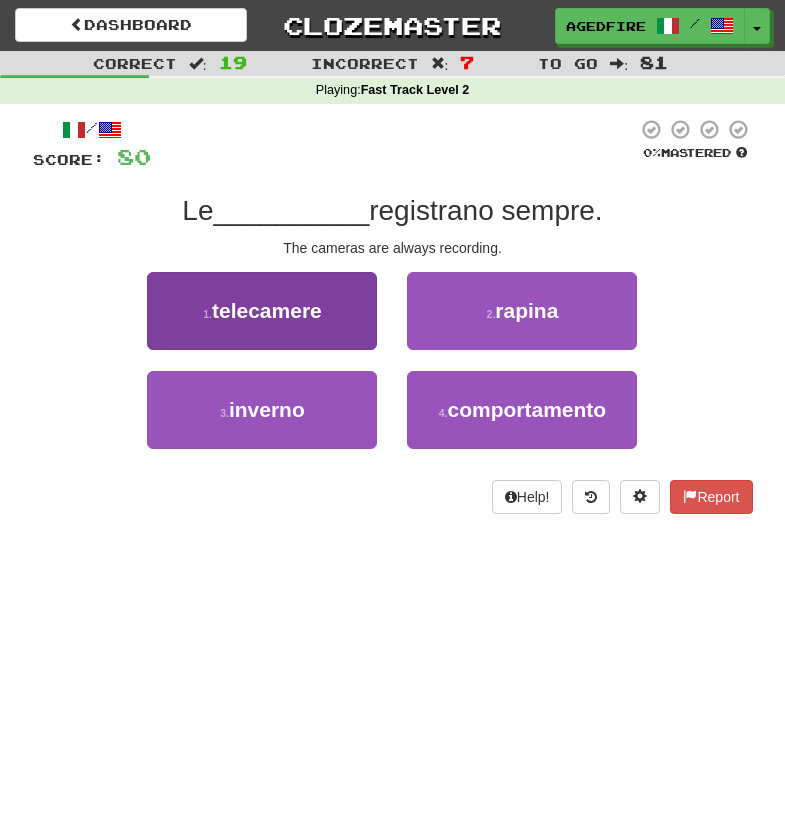 click on "1 .  telecamere" at bounding box center (262, 311) 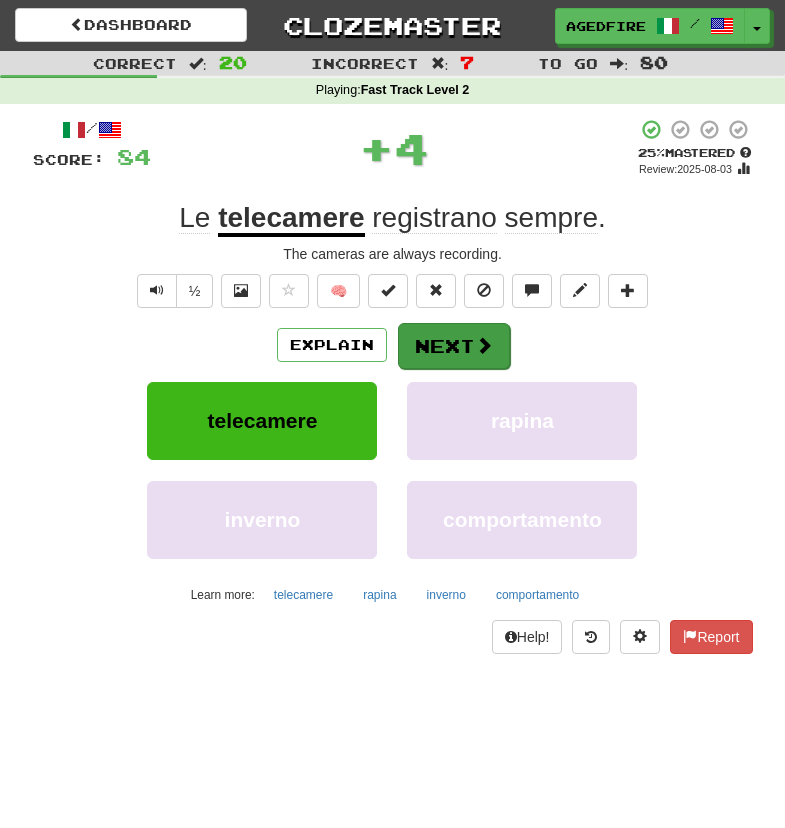 click on "Next" at bounding box center (454, 346) 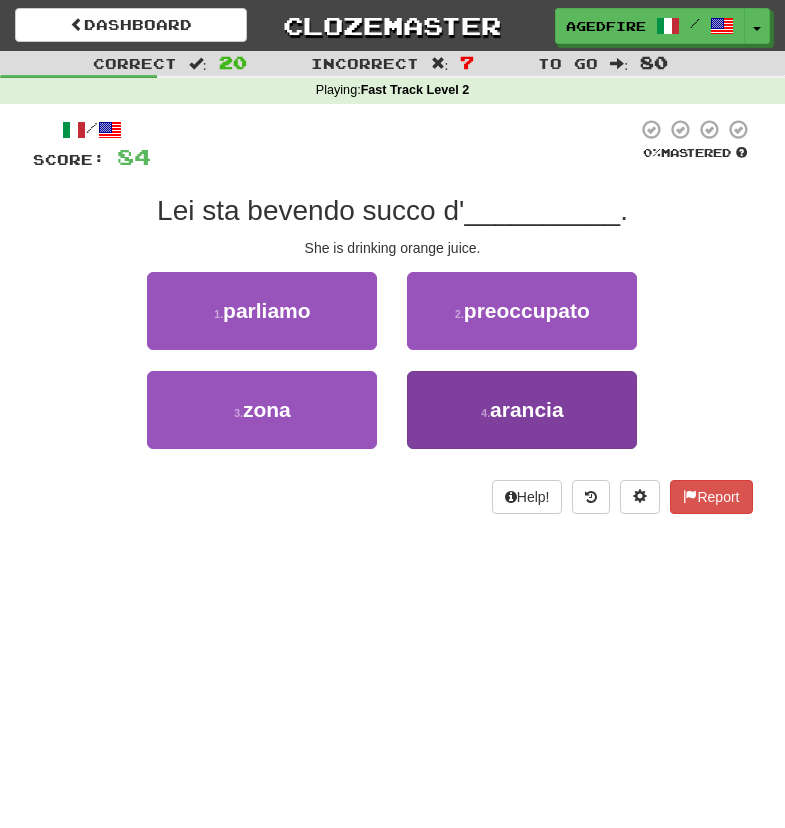 click on "4 .  arancia" at bounding box center [522, 410] 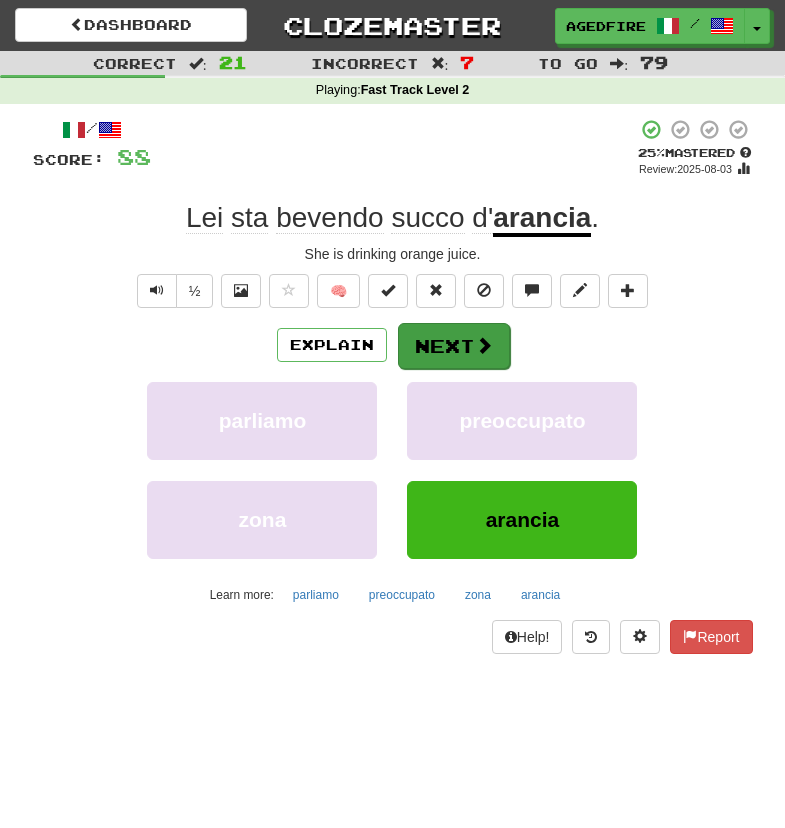 click on "Next" at bounding box center (454, 346) 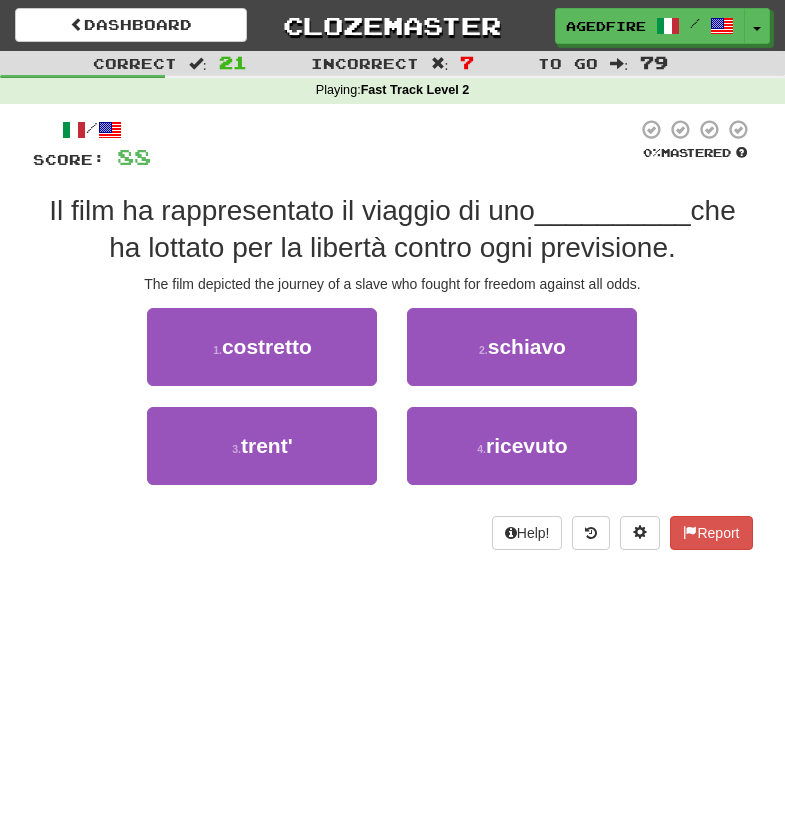 click on "che ha lottato per la libertà contro ogni previsione." at bounding box center (422, 228) 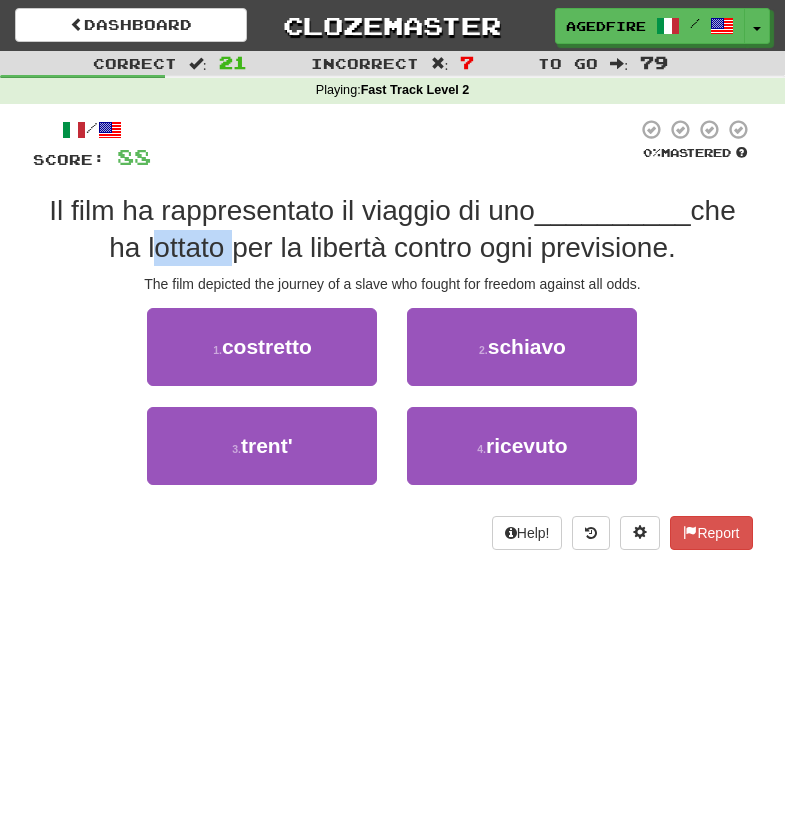click on "/ Score: 88 0 % Mastered Il film ha rappresentato il viaggio di uno __________ che ha lottato per la libertà contro ogni previsione. The film depicted the journey of a [NATIONALITY] who fought for freedom against all odds. 1 . costretto 2 . schiavo 3 . trent' 4 . ricevuto Help! Report" at bounding box center (393, 334) 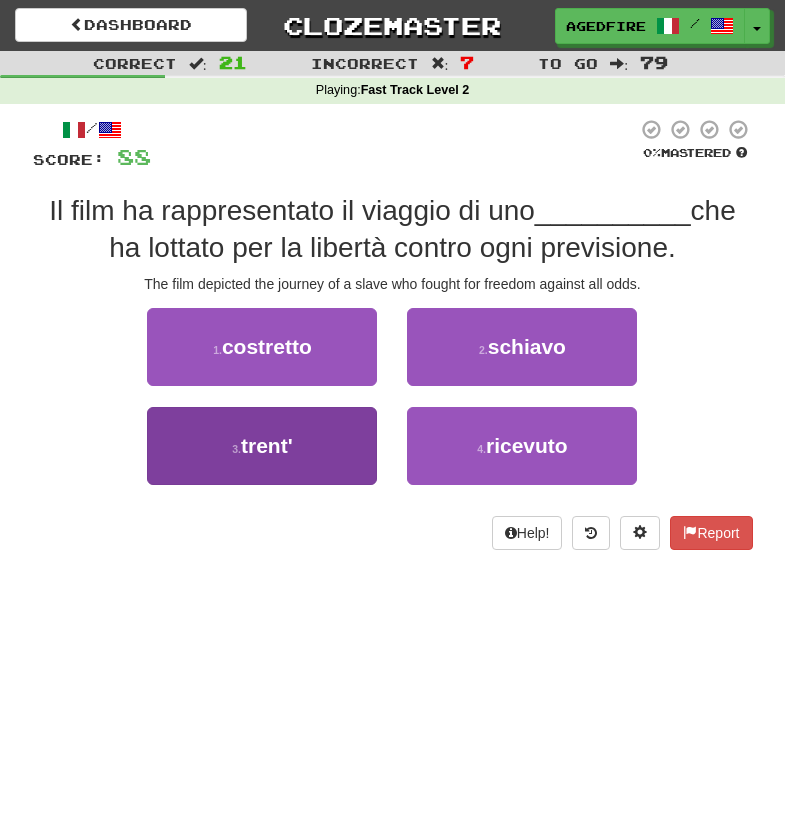 click on "3 .  trent'" at bounding box center [262, 446] 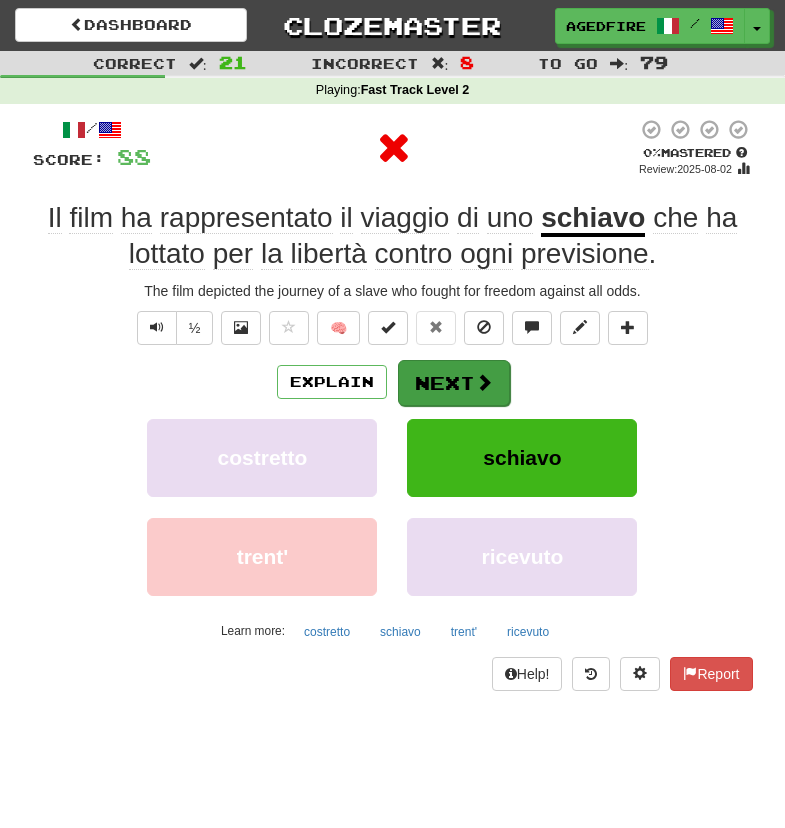 click on "Next" at bounding box center [454, 383] 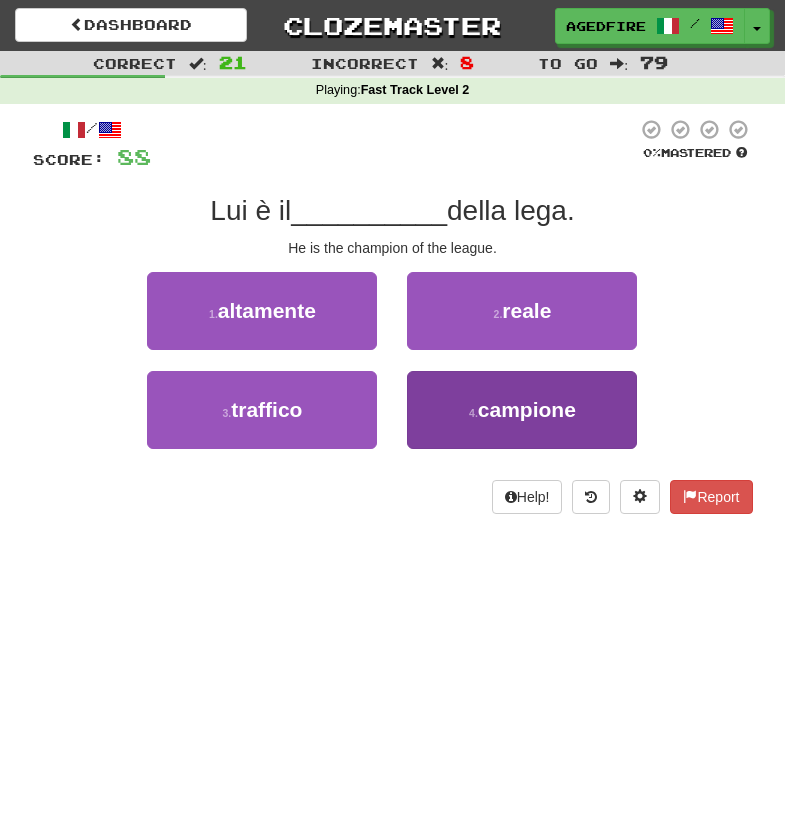 click on "4 .  campione" at bounding box center [522, 410] 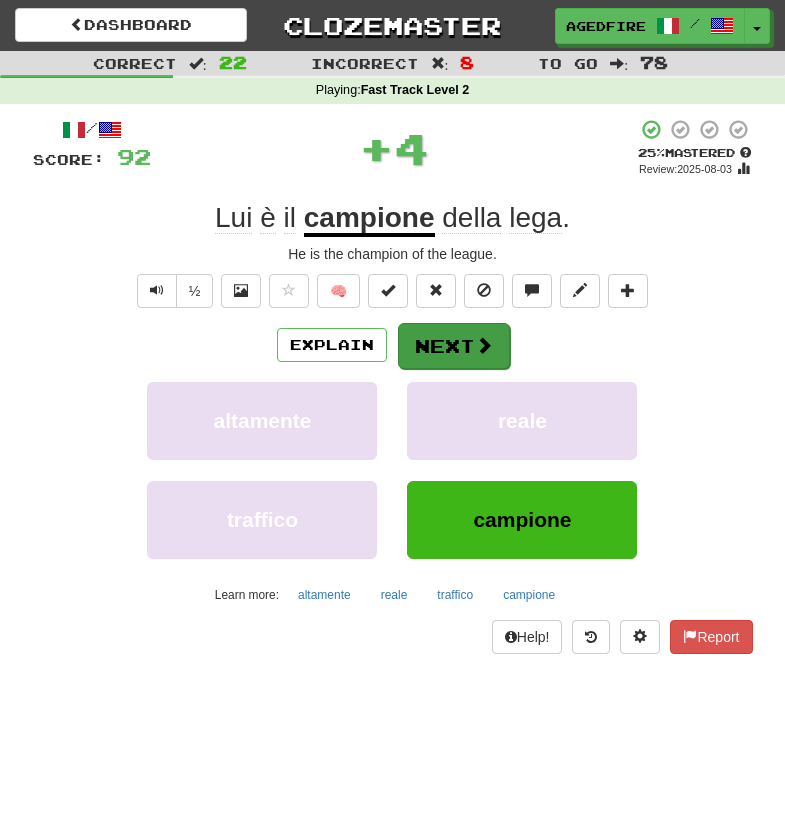 click on "Next" at bounding box center (454, 346) 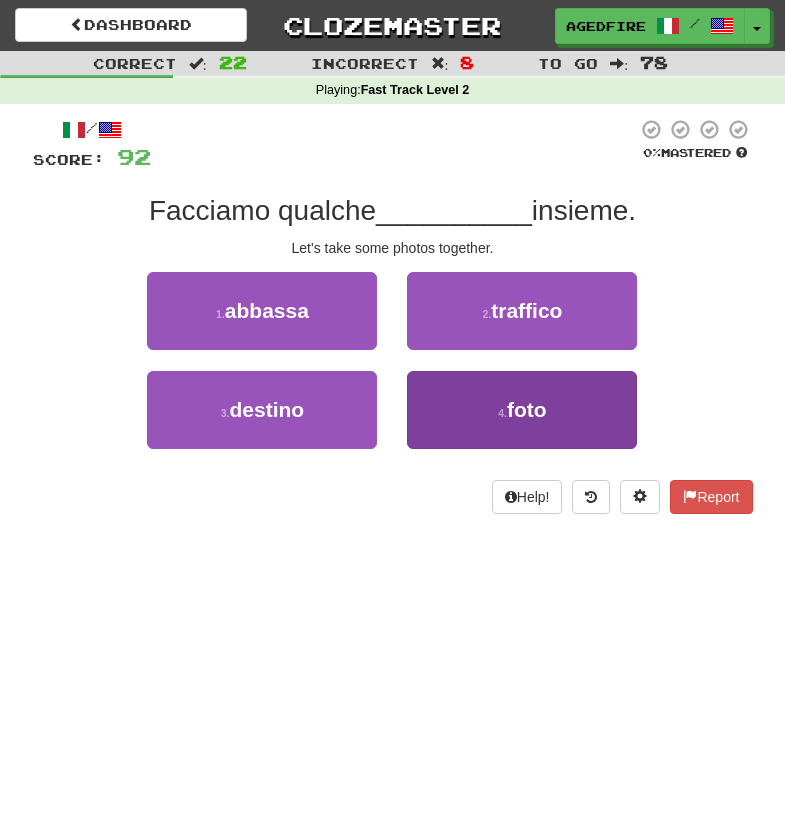 click on "4 .  foto" at bounding box center [522, 410] 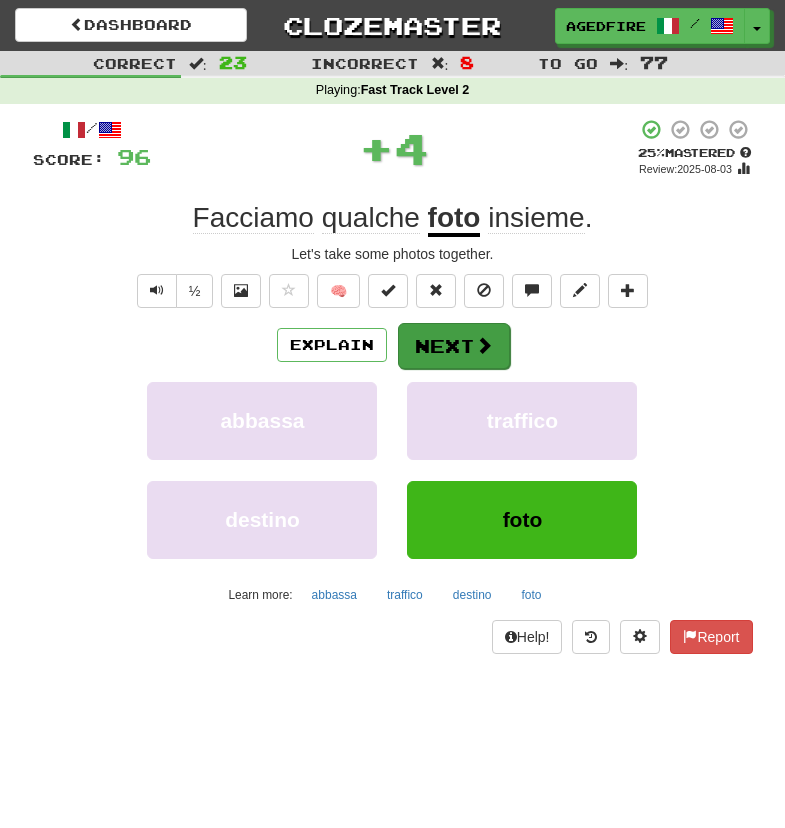 click on "Next" at bounding box center [454, 346] 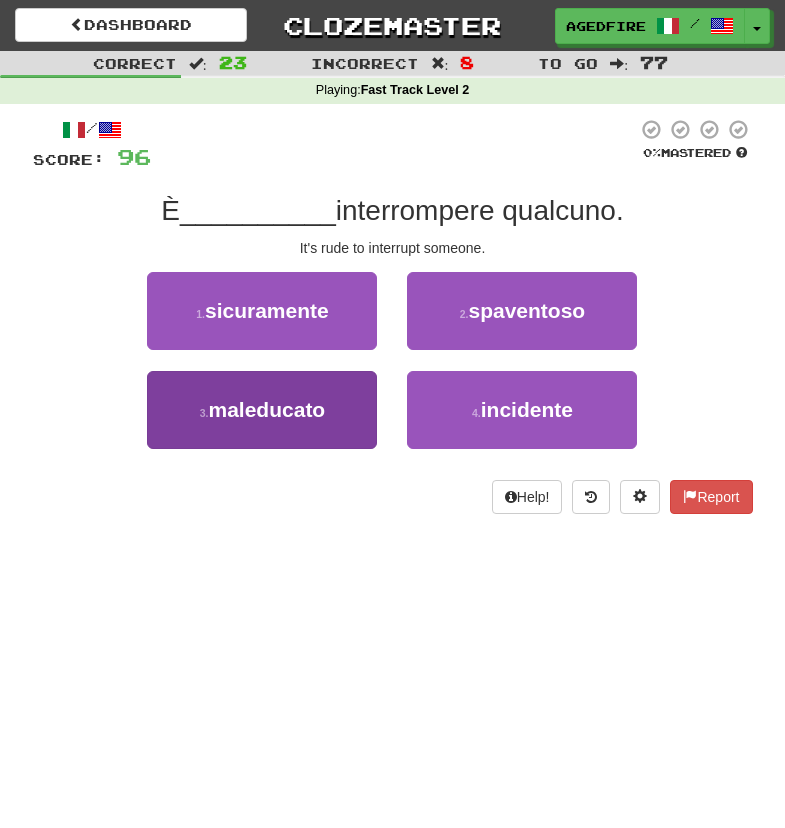 click on "3 .  maleducato" at bounding box center (262, 410) 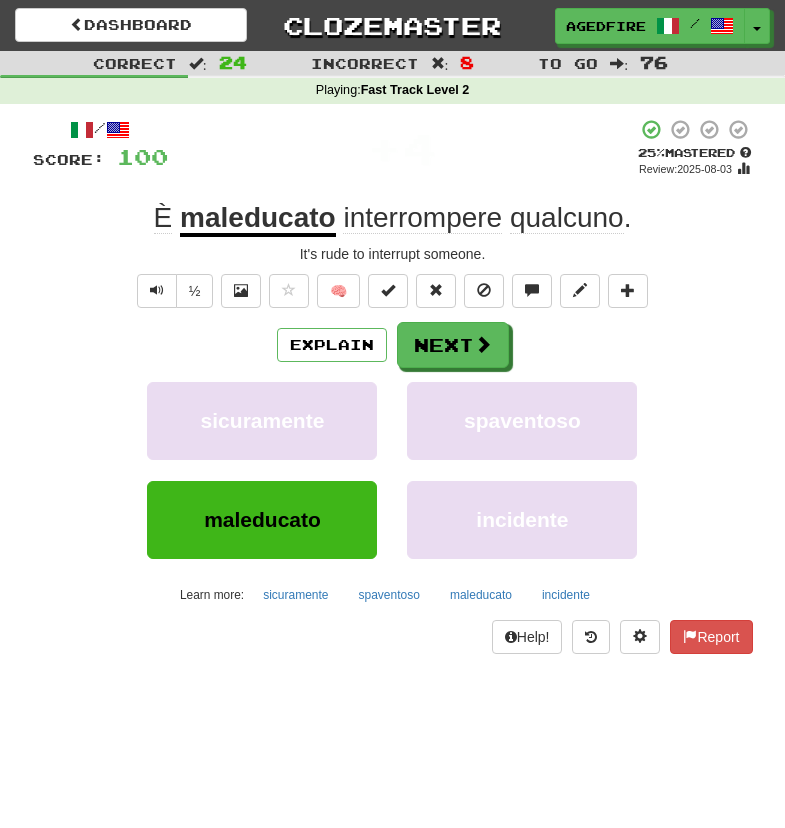 click on "Next" at bounding box center [453, 345] 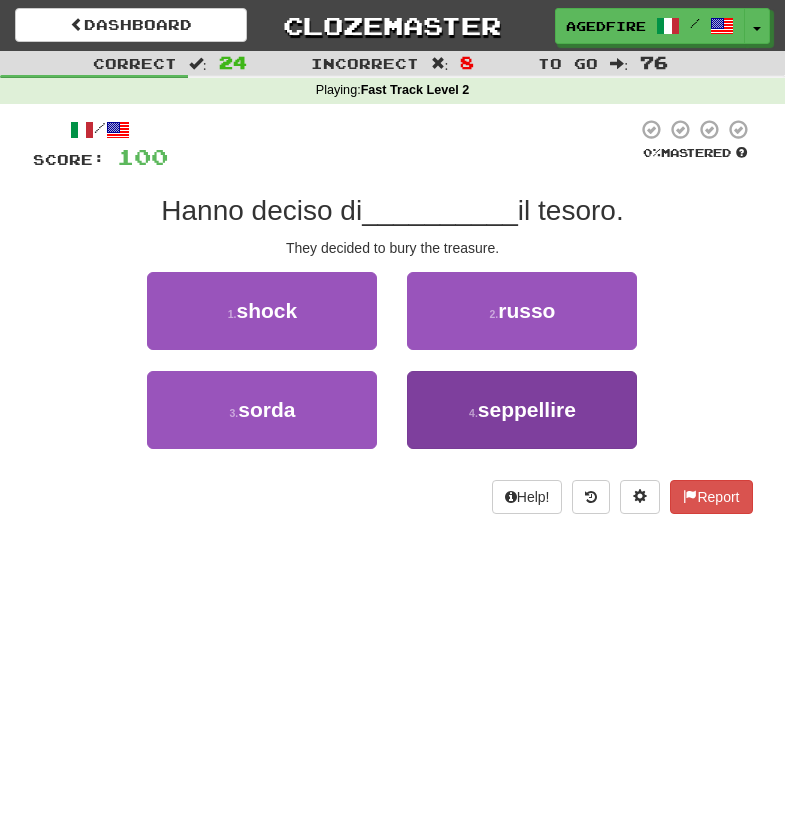 click on "4 .  seppellire" at bounding box center [522, 410] 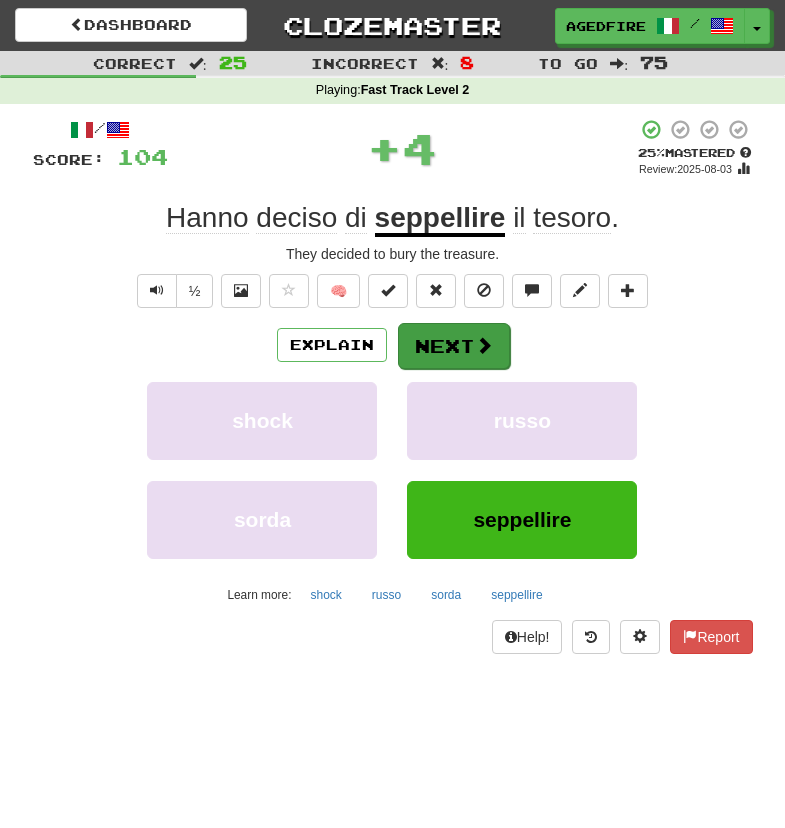 click on "Next" at bounding box center (454, 346) 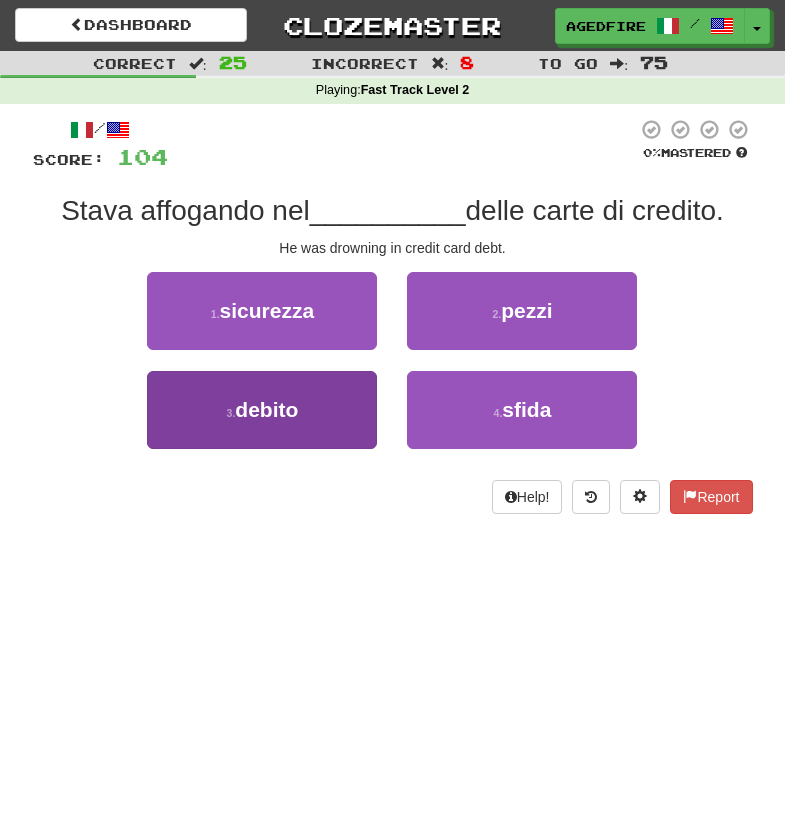 click on "3 .  debito" at bounding box center (262, 410) 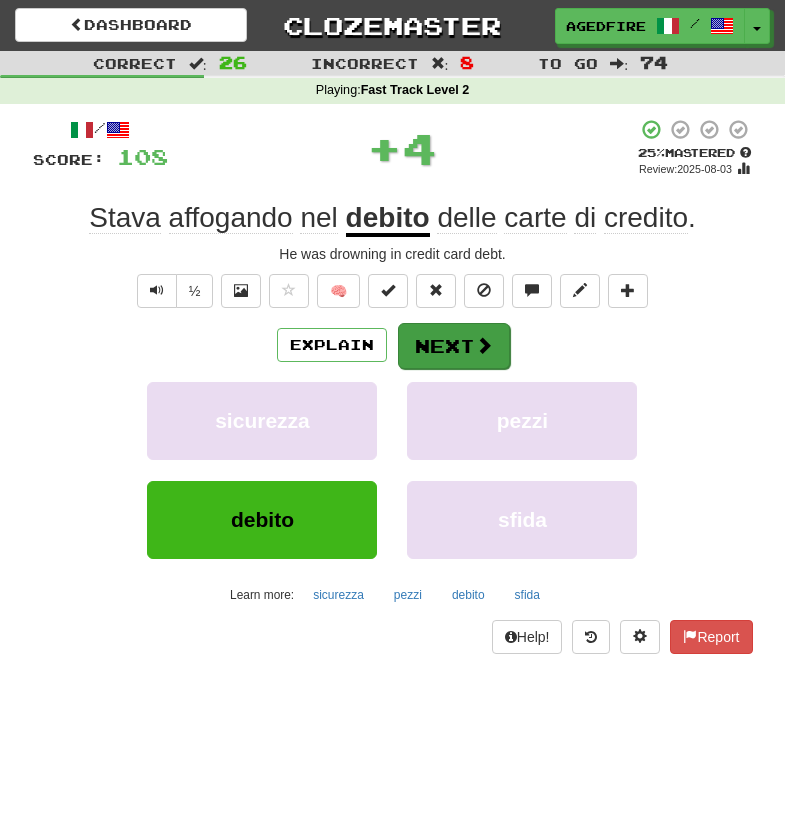 click on "Next" at bounding box center (454, 346) 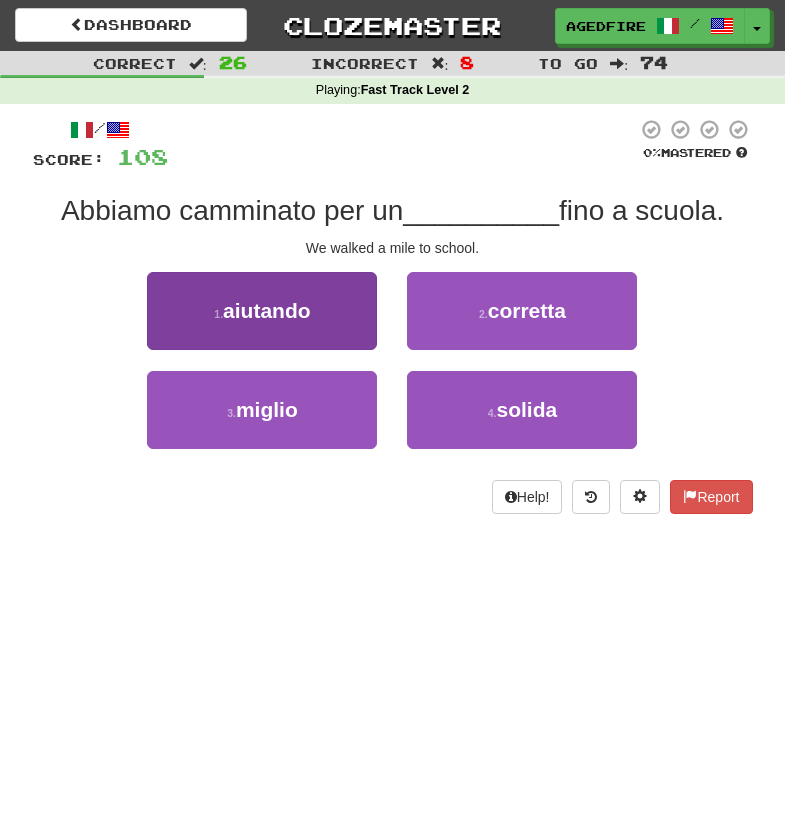 click on "3 .  miglio" at bounding box center [262, 410] 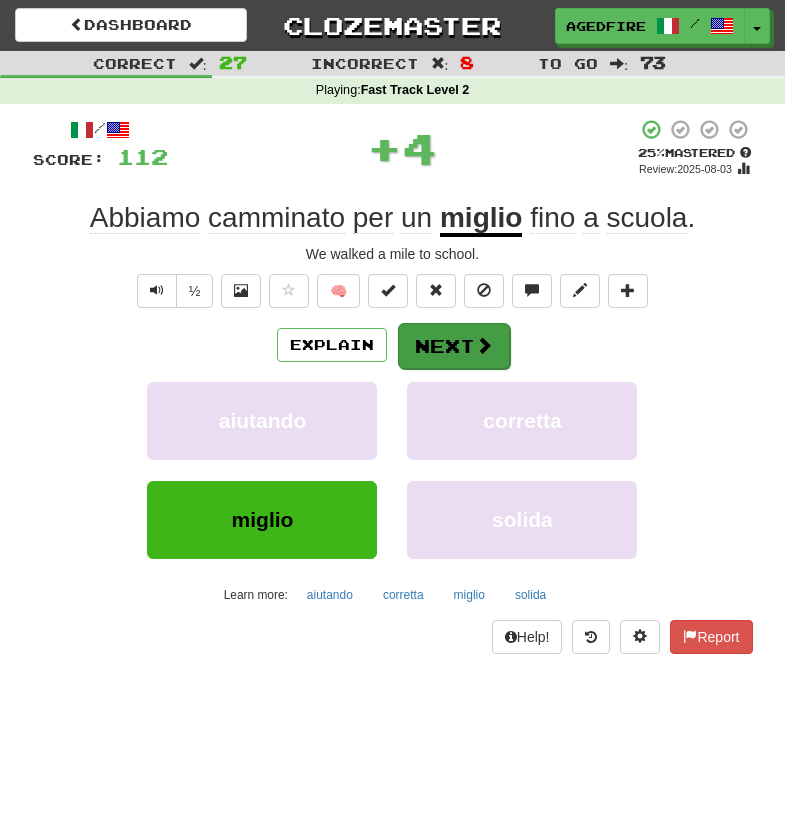 click on "Next" at bounding box center [454, 346] 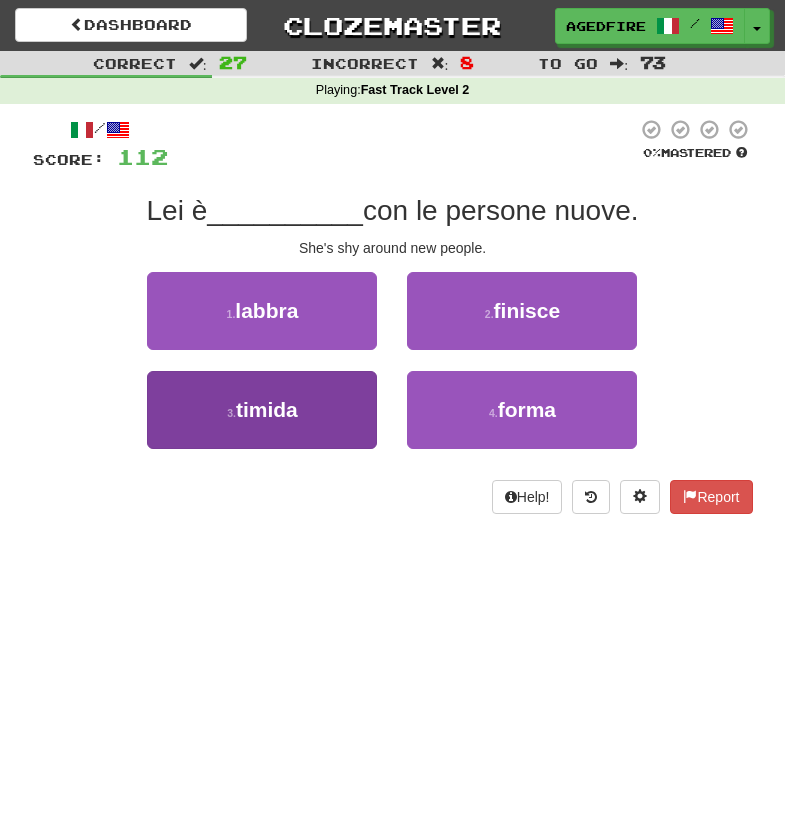 click on "3 .  timida" at bounding box center [262, 410] 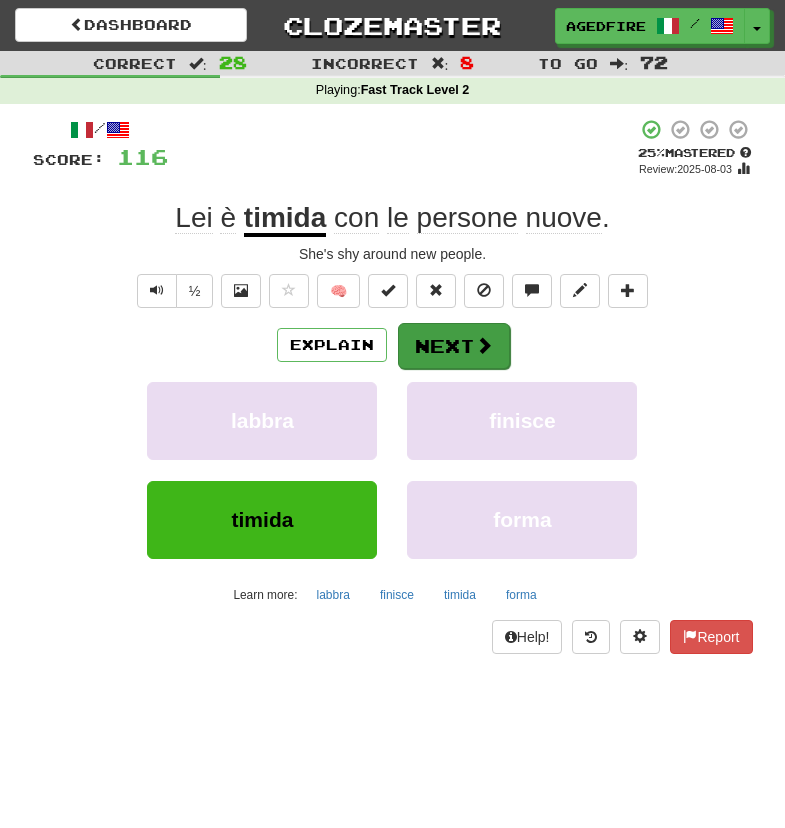 click on "Next" at bounding box center [454, 346] 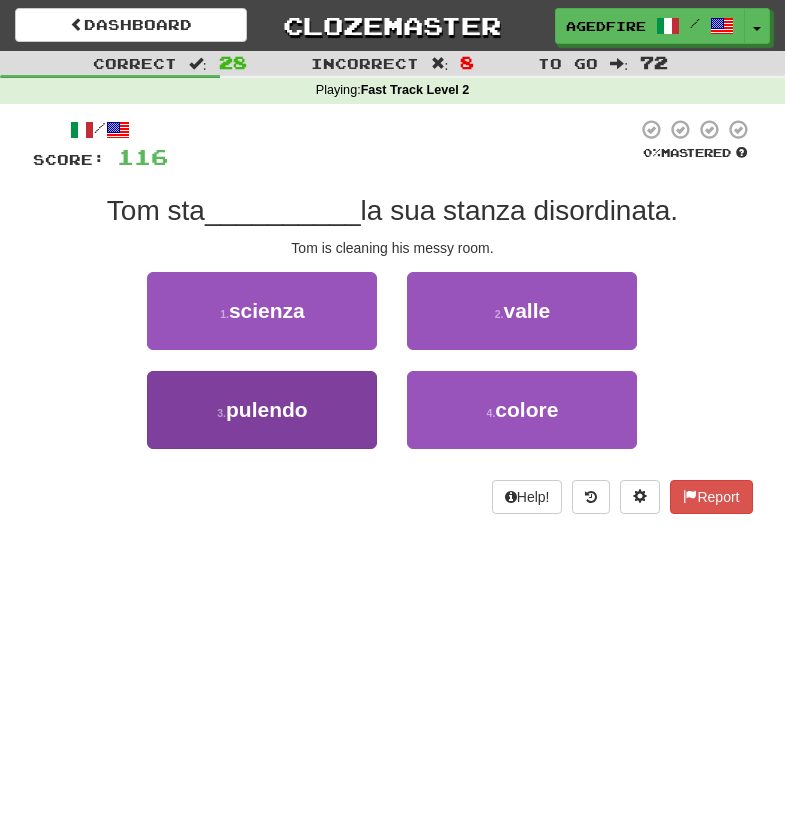 click on "3 .  pulendo" at bounding box center [262, 410] 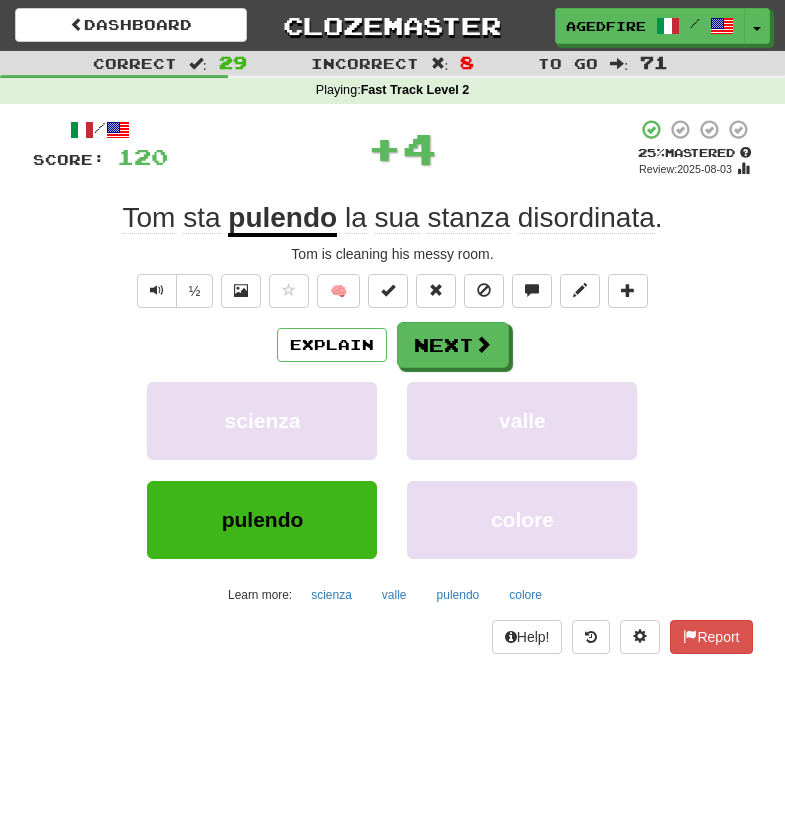 click on "Explain Next scienza valle pulendo colore Learn more: scienza valle pulendo colore" at bounding box center (393, 466) 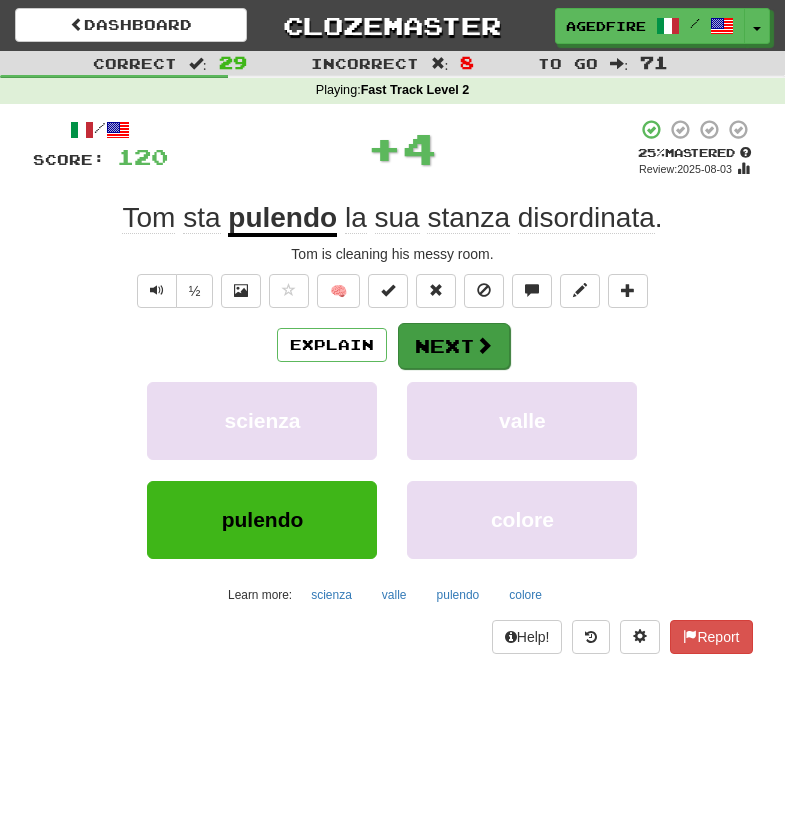 click on "Next" at bounding box center (454, 346) 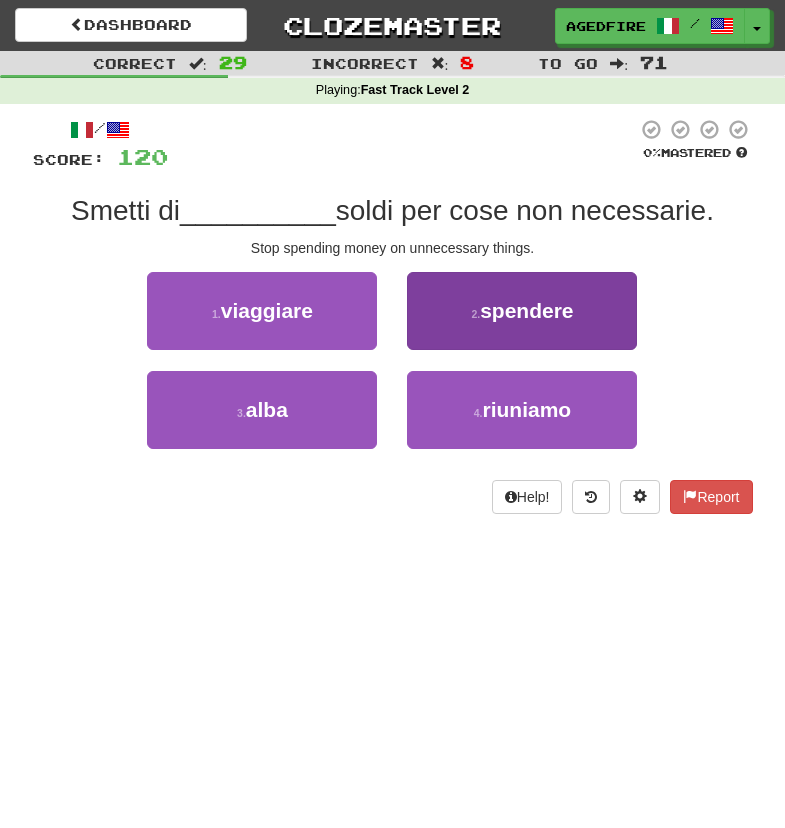 click on "2 .  spendere" at bounding box center [522, 311] 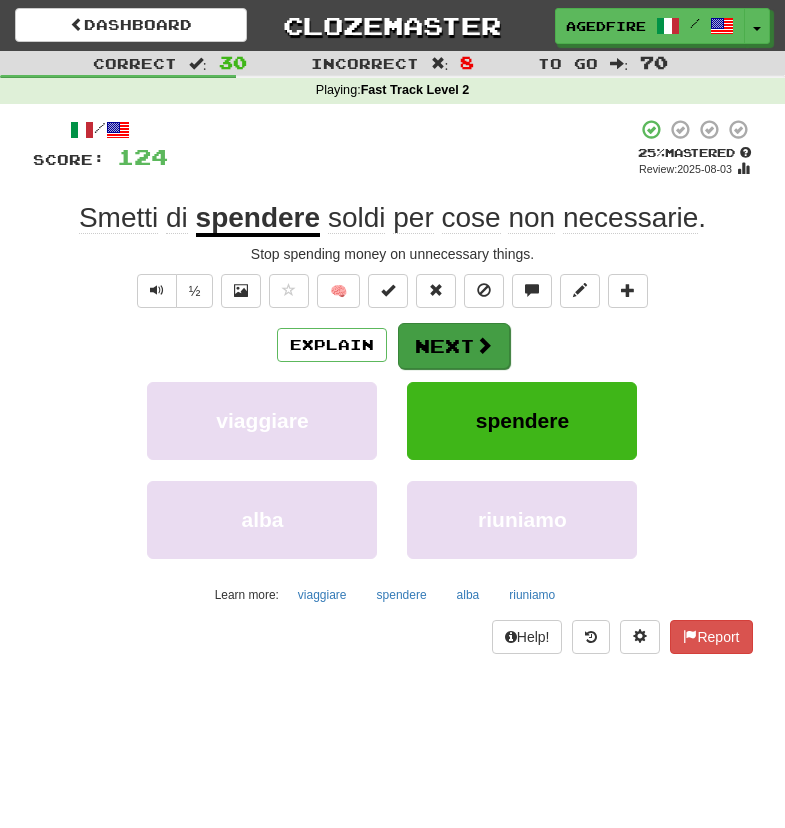 click on "Next" at bounding box center (454, 346) 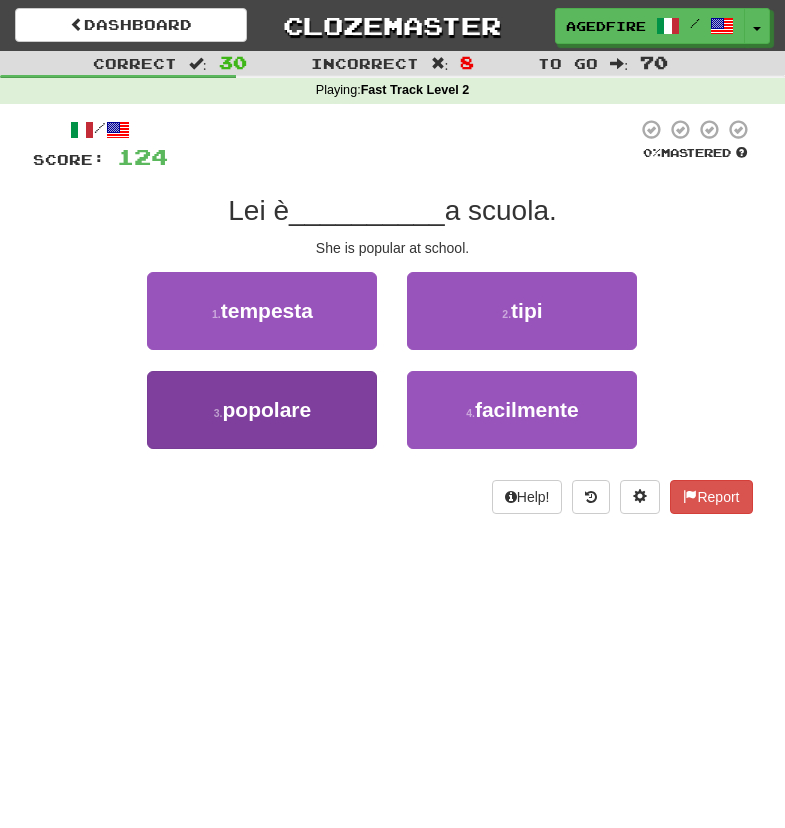 click on "3 .  popolare" at bounding box center [262, 410] 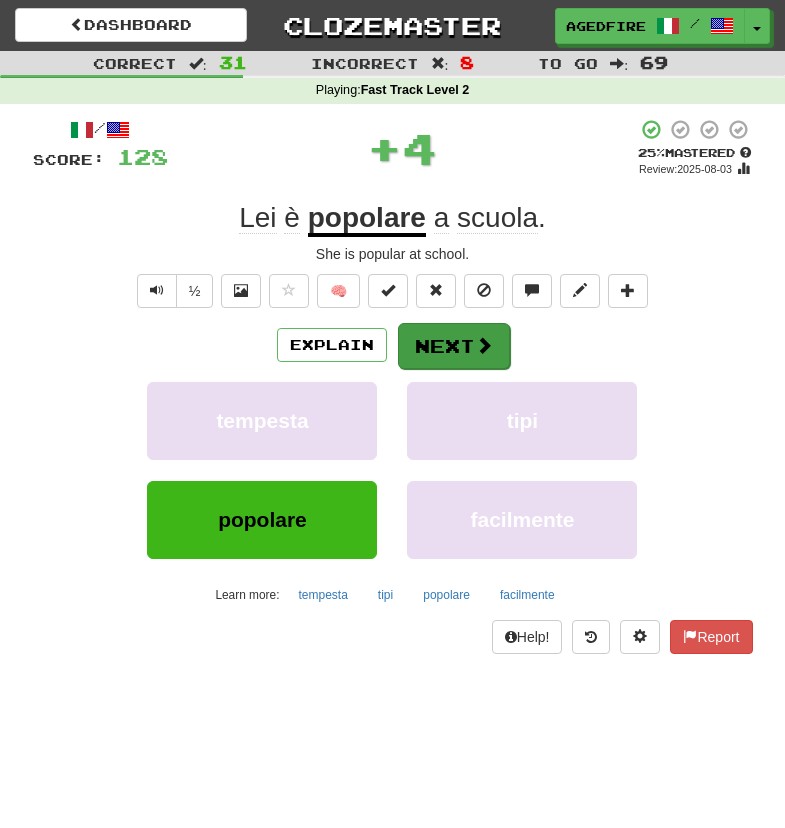 click on "Next" at bounding box center (454, 346) 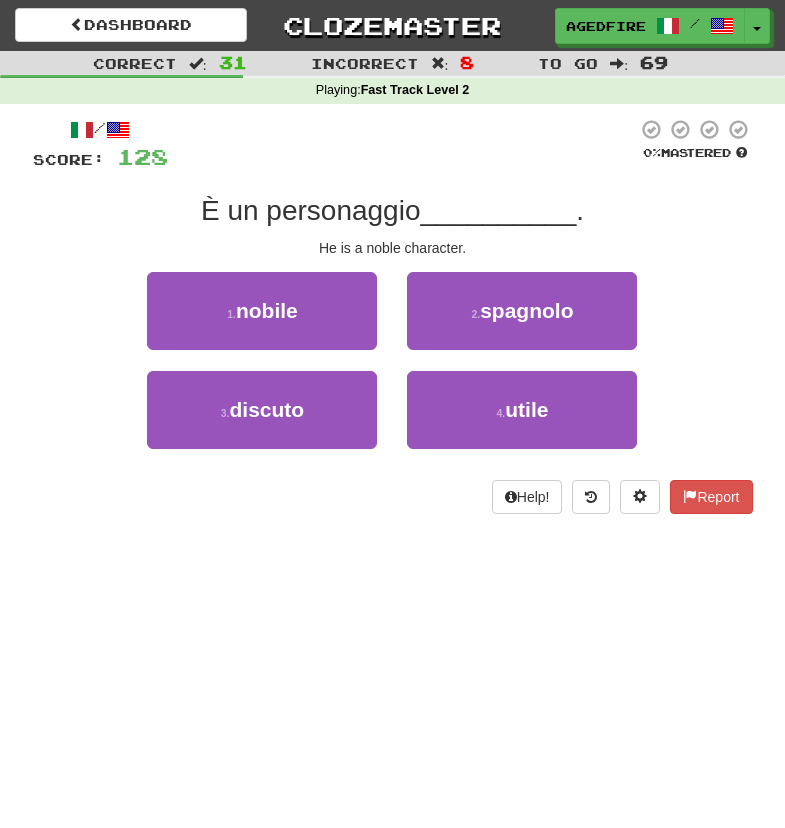 click on "He is a noble character." at bounding box center (393, 248) 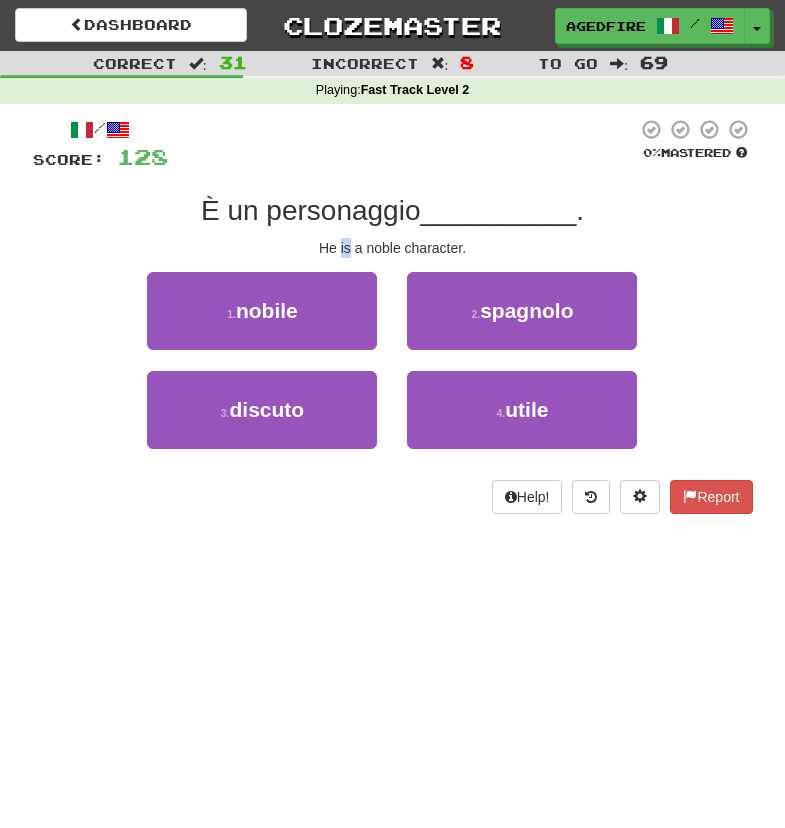 click on "He is a noble character." at bounding box center (393, 248) 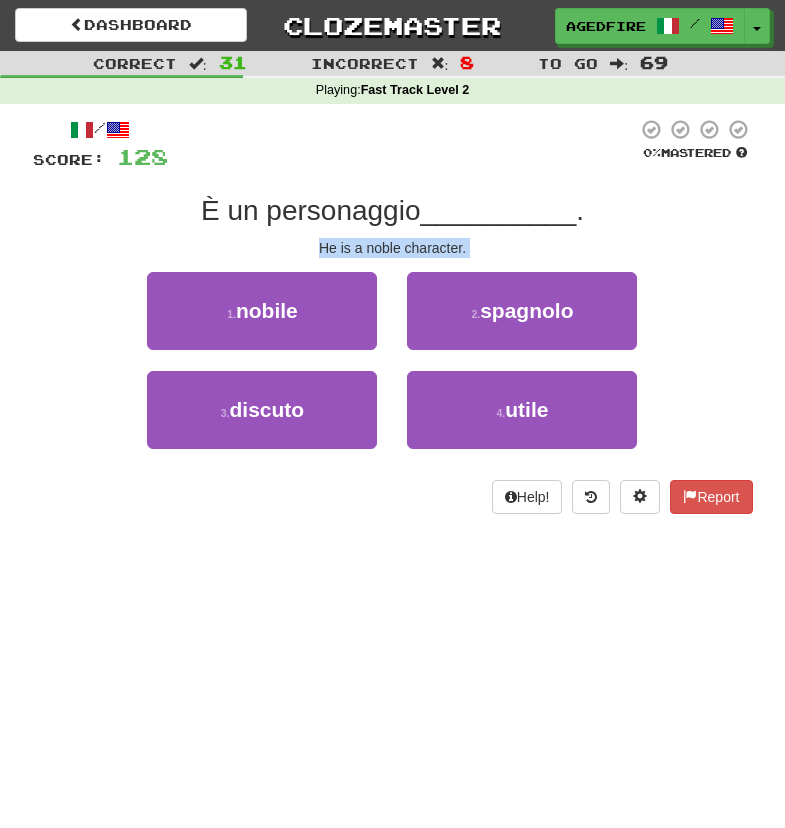 click on "He is a noble character." at bounding box center (393, 248) 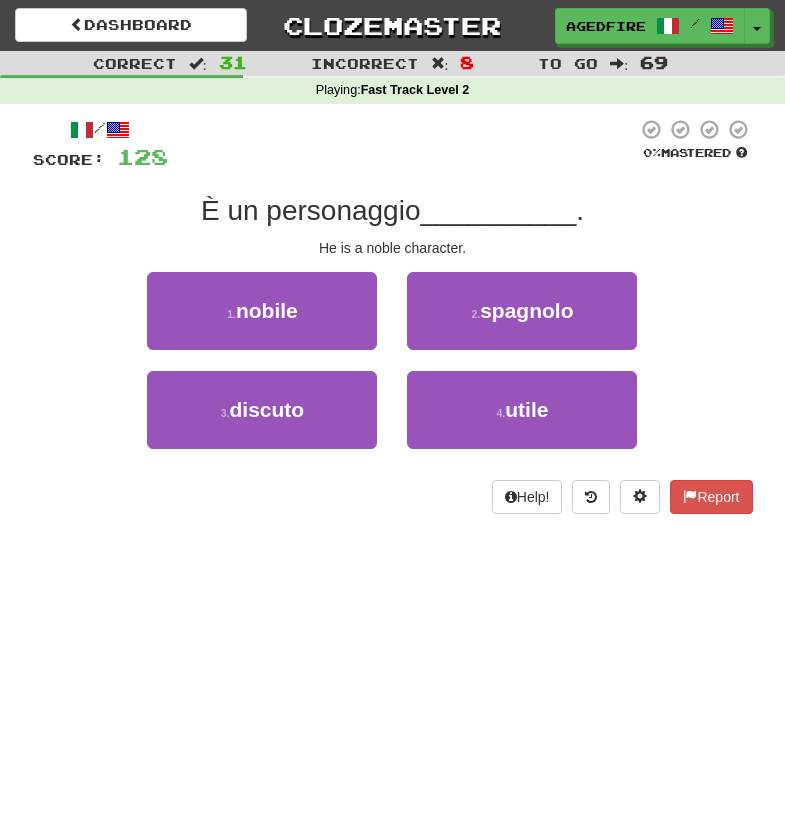 click on "He is a noble character." at bounding box center [393, 248] 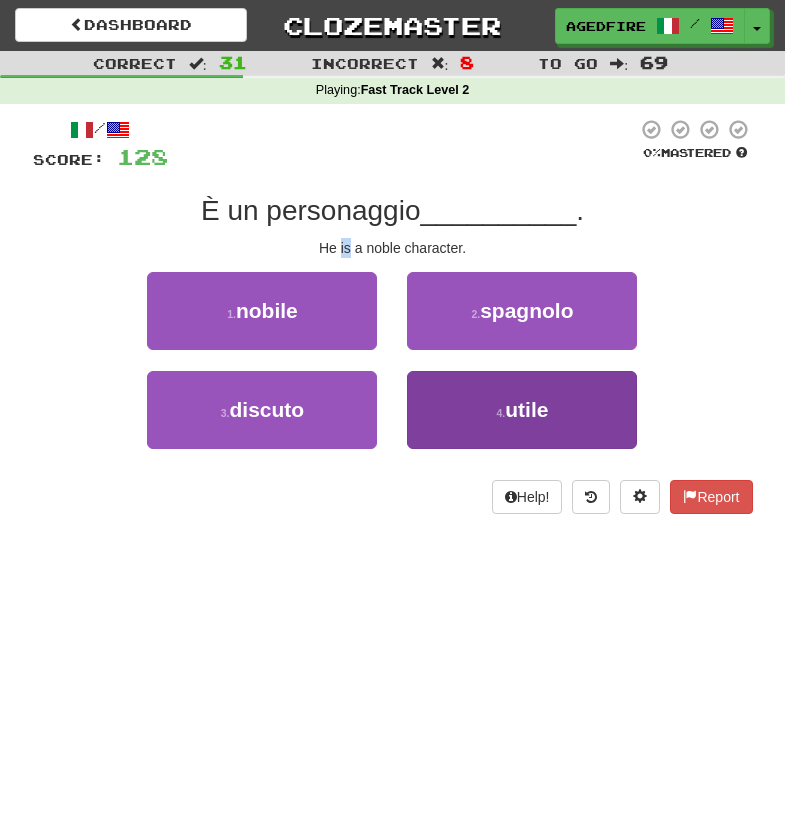 click on "4 .  utile" at bounding box center [522, 410] 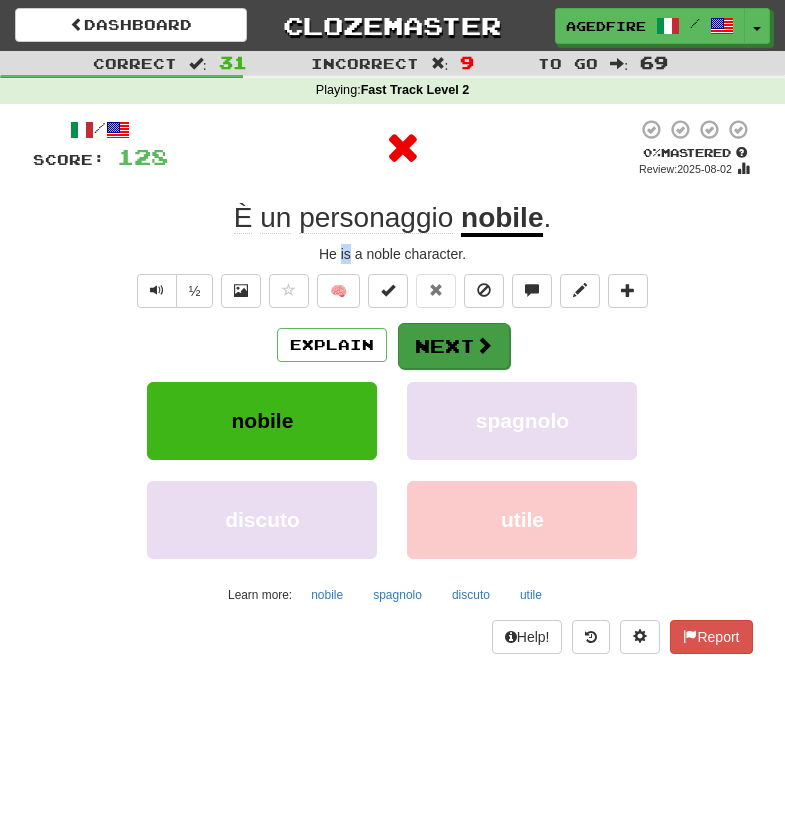 click on "Next" at bounding box center [454, 346] 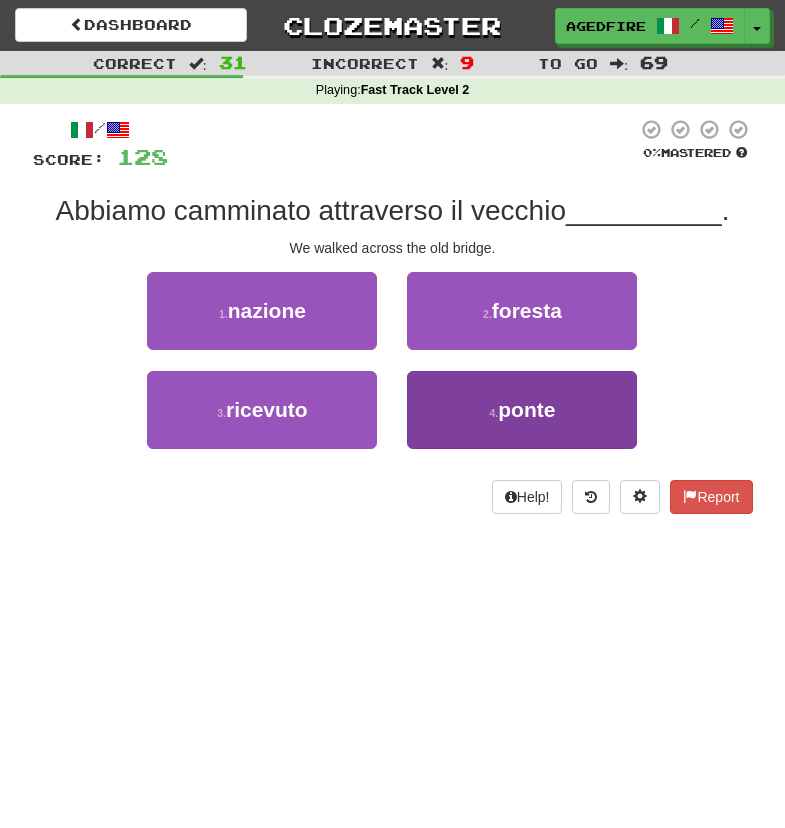 click on "4 .  ponte" at bounding box center [522, 410] 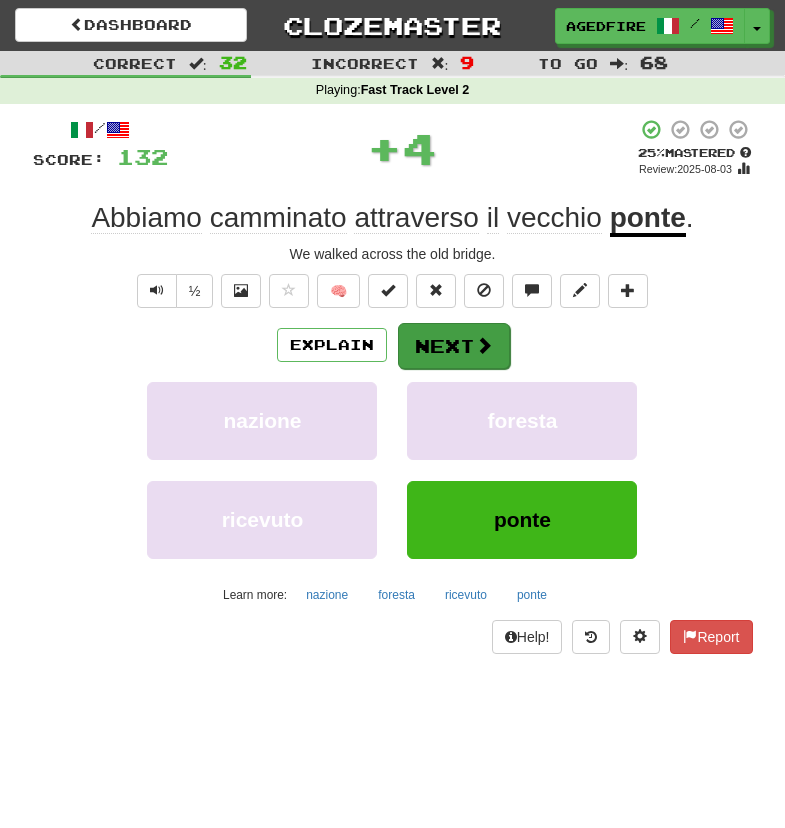 click on "Next" at bounding box center [454, 346] 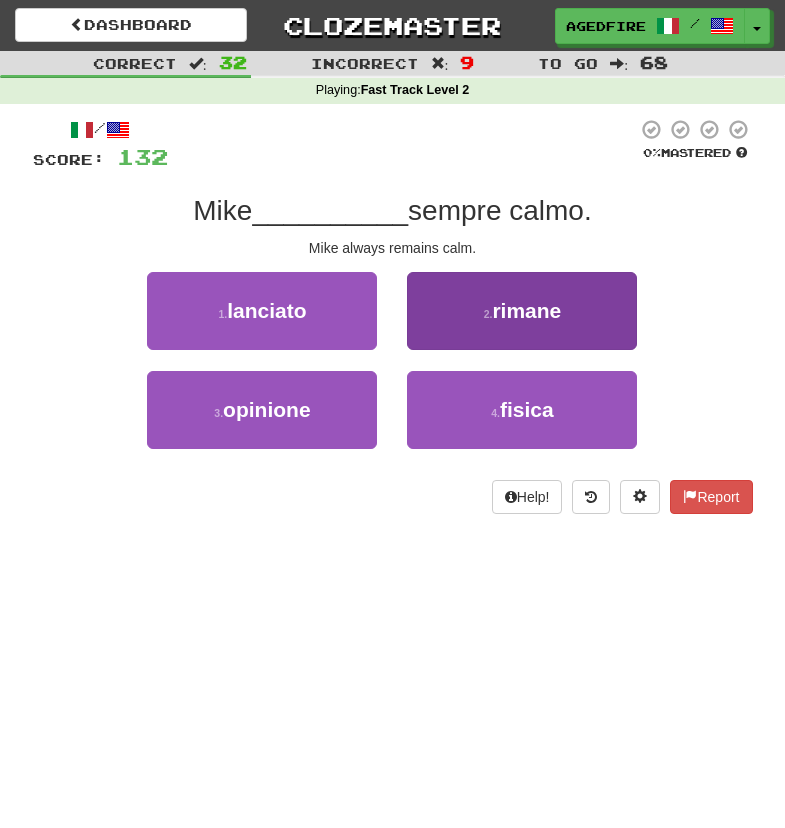 click on "2 .  rimane" at bounding box center [522, 311] 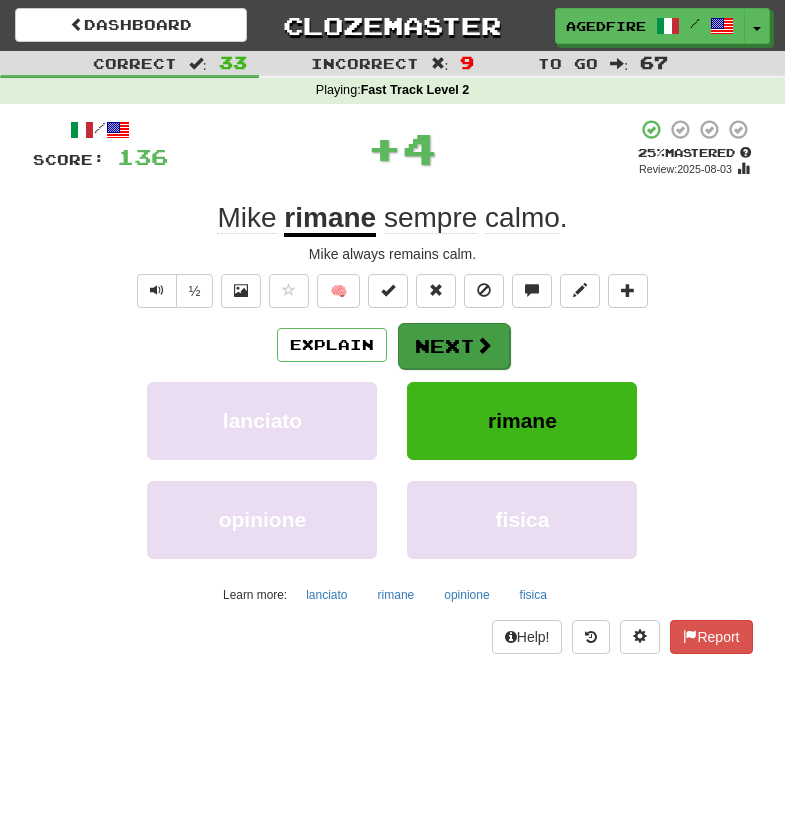 click on "Next" at bounding box center (454, 346) 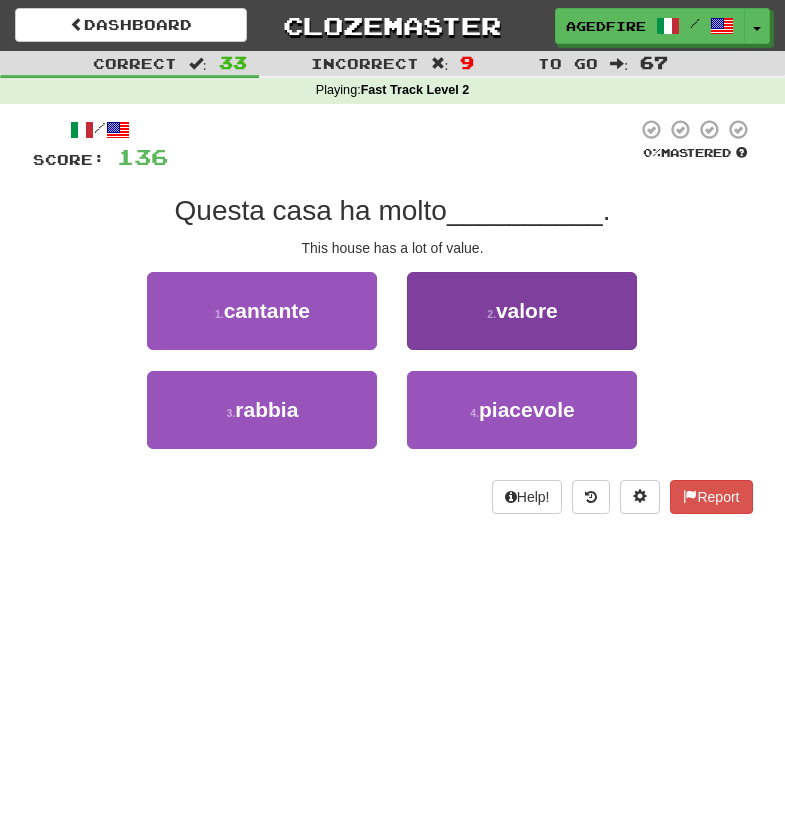 click on "2 .  valore" at bounding box center [522, 311] 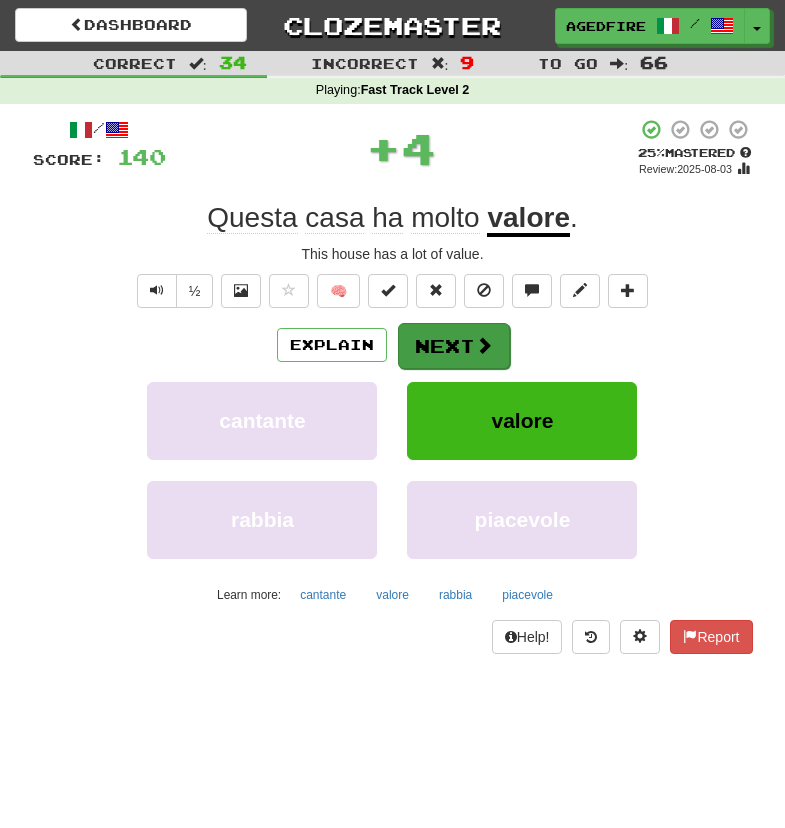 click on "Next" at bounding box center (454, 346) 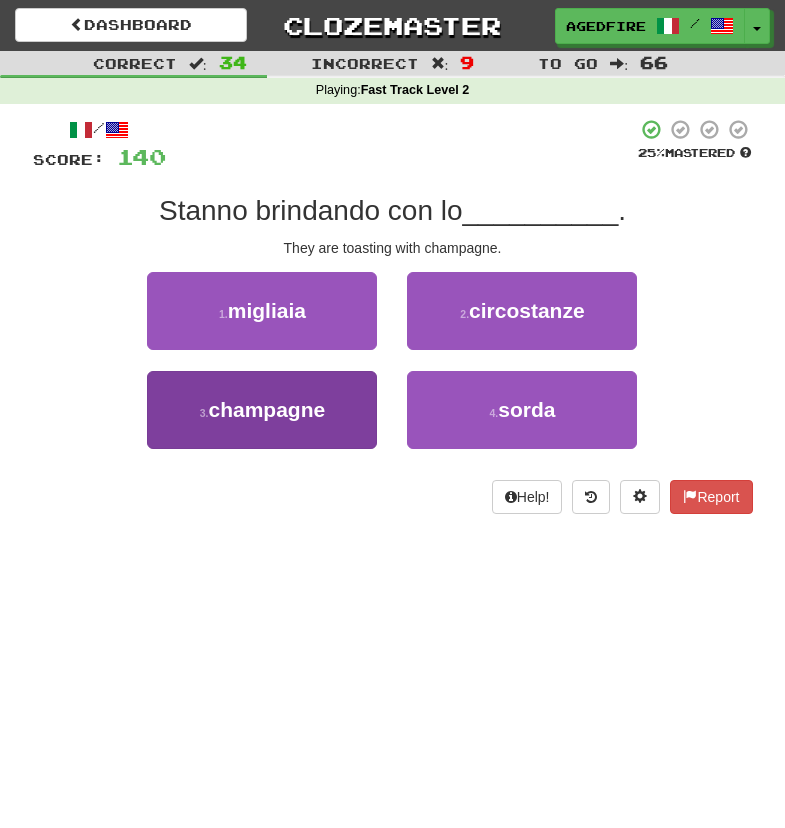 click on "3 .  champagne" at bounding box center (262, 410) 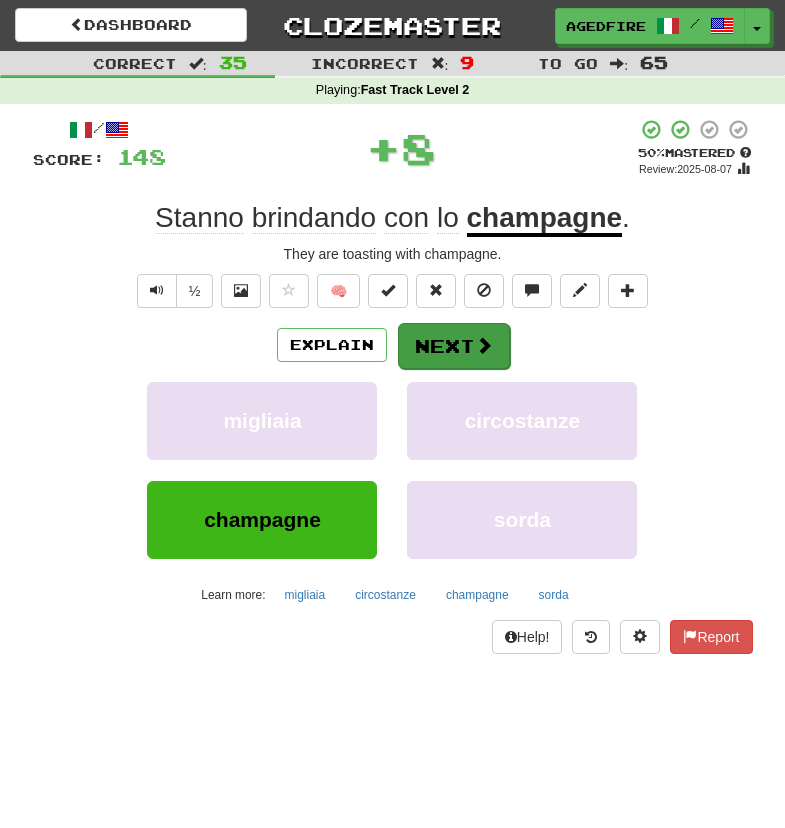 click on "Next" at bounding box center (454, 346) 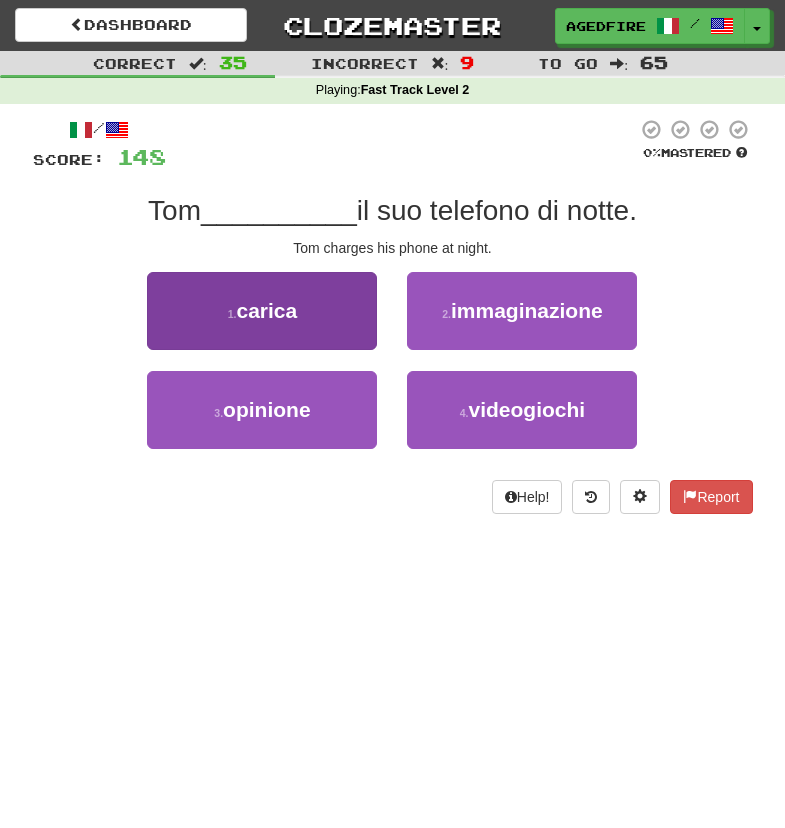 click on "1 .  carica" at bounding box center (262, 311) 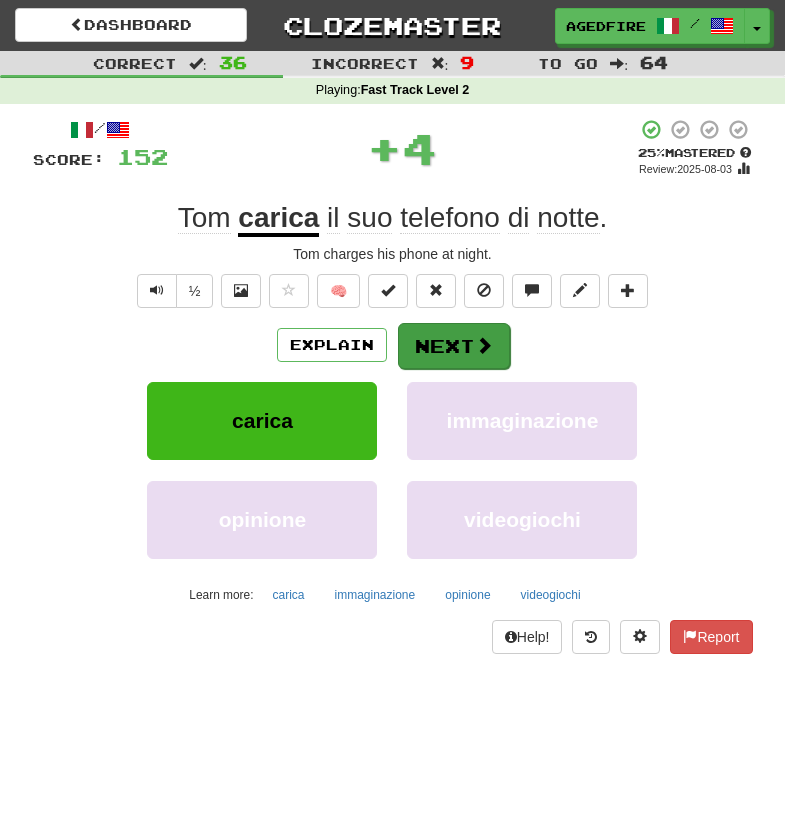 click on "Next" at bounding box center [454, 346] 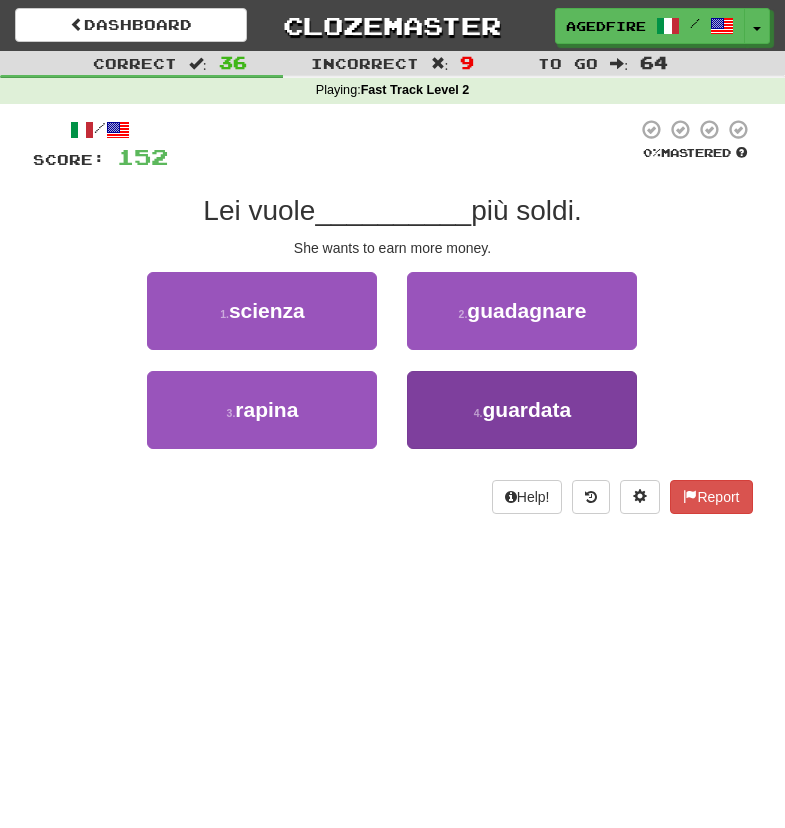click on "4 .  guardata" at bounding box center [522, 410] 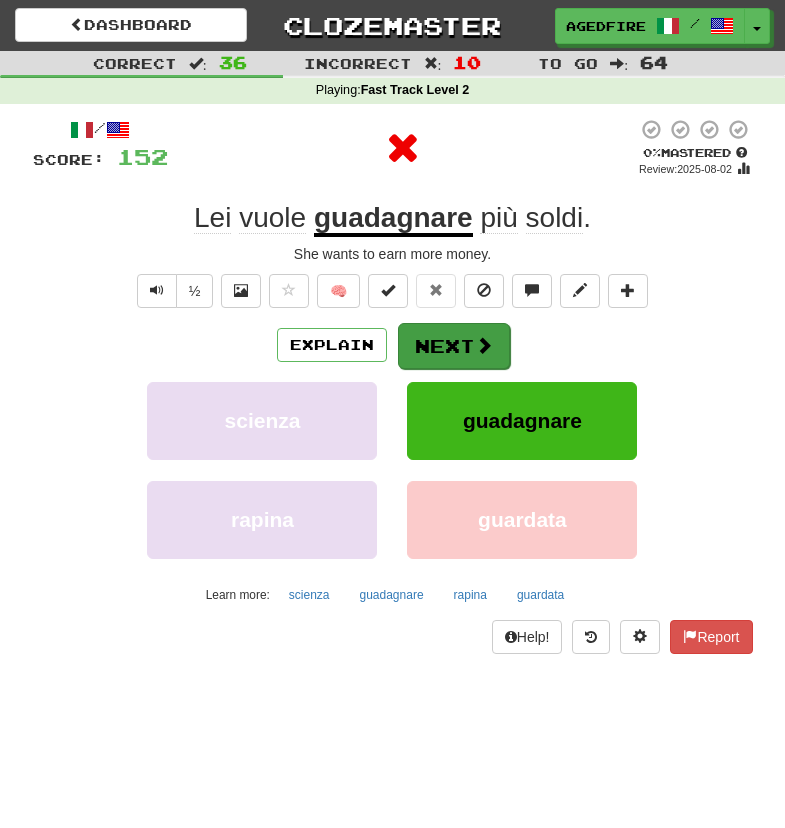 click on "Next" at bounding box center [454, 346] 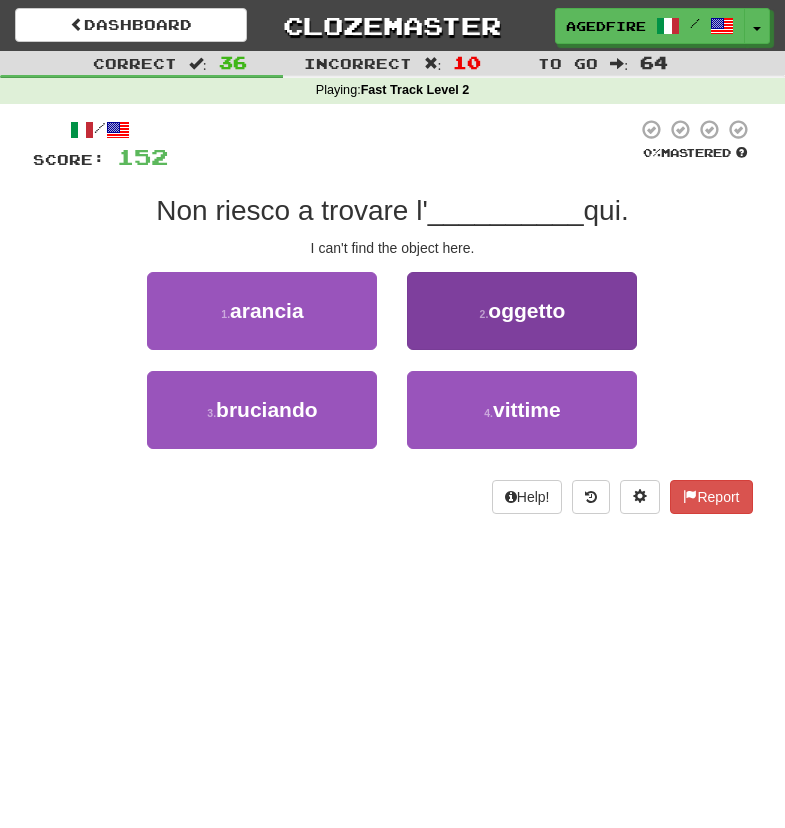 click on "2 .  oggetto" at bounding box center [522, 311] 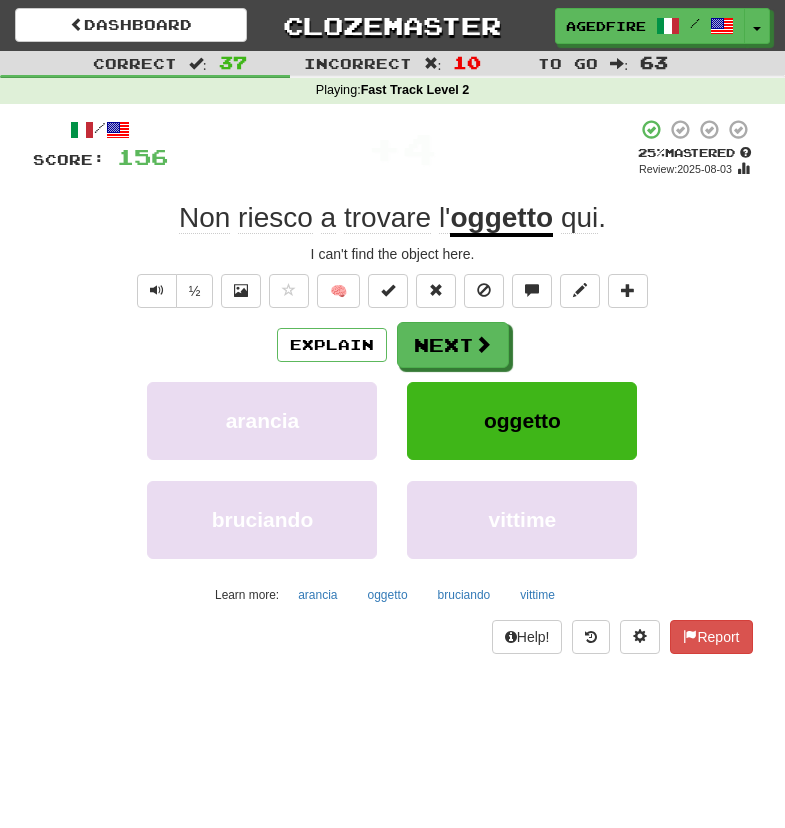 click on "Explain Next" at bounding box center (393, 345) 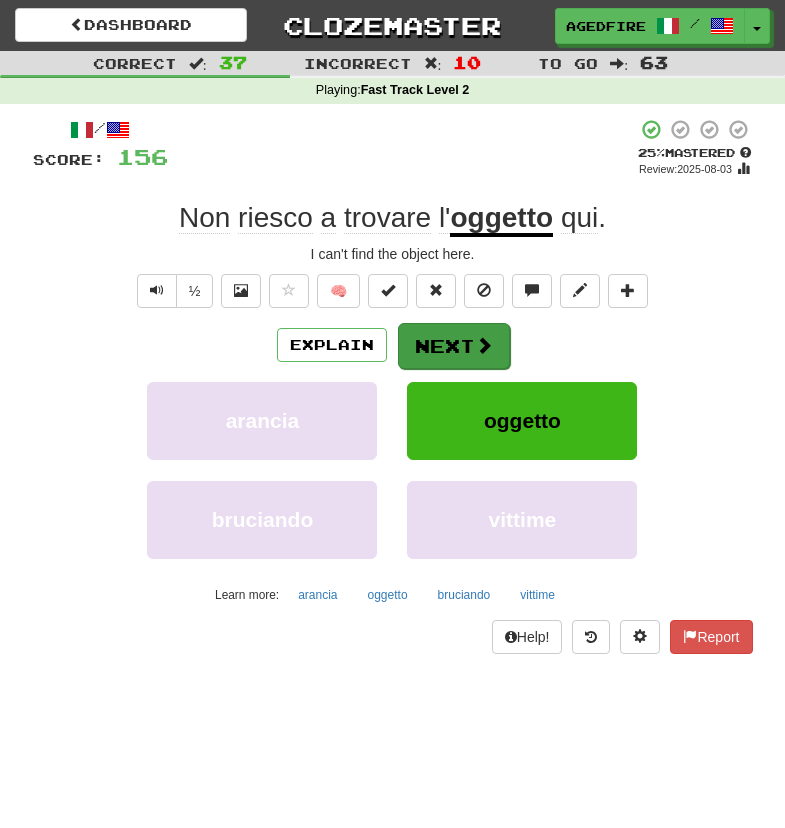 click at bounding box center (484, 345) 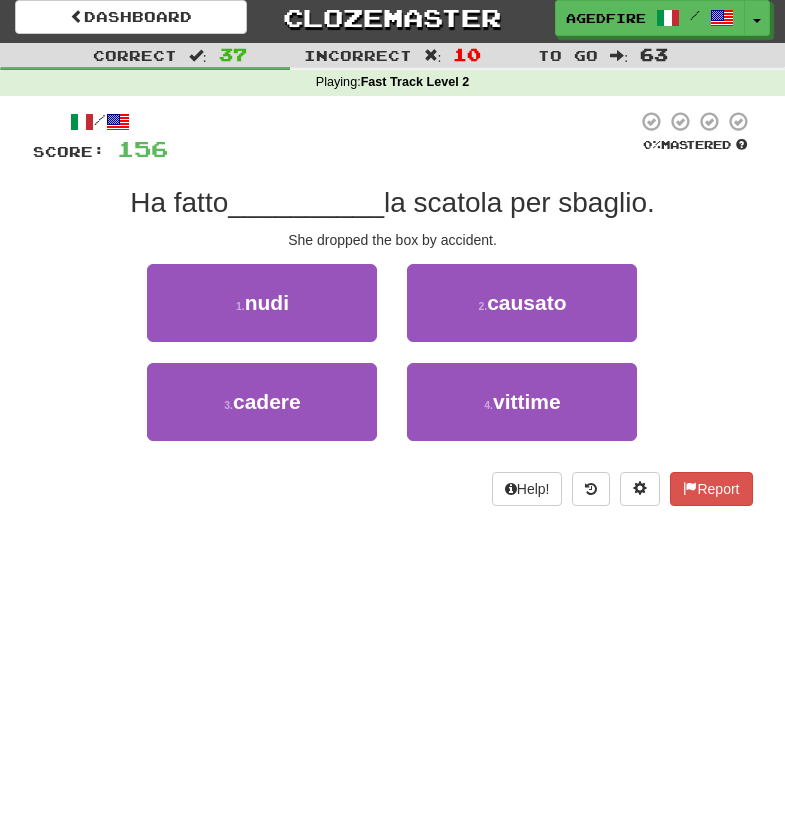 scroll, scrollTop: 0, scrollLeft: 0, axis: both 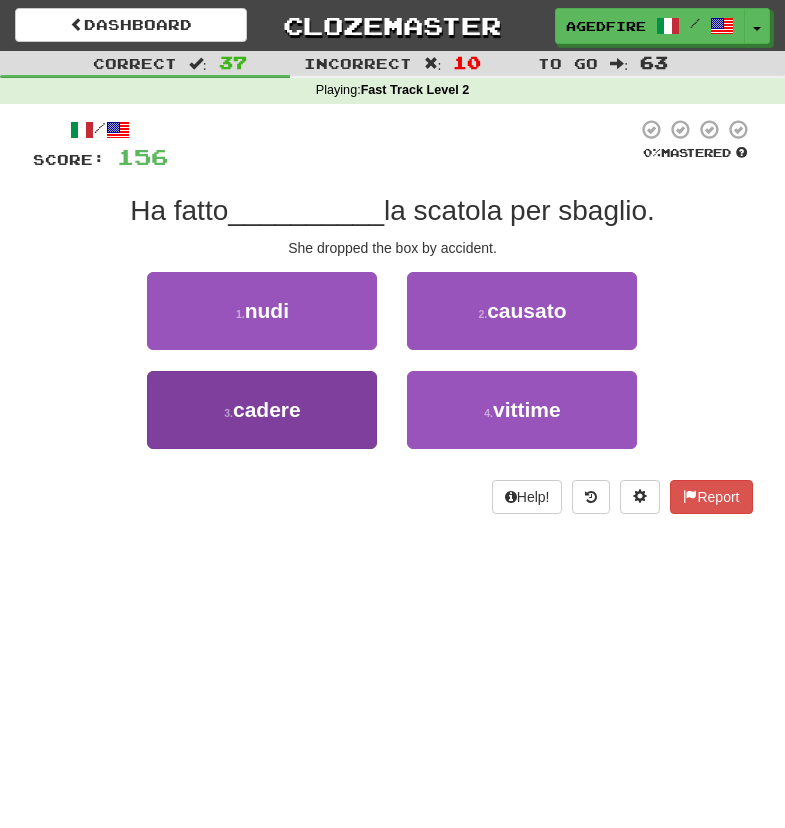 click on "3 .  cadere" at bounding box center [262, 410] 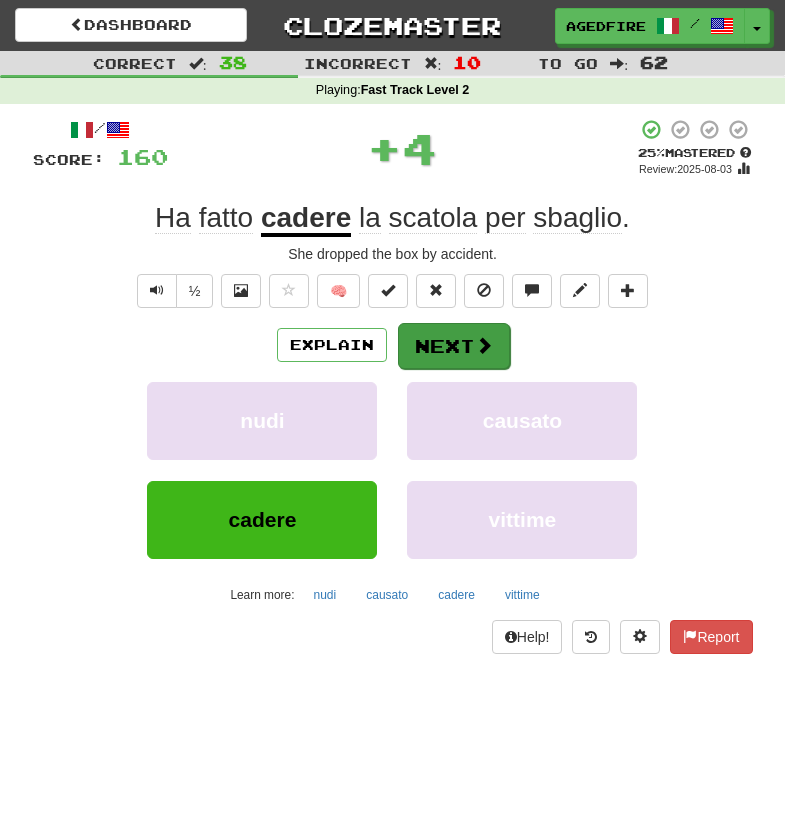 click on "Next" at bounding box center (454, 346) 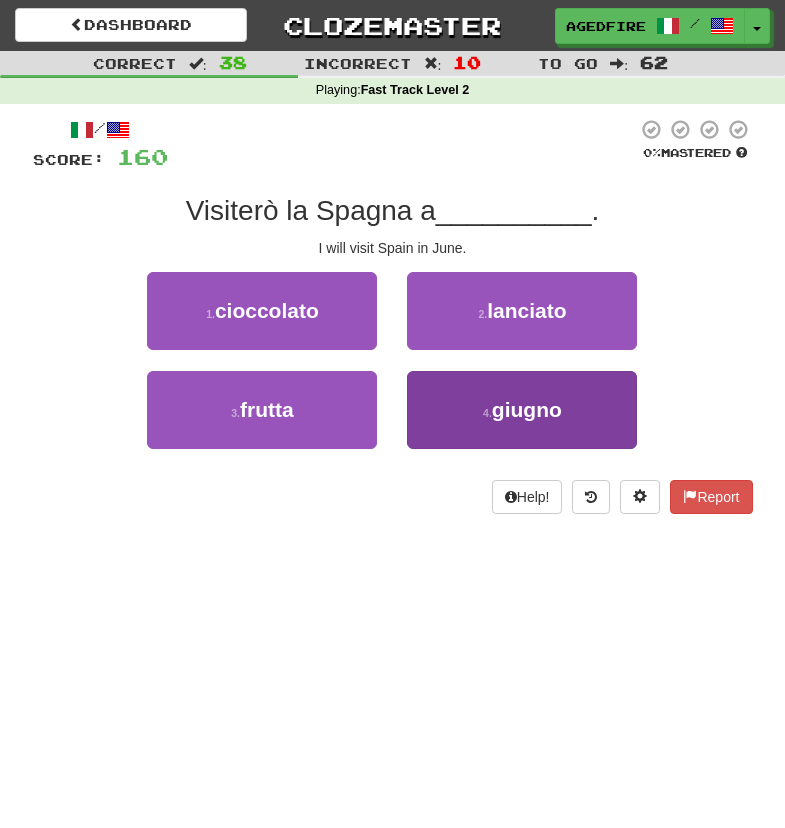 click on "4 .  giugno" at bounding box center (522, 410) 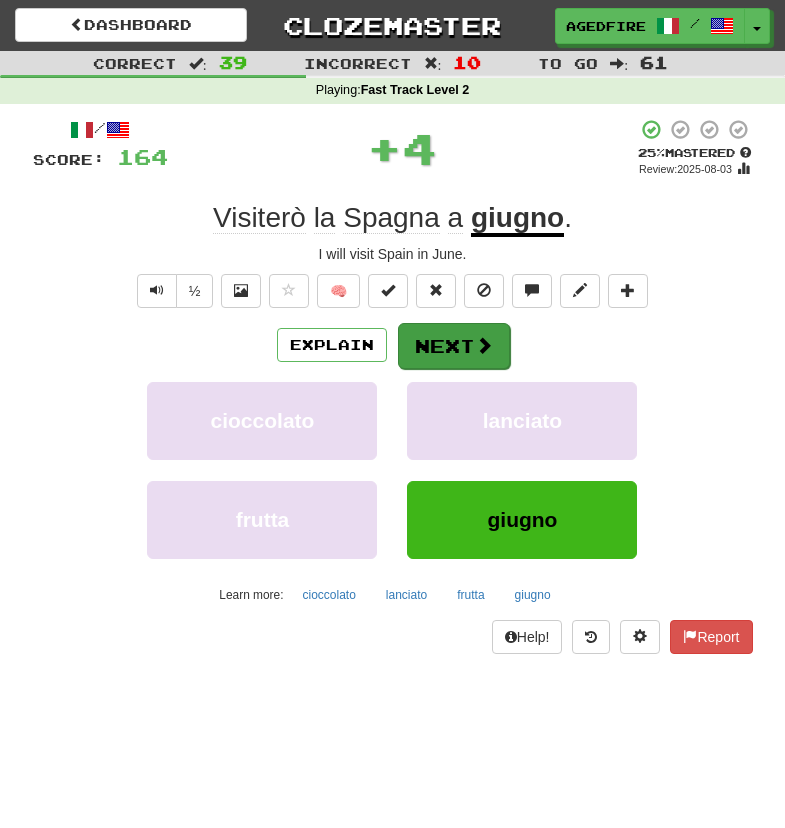 click on "Next" at bounding box center (454, 346) 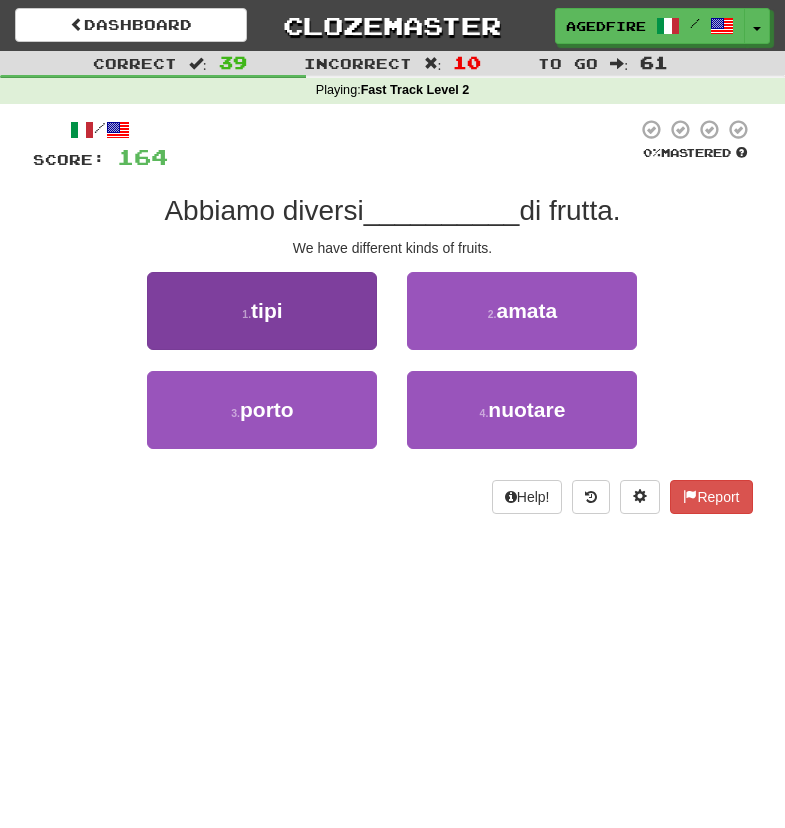 click on "1 .  tipi" at bounding box center (262, 311) 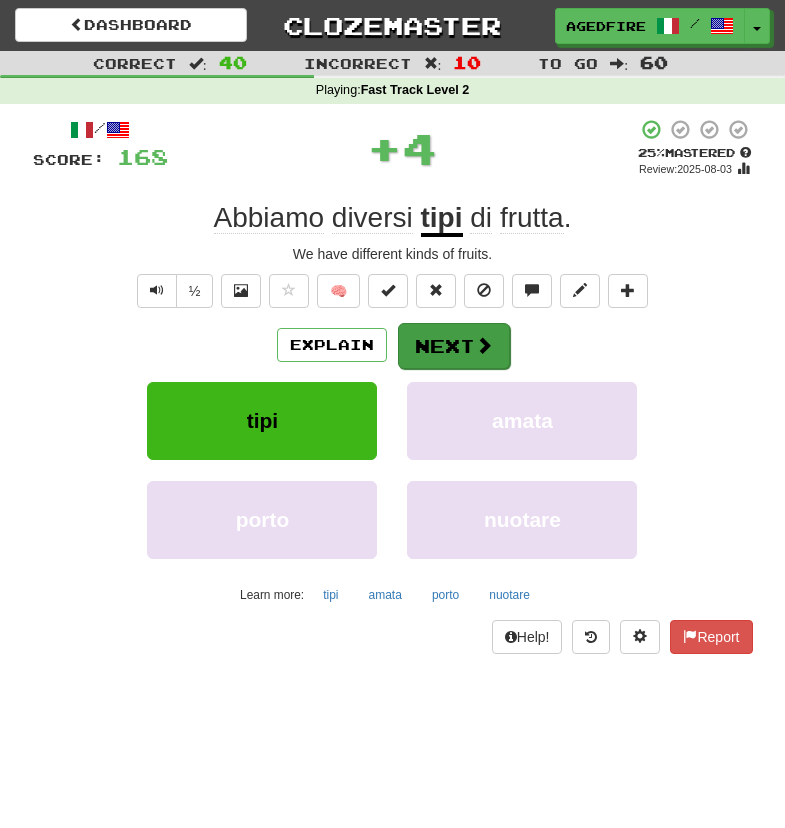 click on "Next" at bounding box center (454, 346) 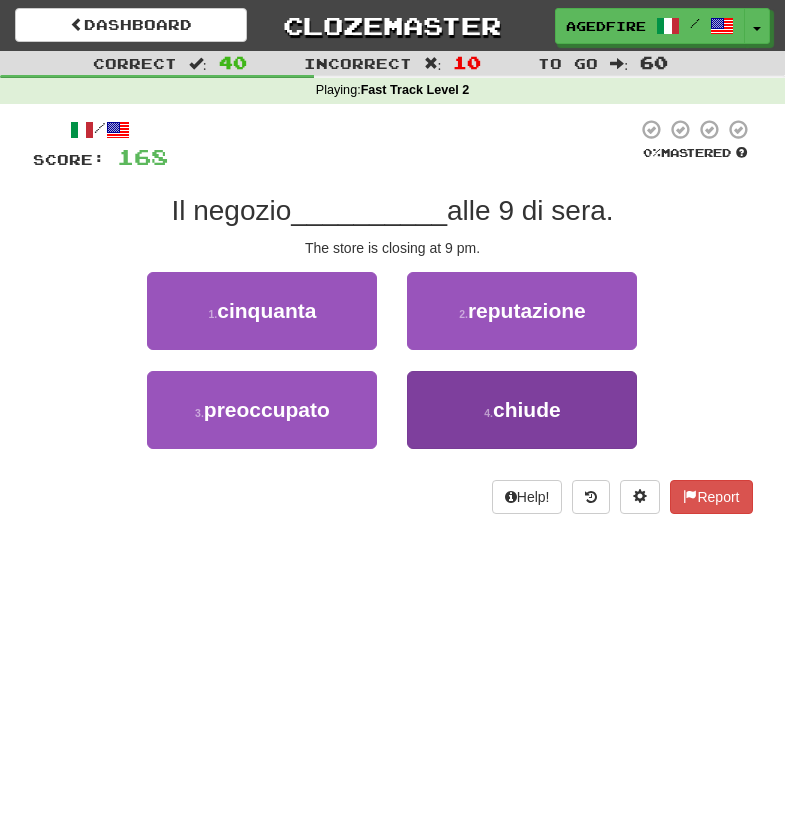 click on "4 .  chiude" at bounding box center [522, 410] 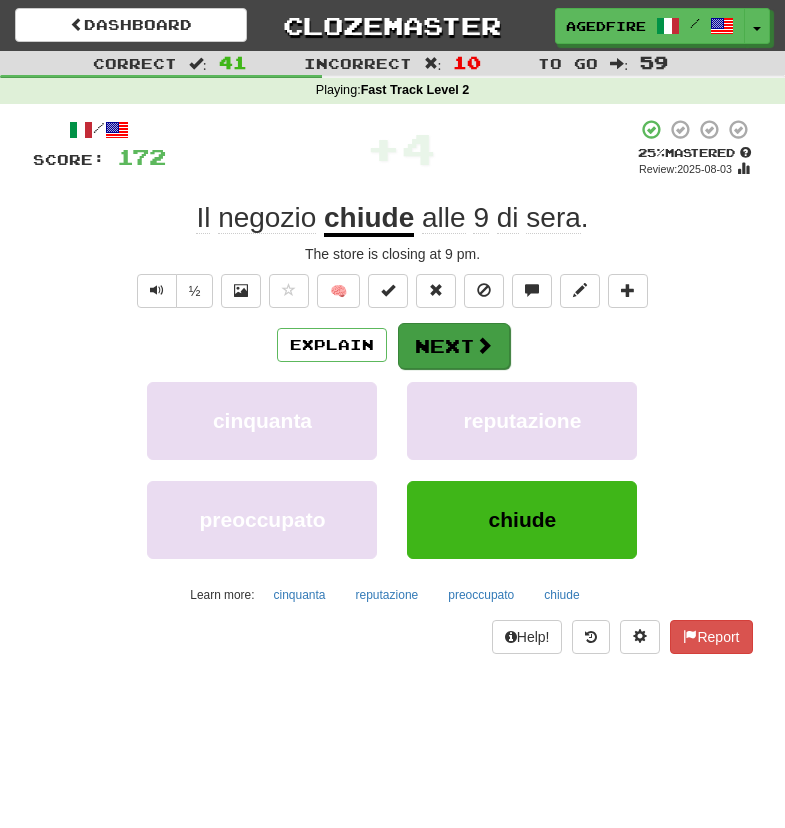 click on "Next" at bounding box center [454, 346] 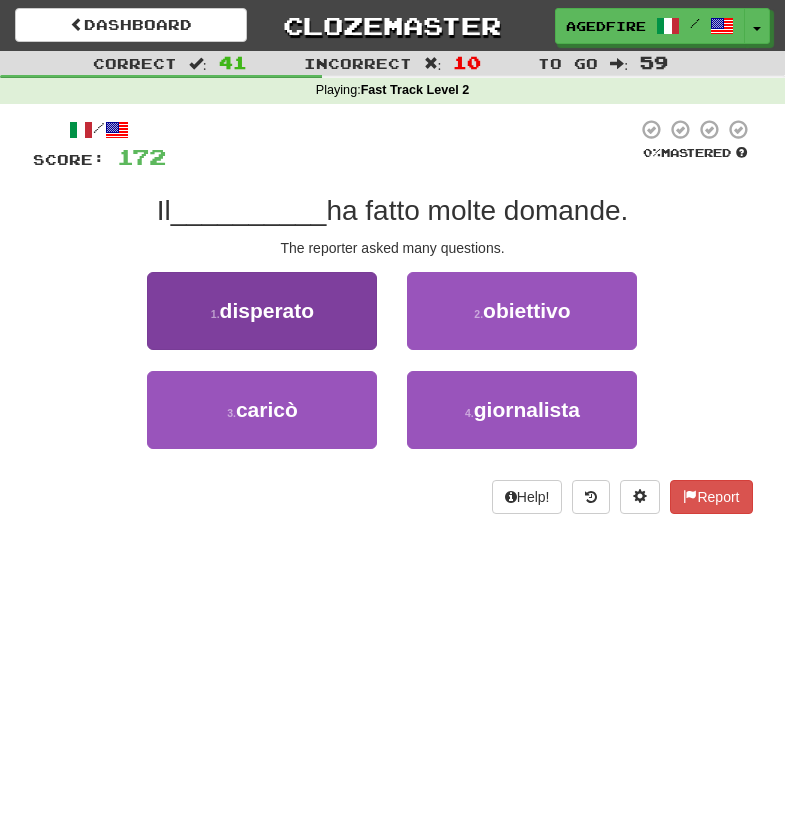 click on "1 .  disperato" at bounding box center [262, 311] 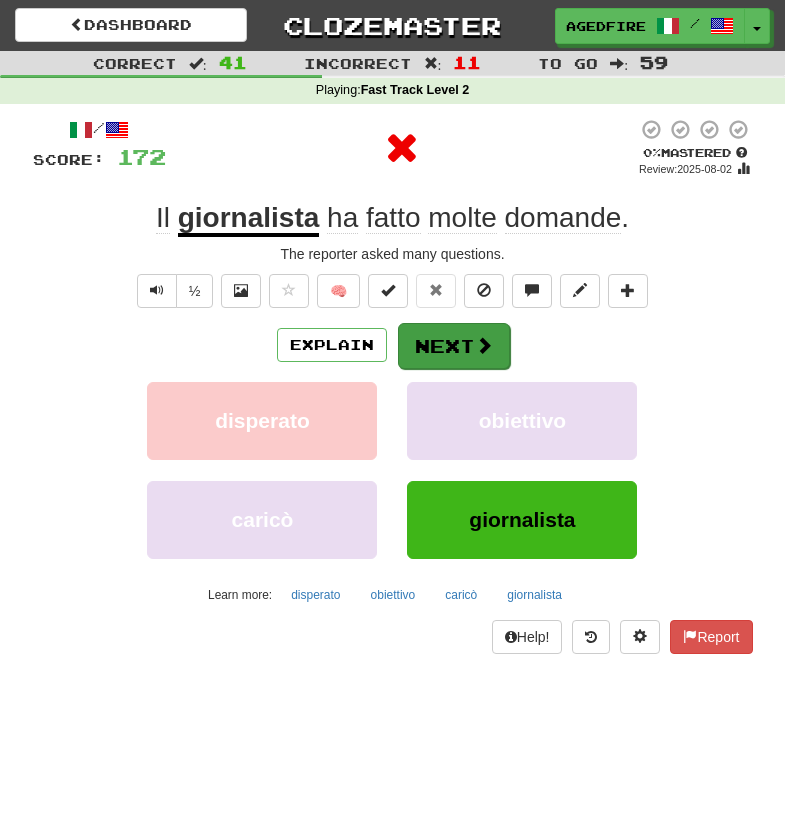click on "Next" at bounding box center (454, 346) 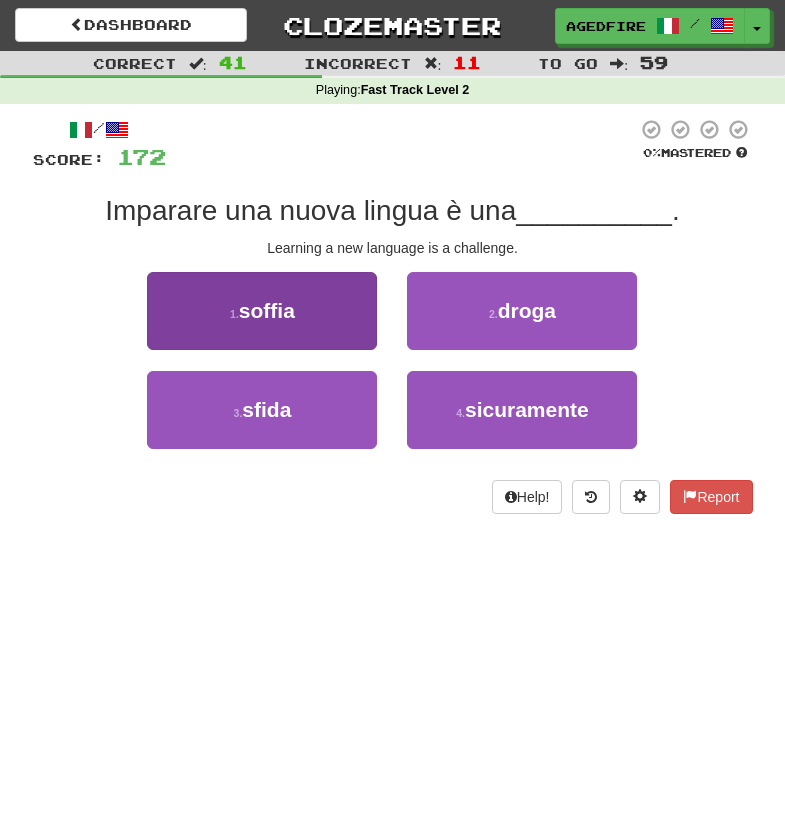 click on "1 .  soffia" at bounding box center [262, 311] 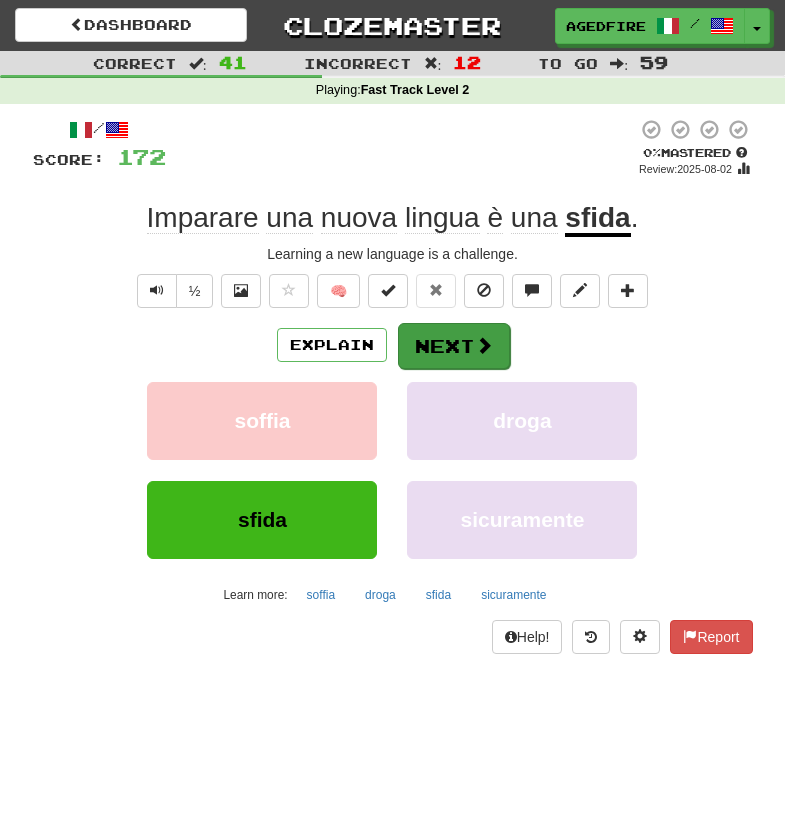 click on "Next" at bounding box center [454, 346] 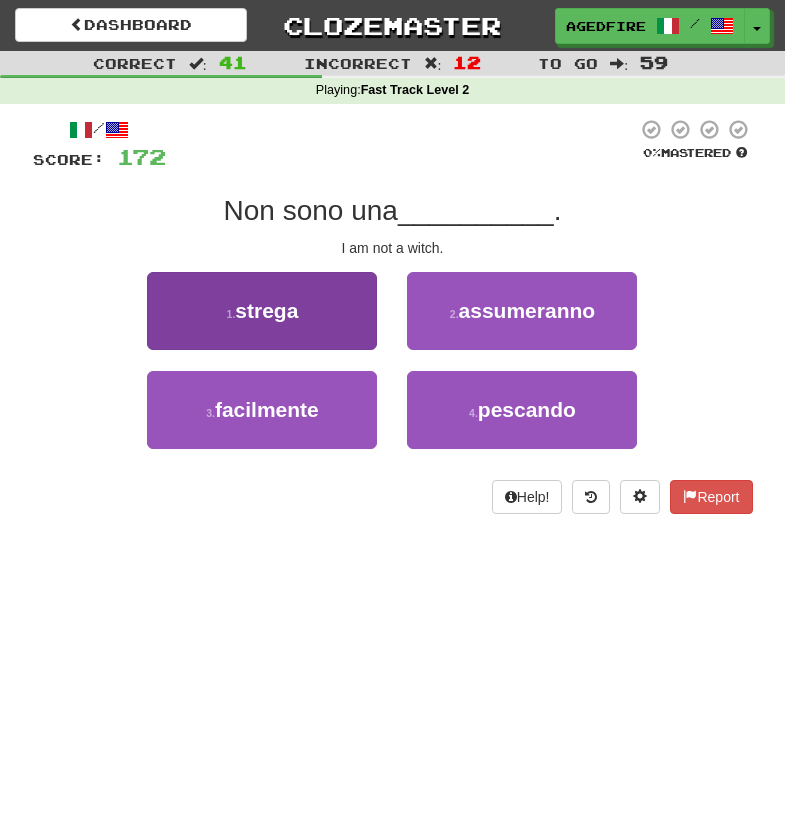 click on "1 .  strega" at bounding box center (262, 311) 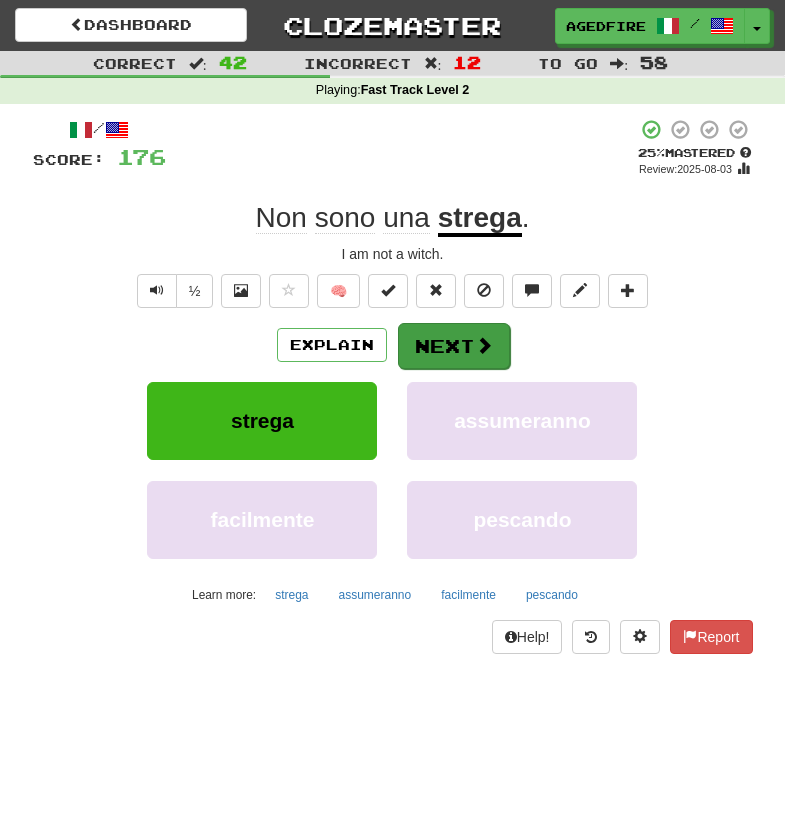 click on "Next" at bounding box center (454, 346) 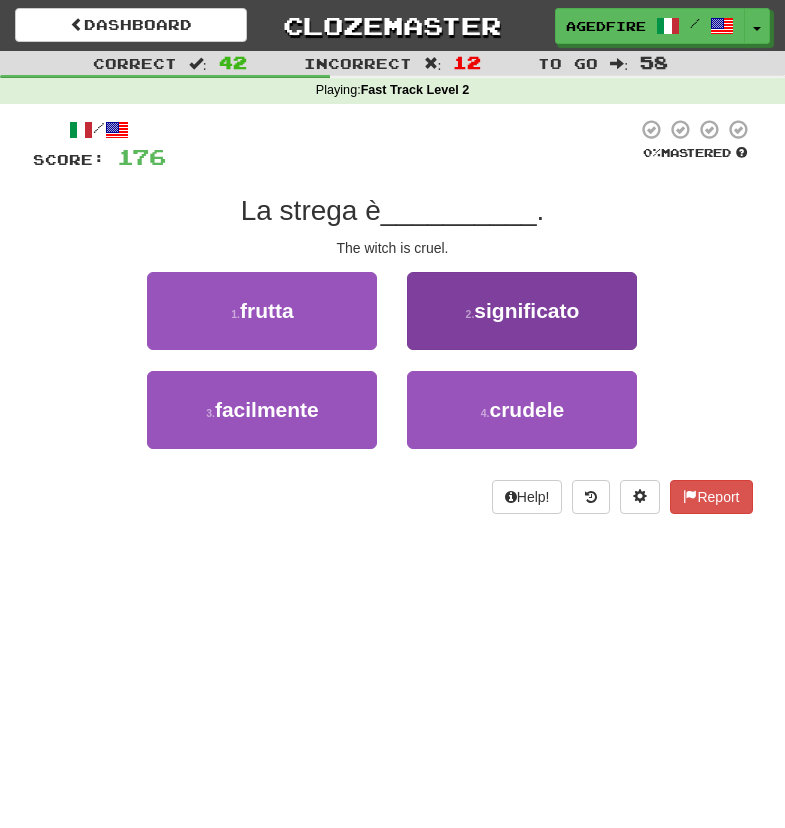 click on "crudele" at bounding box center [526, 409] 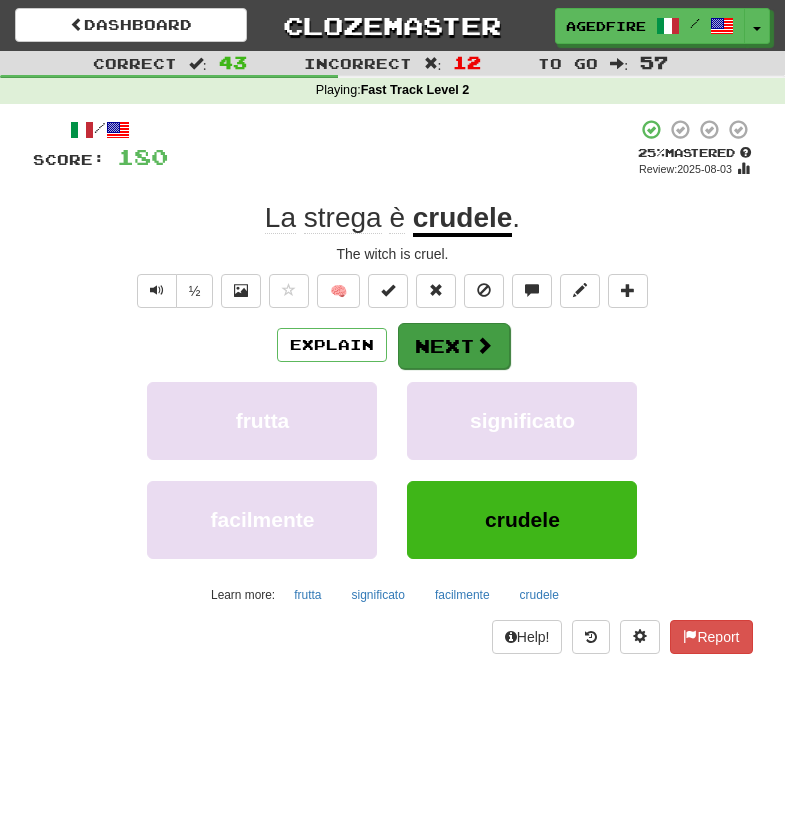 click on "Next" at bounding box center (454, 346) 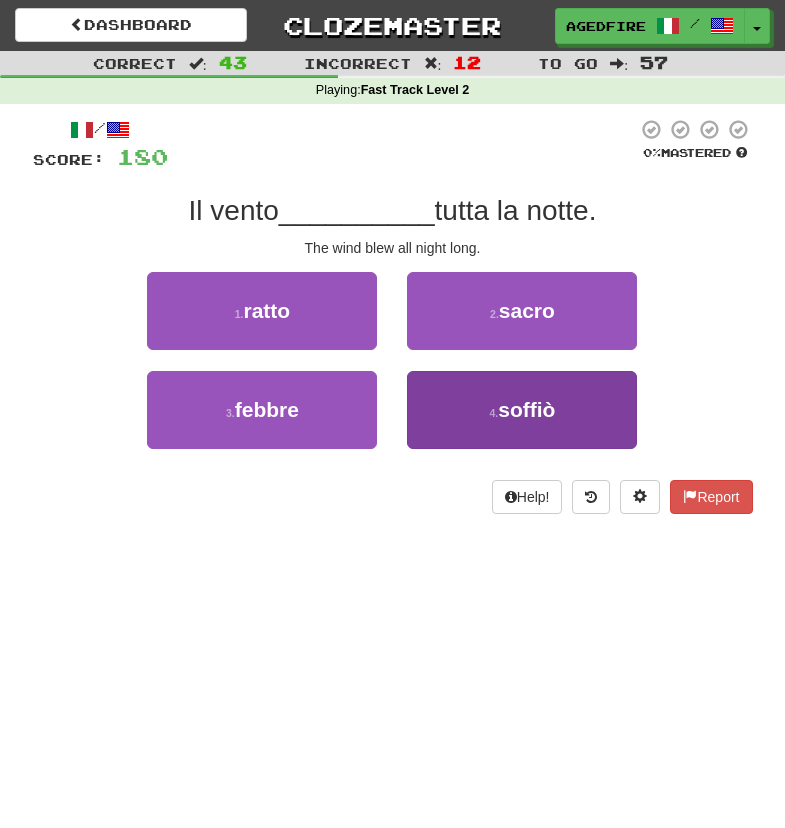 click on "4 .  soffiò" at bounding box center [522, 410] 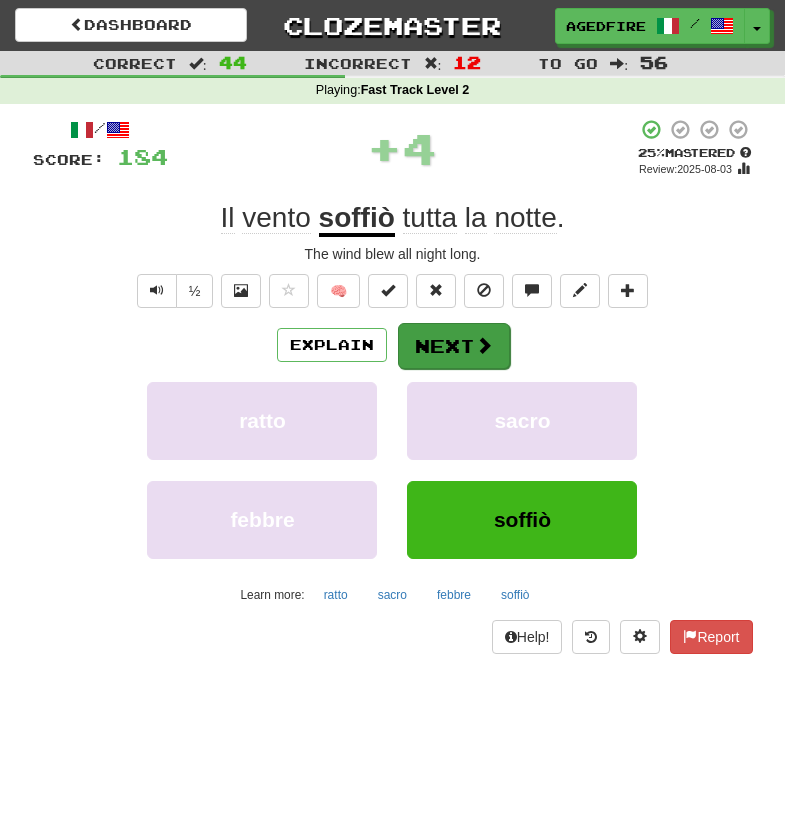click on "Next" at bounding box center [454, 346] 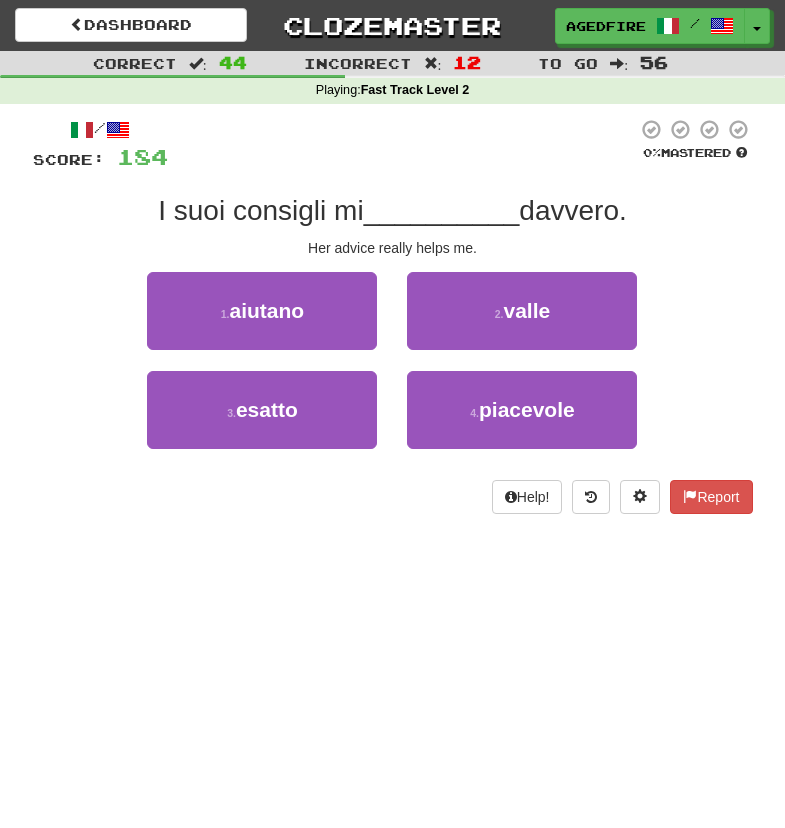 click on "1 .  aiutano" at bounding box center (262, 311) 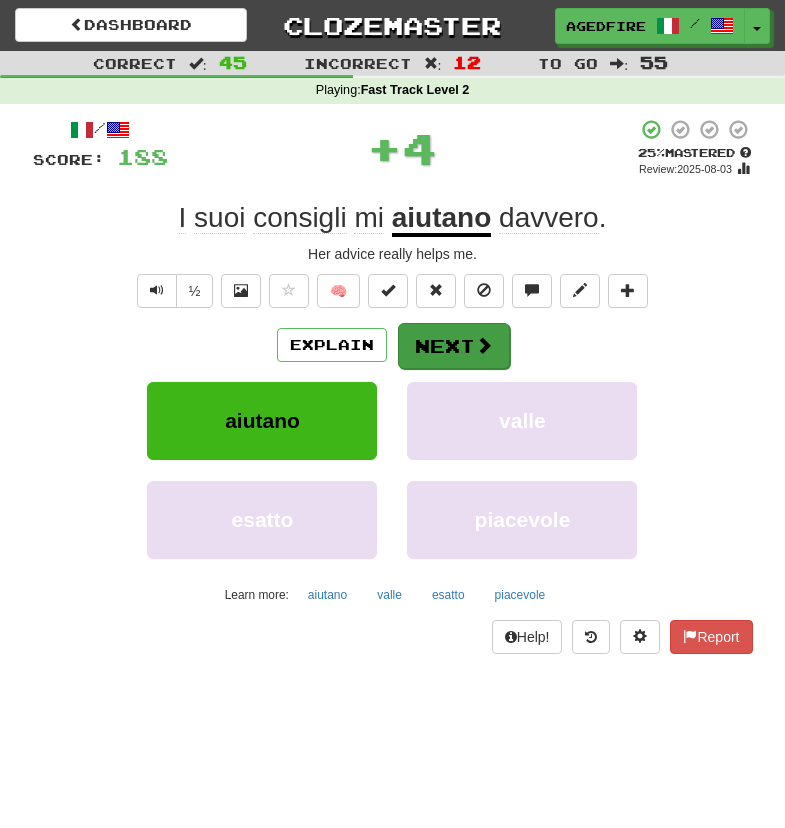 click on "Next" at bounding box center [454, 346] 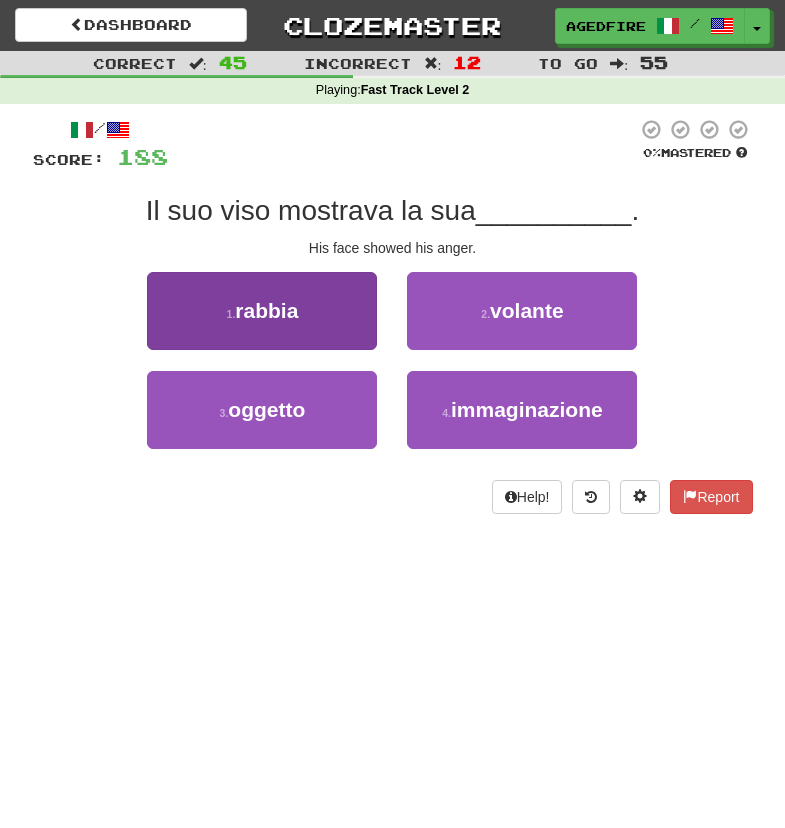 click on "1 .  rabbia" at bounding box center (262, 311) 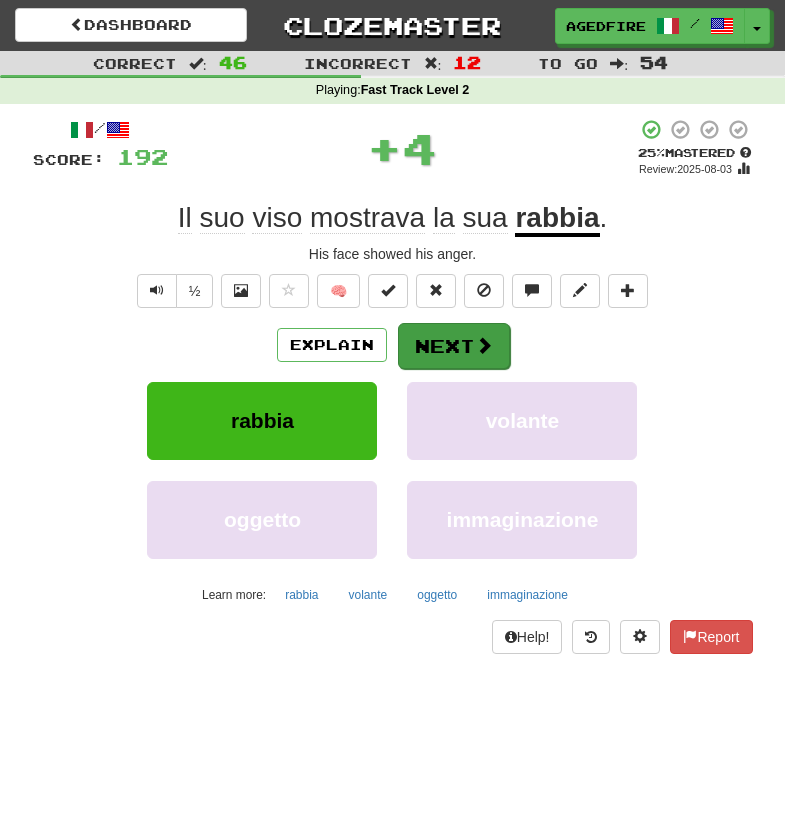 click on "Next" at bounding box center [454, 346] 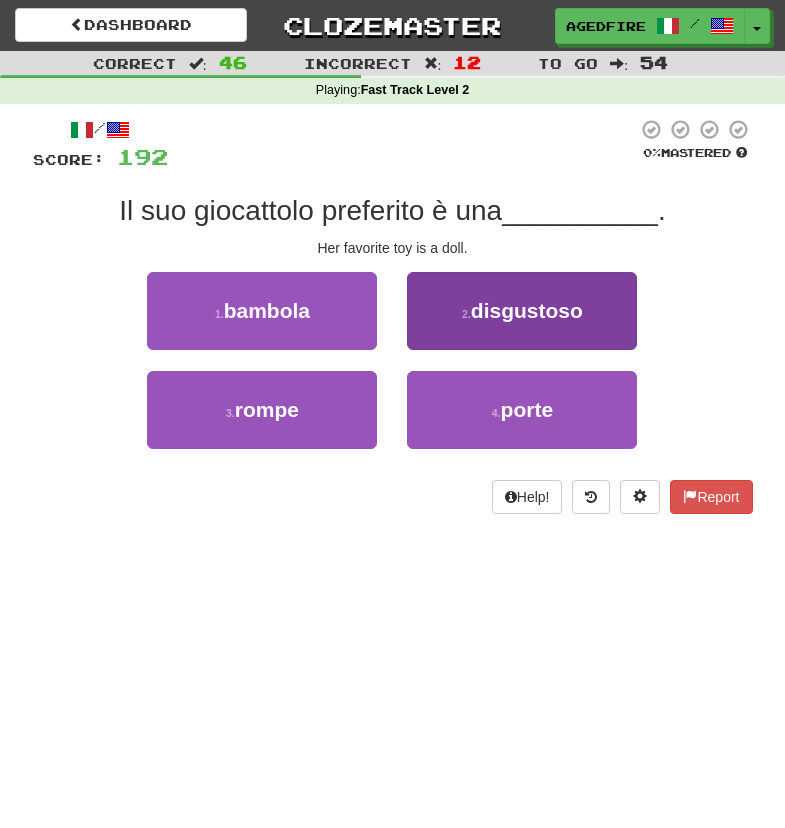 click on "2 .  disgustoso" at bounding box center [522, 311] 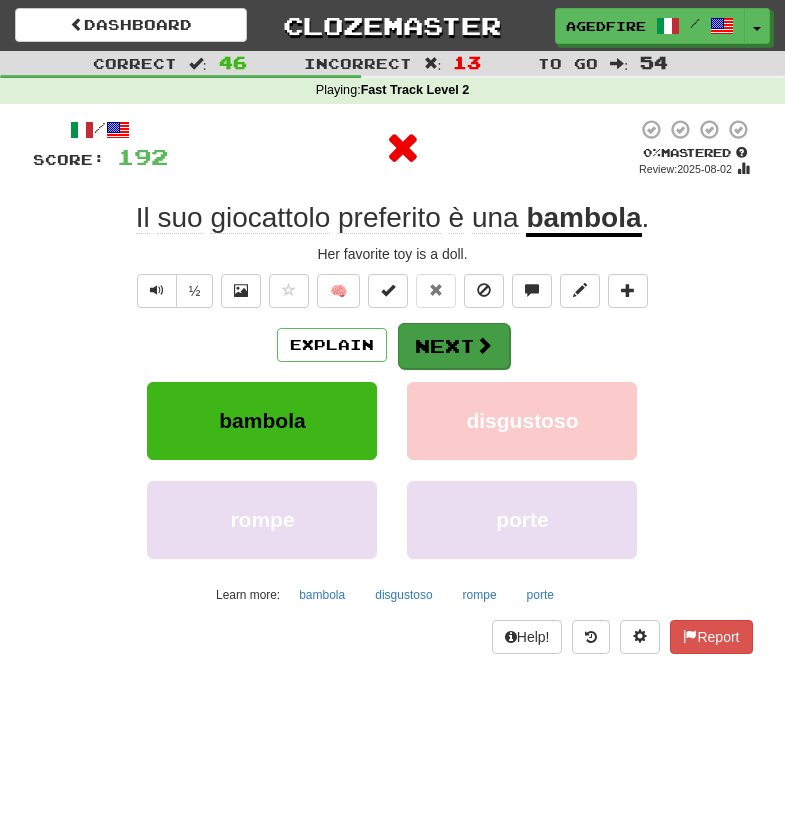 click on "Next" at bounding box center [454, 346] 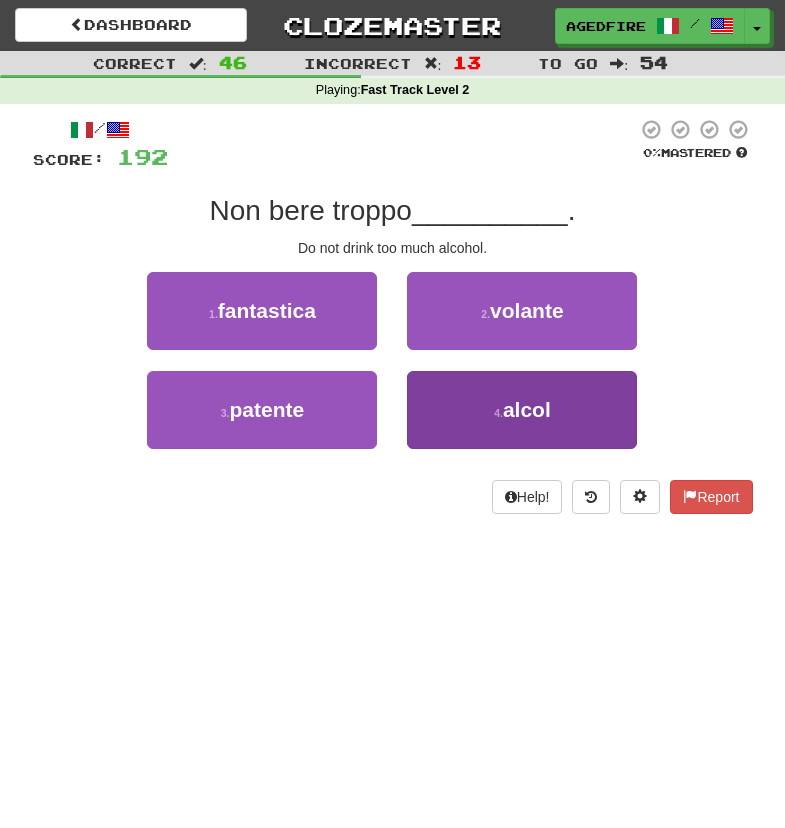 click on "4 .  alcol" at bounding box center (522, 410) 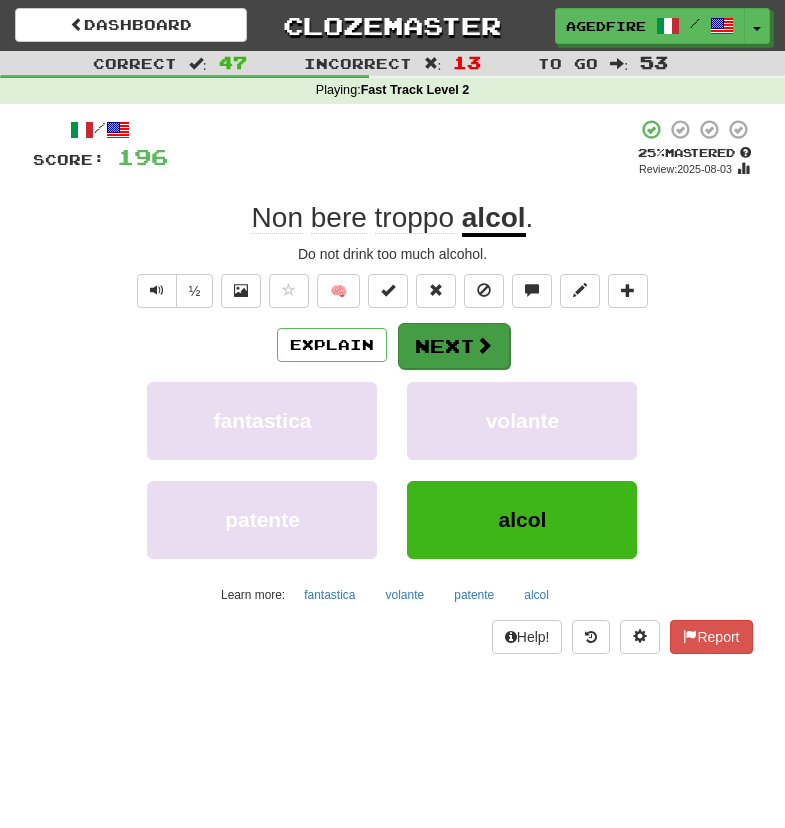 click on "Next" at bounding box center (454, 346) 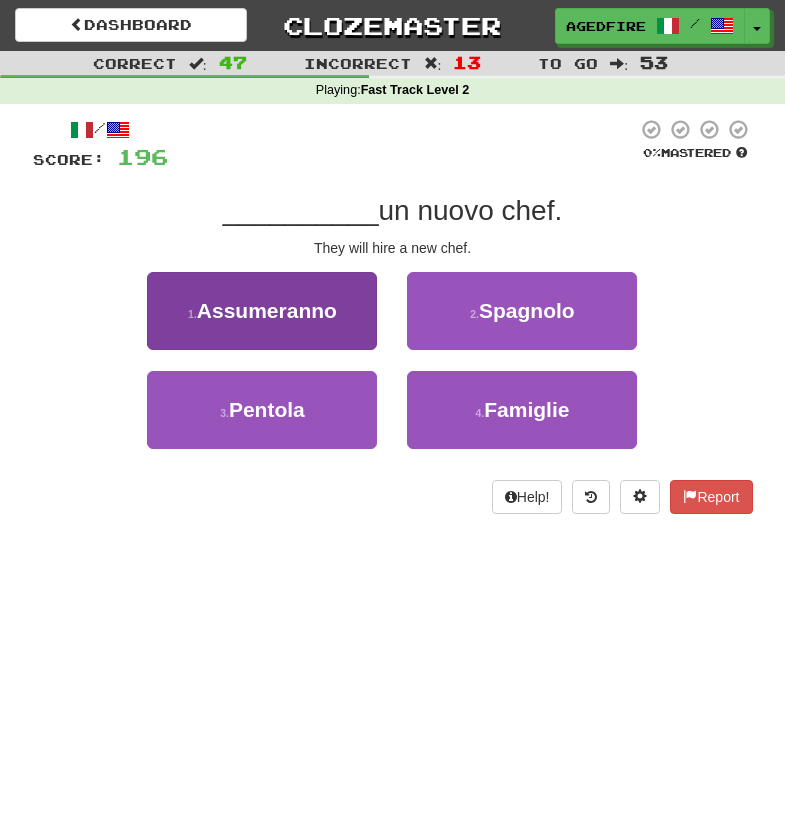 click on "1 .  Assumeranno" at bounding box center (262, 311) 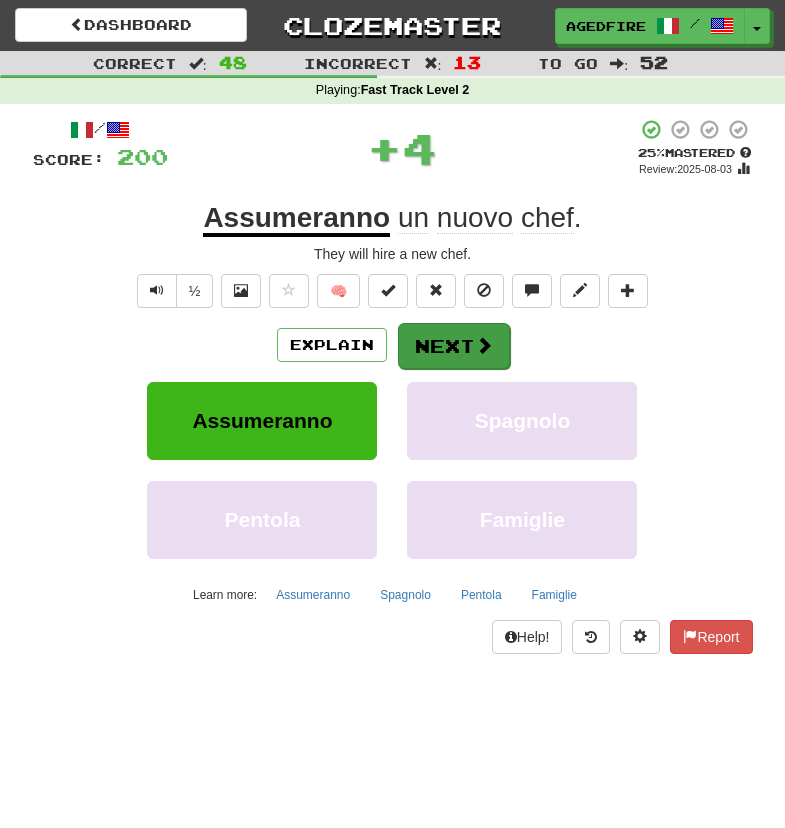 click on "Next" at bounding box center [454, 346] 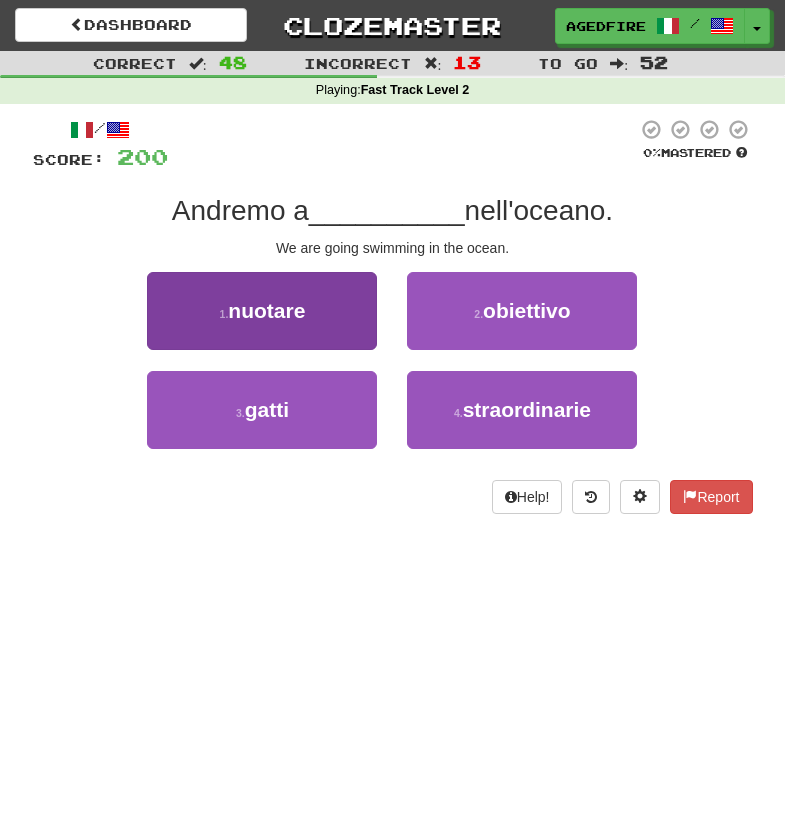 click on "1 .  nuotare" at bounding box center [262, 311] 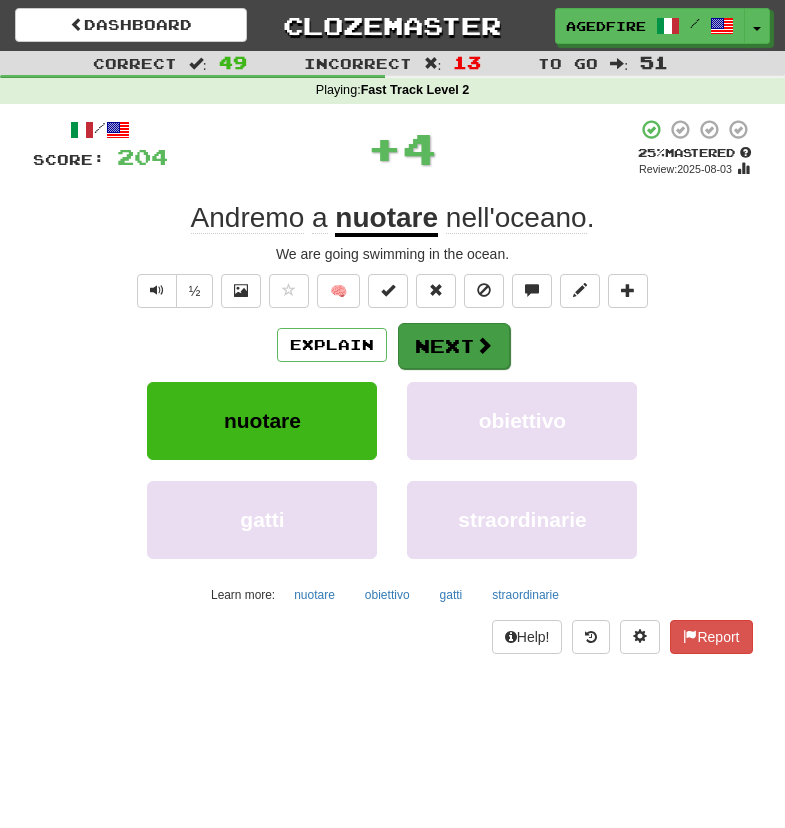 click at bounding box center [484, 345] 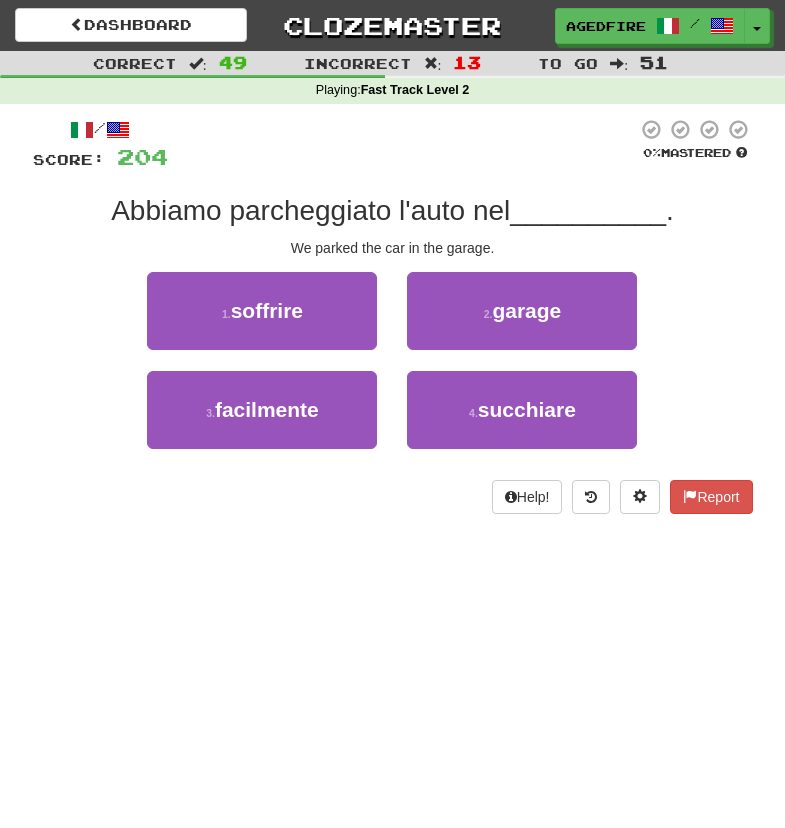click on "2 .  garage" at bounding box center [522, 311] 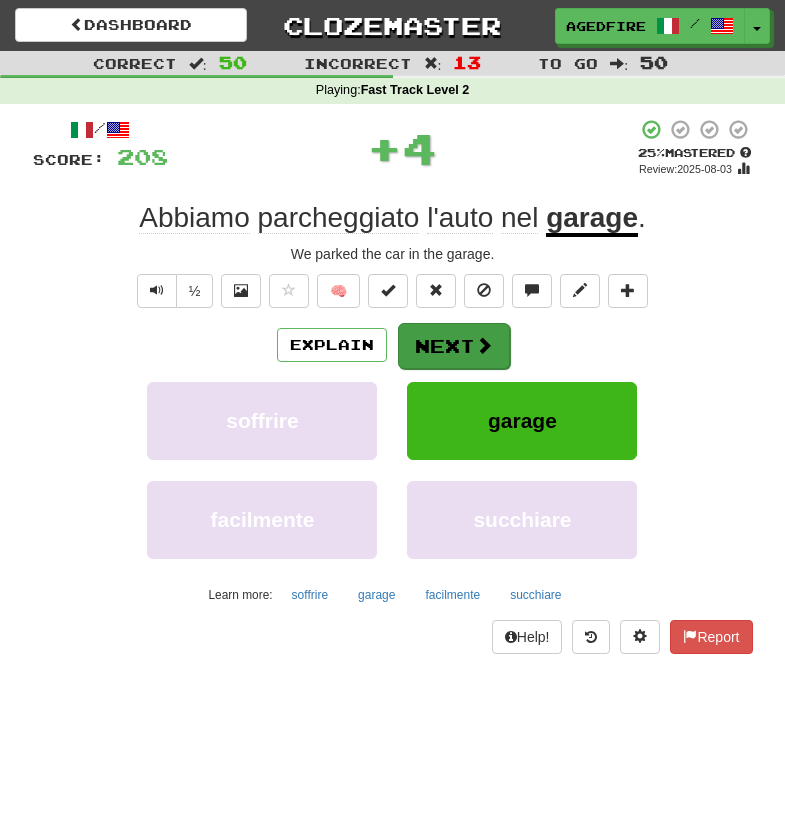 click on "Next" at bounding box center [454, 346] 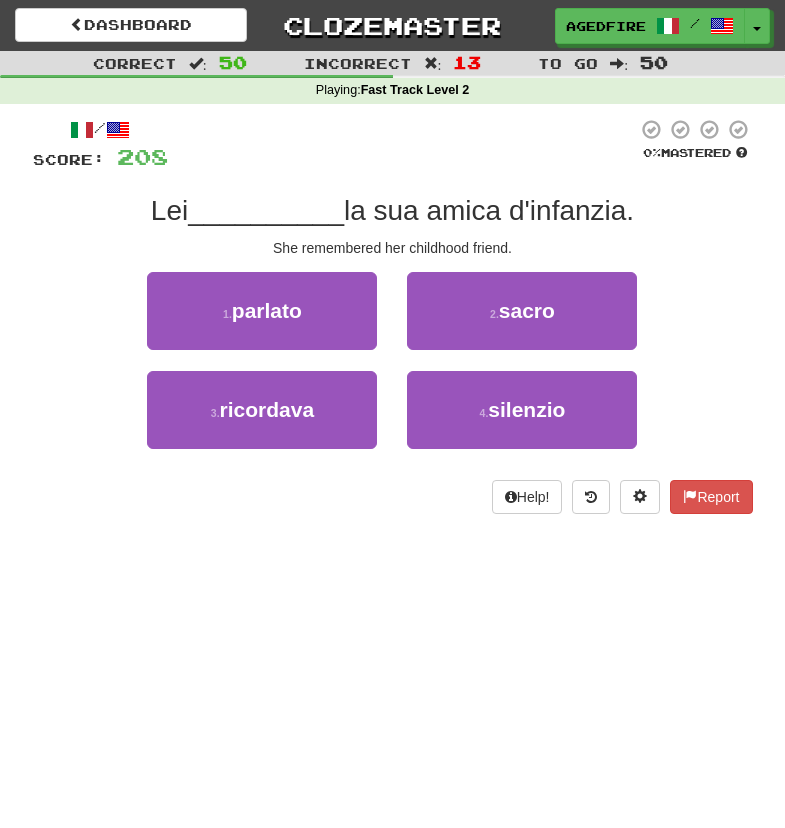 click on "3 .  ricordava" at bounding box center [262, 420] 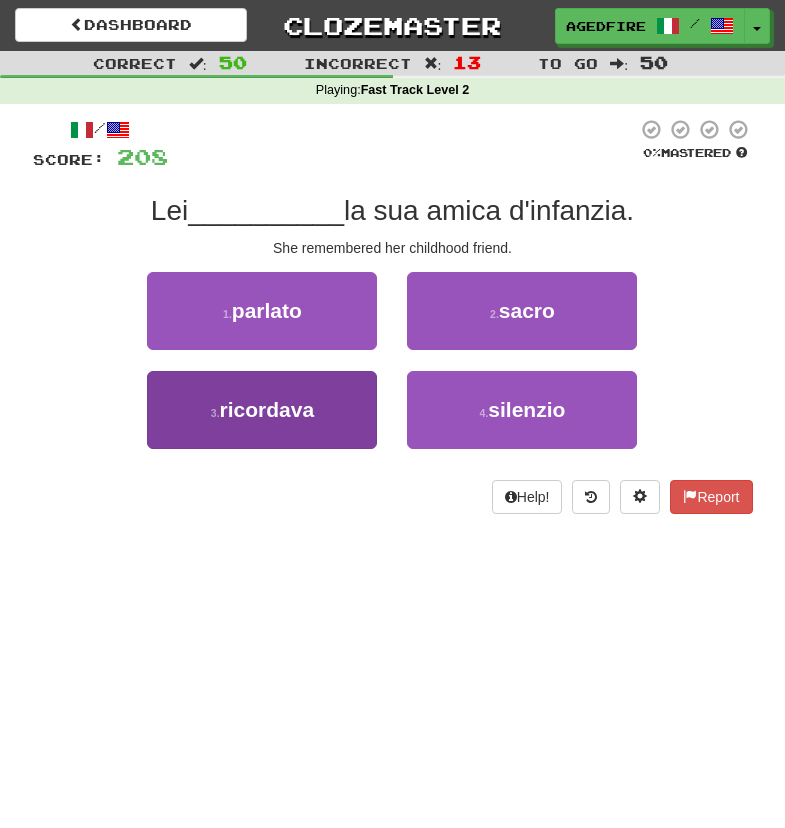 click on "3 .  ricordava" at bounding box center [262, 410] 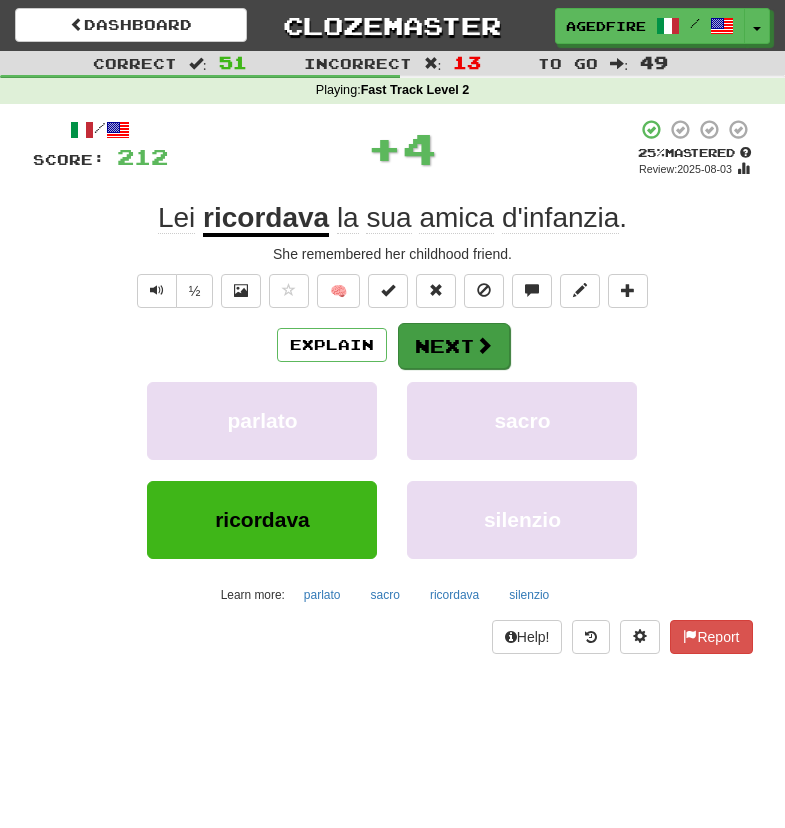 click on "Next" at bounding box center [454, 346] 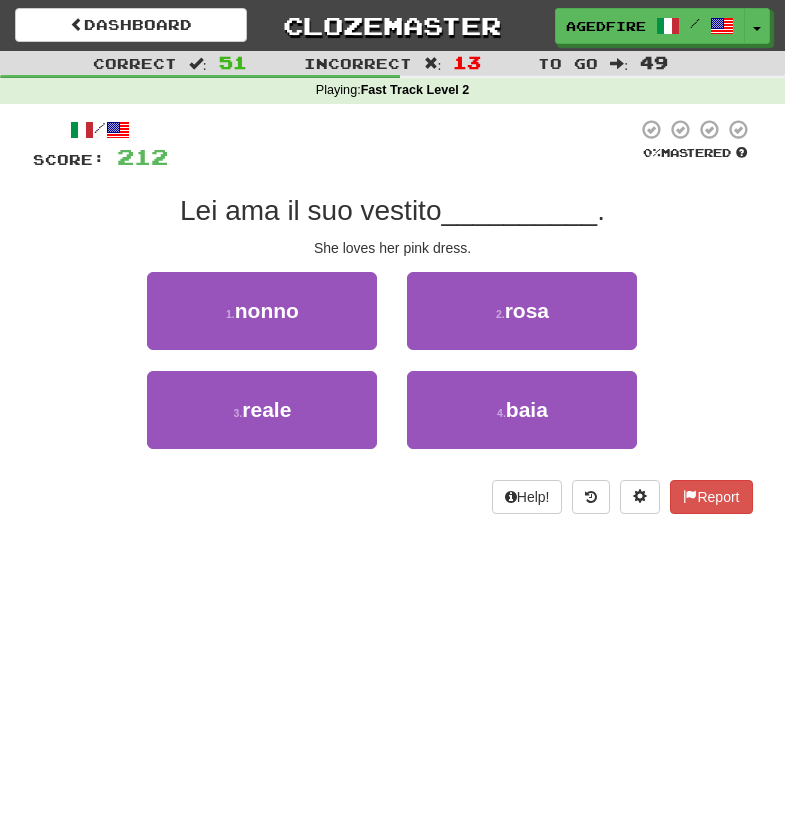 click on "2 .  rosa" at bounding box center [522, 311] 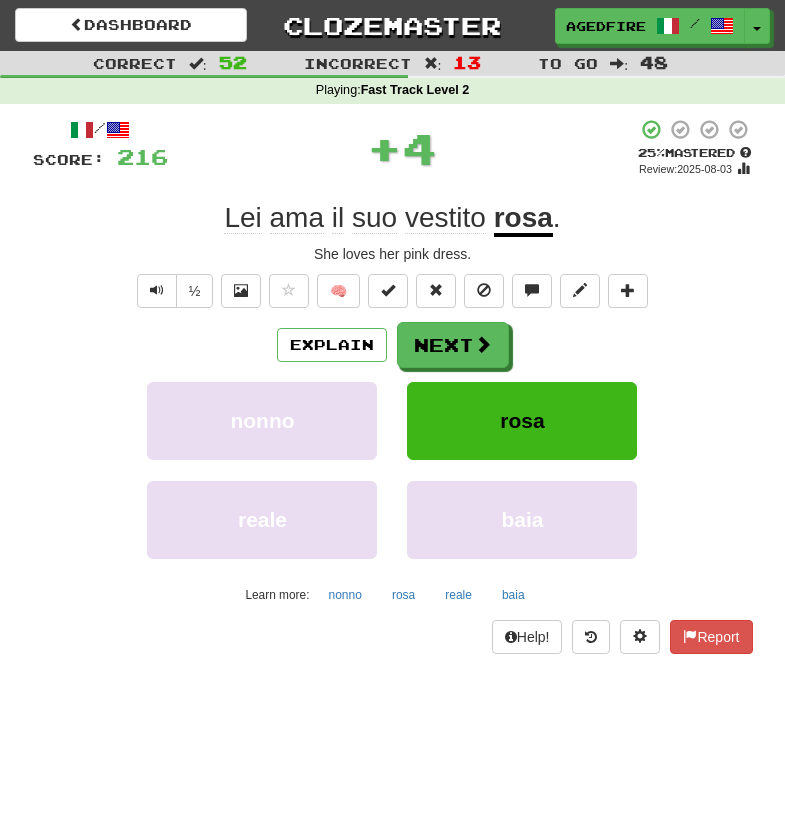 click at bounding box center (483, 344) 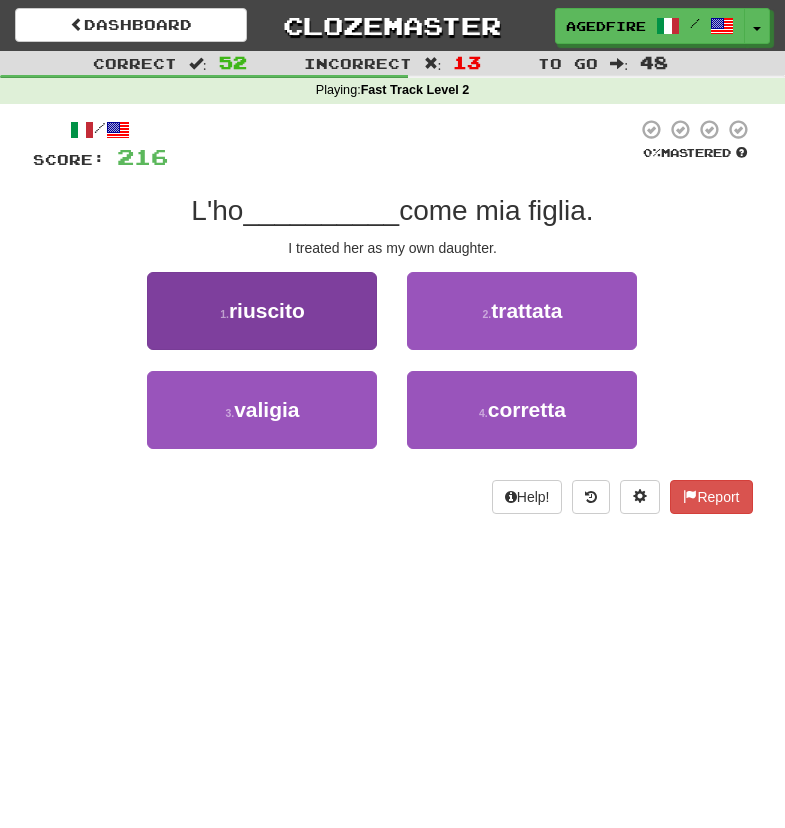 click on "1 .  riuscito" at bounding box center [262, 311] 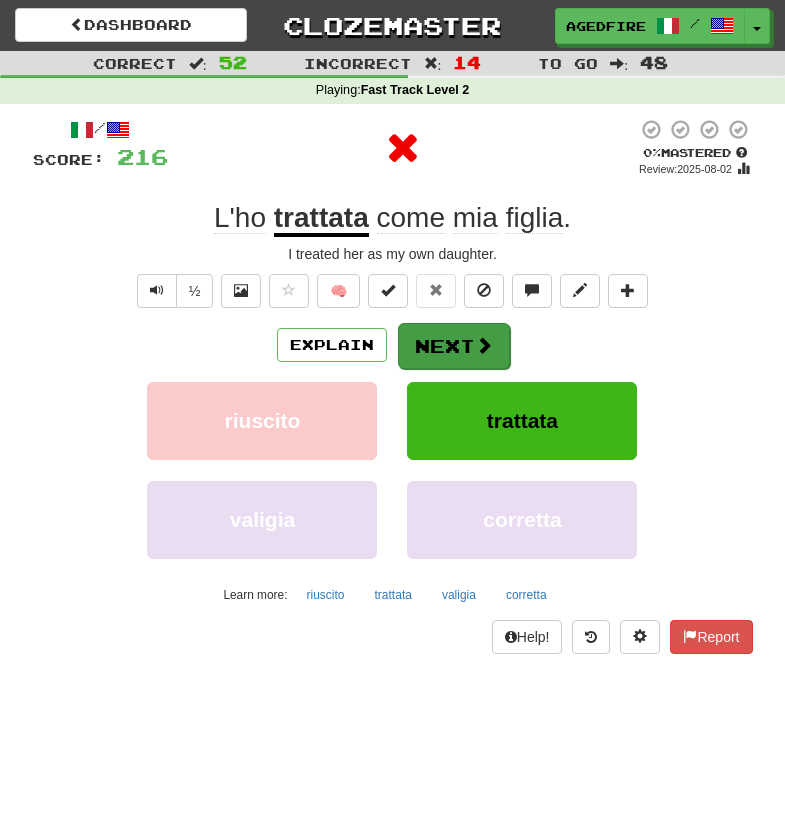 click on "Next" at bounding box center [454, 346] 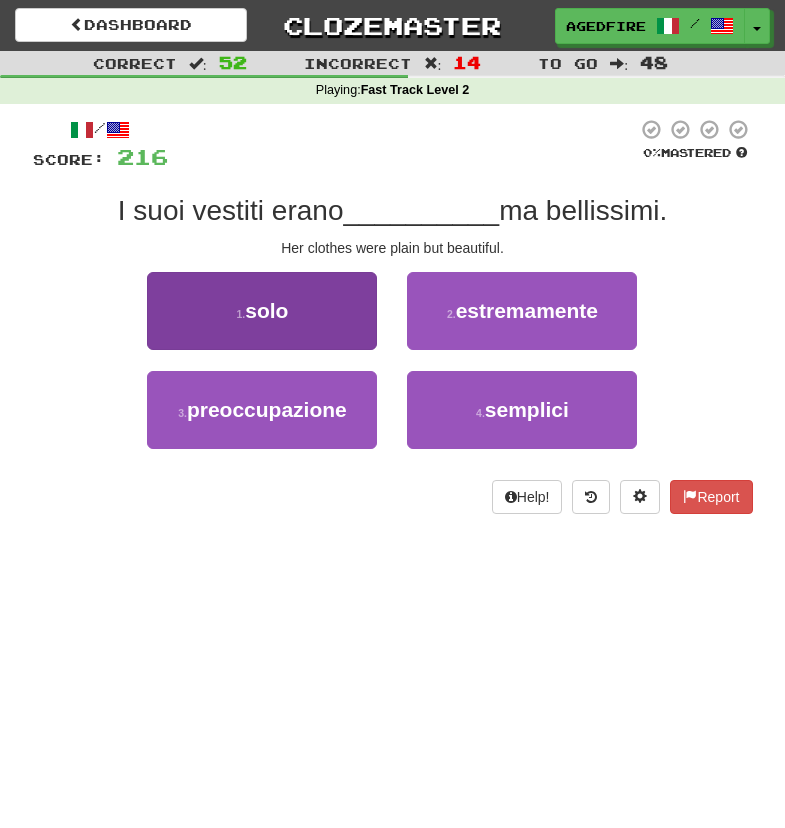 click on "1 .  solo" at bounding box center (262, 311) 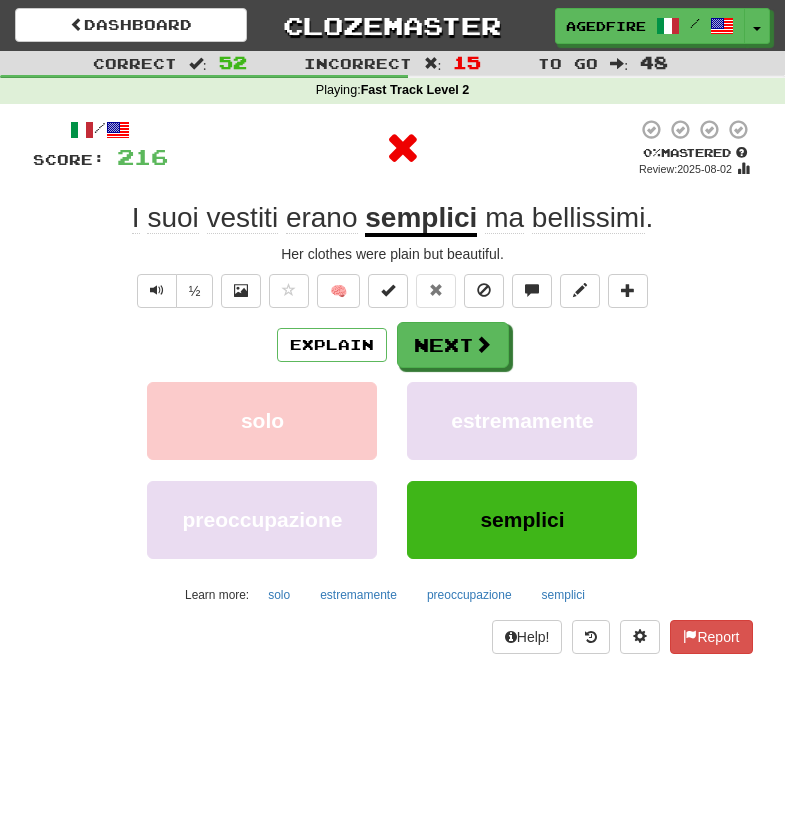 click on "/ Score: 216 0 % Mastered Review: 2025-08-02 I suoi vestiti erano semplici ma bellissimi . Her clothes were plain but beautiful. ½ 🧠 Explain Next solo estremamente preoccupazione semplici Learn more: solo estremamente preoccupazione semplici Help! Report" at bounding box center (393, 386) 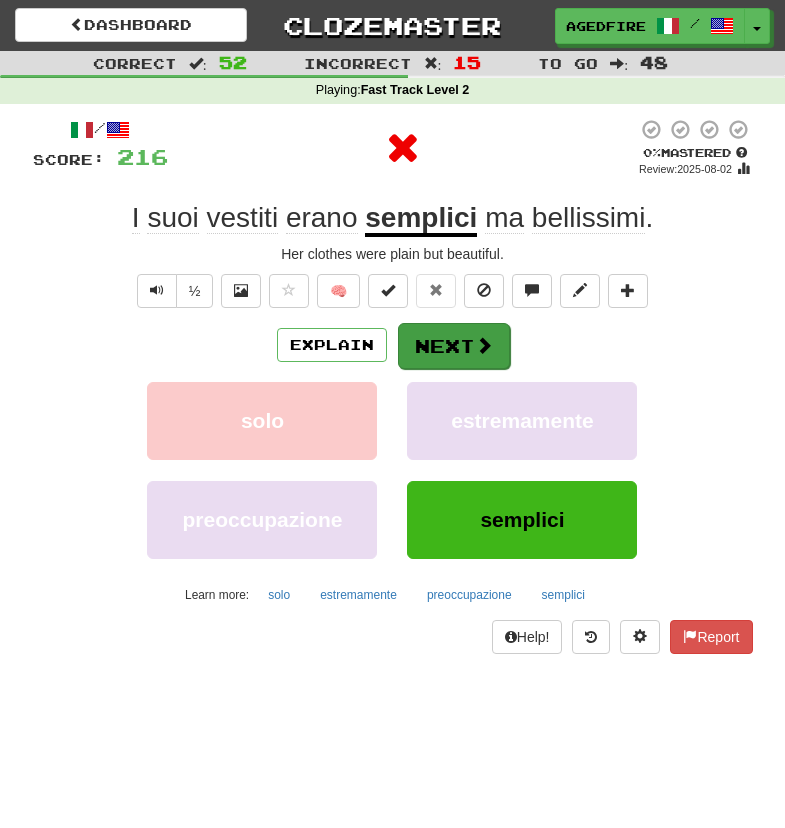 click on "Next" at bounding box center [454, 346] 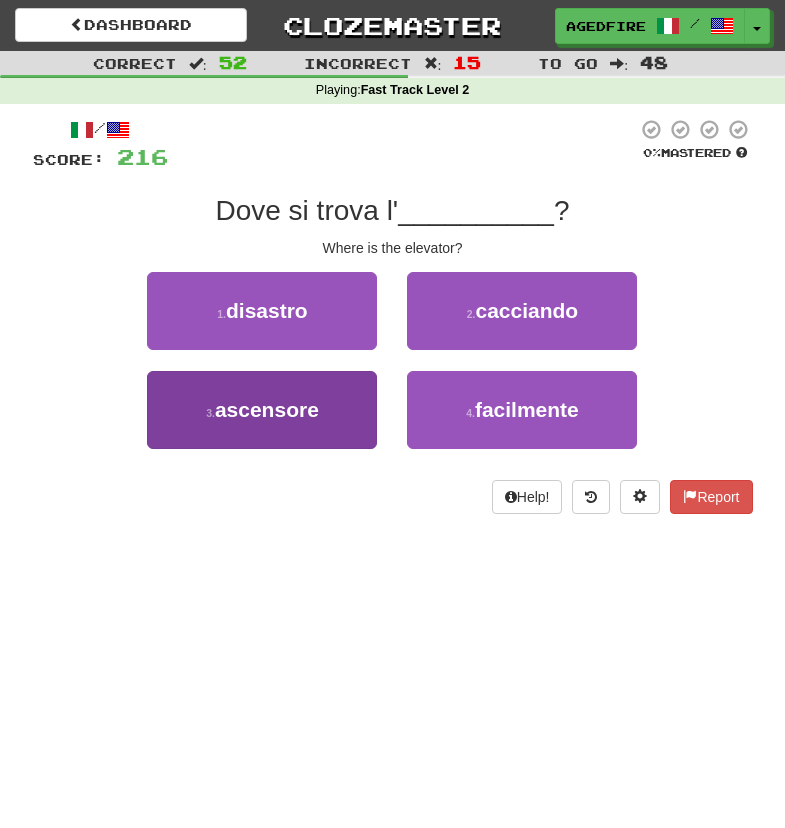 click on "3 .  ascensore" at bounding box center [262, 410] 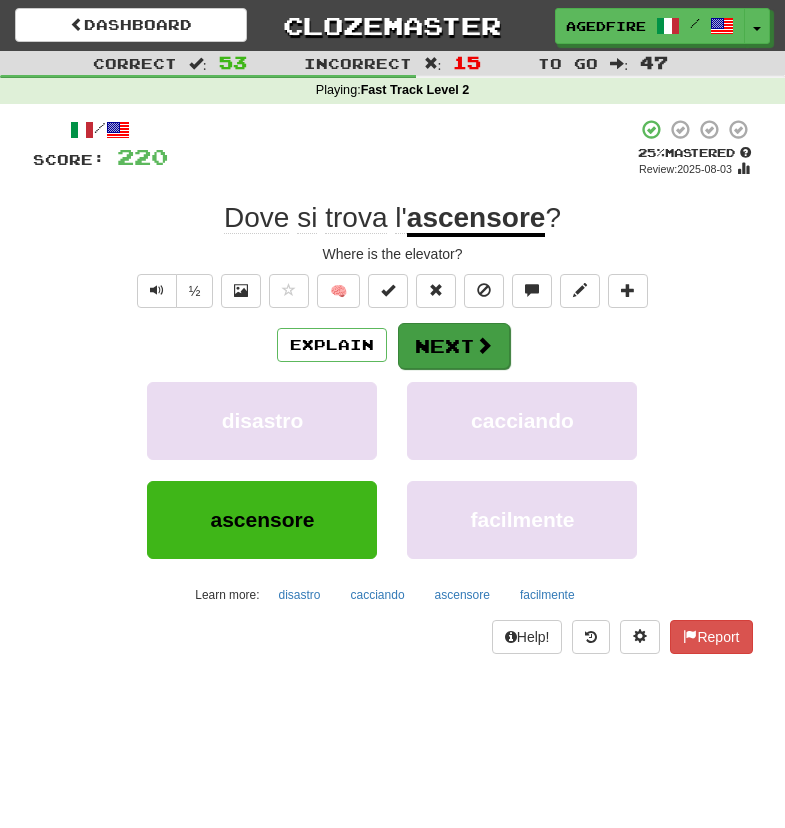 click on "Next" at bounding box center [454, 346] 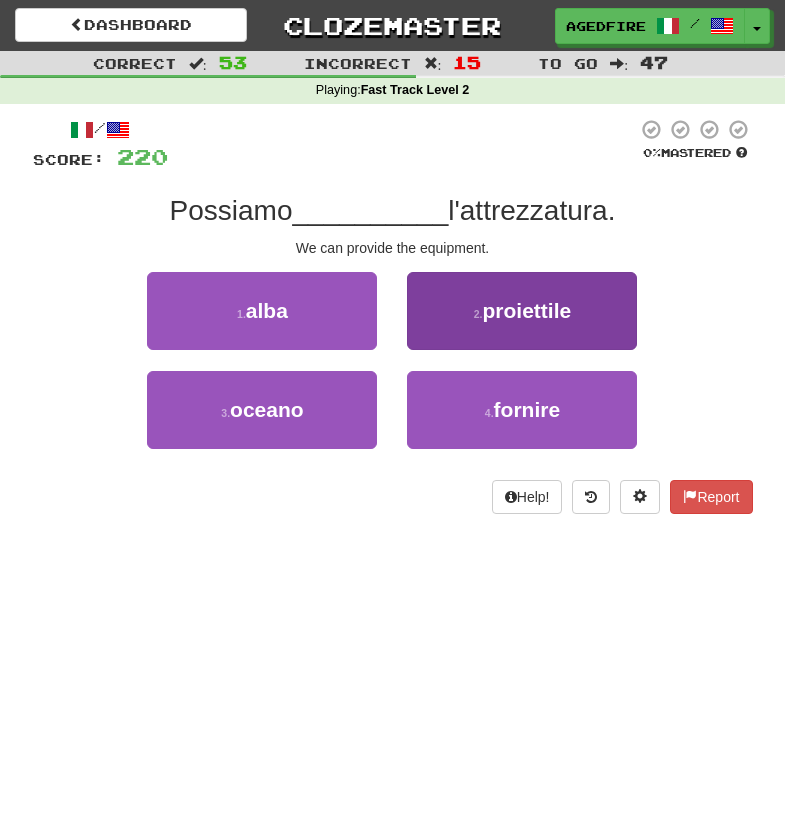 click on "2 .  proiettile" at bounding box center [522, 311] 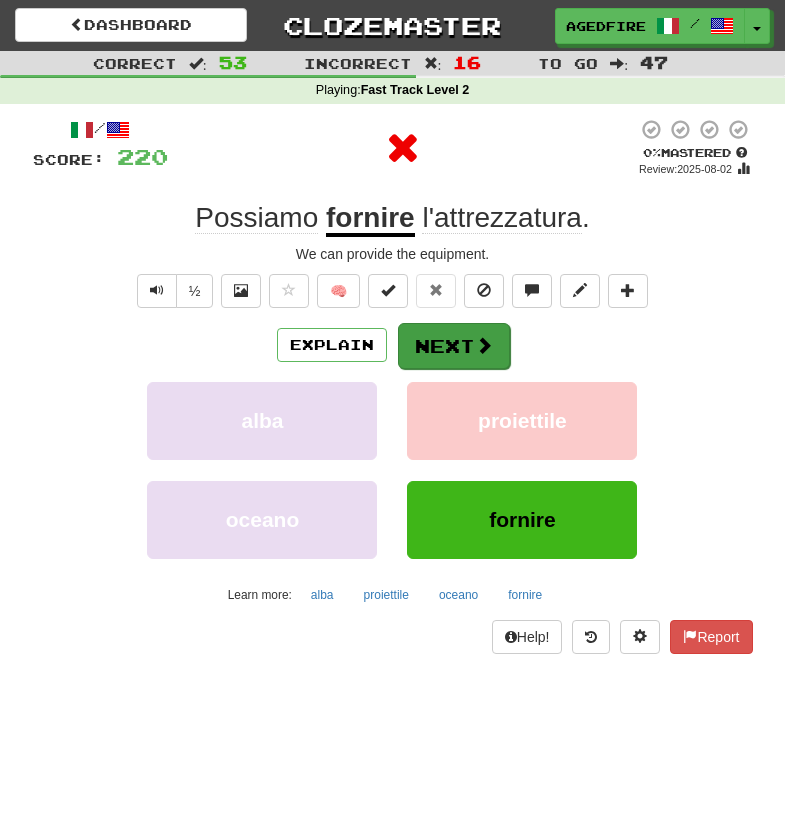 click on "Next" at bounding box center [454, 346] 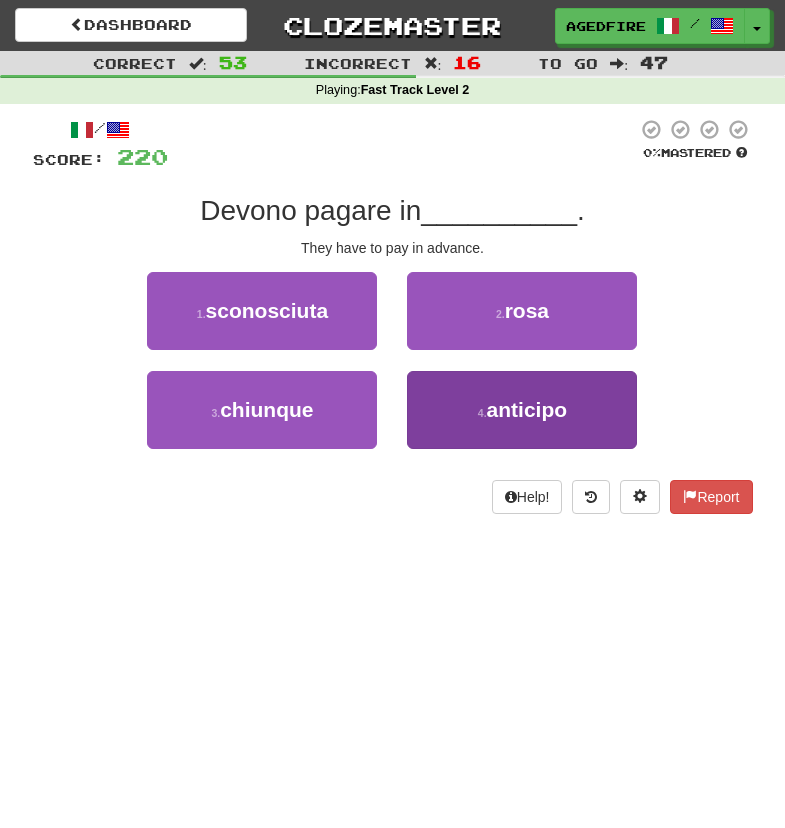 click on "4 .  anticipo" at bounding box center [522, 410] 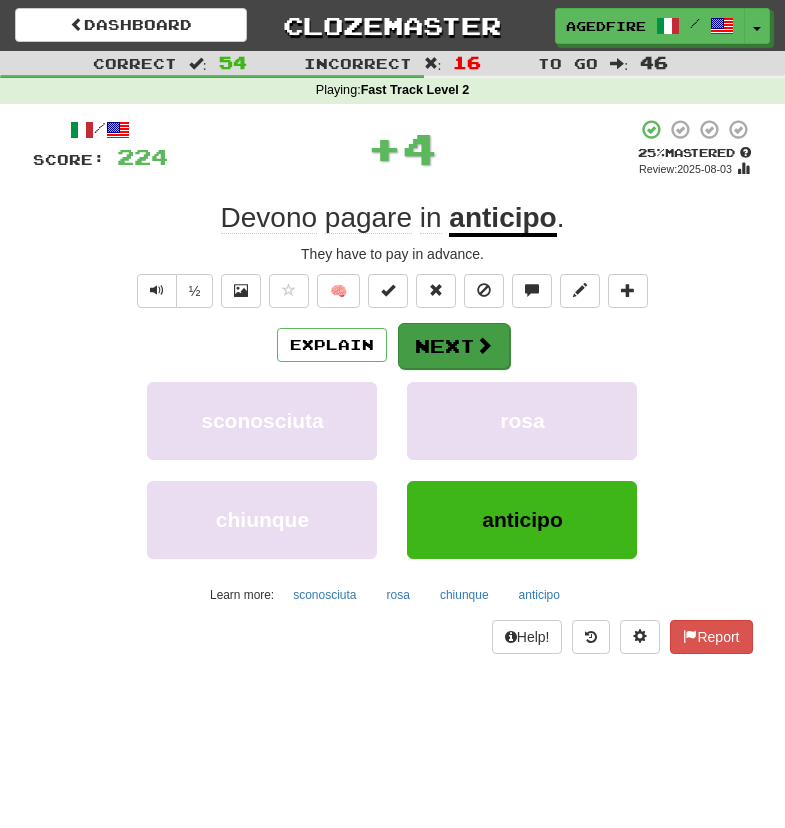 click on "Next" at bounding box center [454, 346] 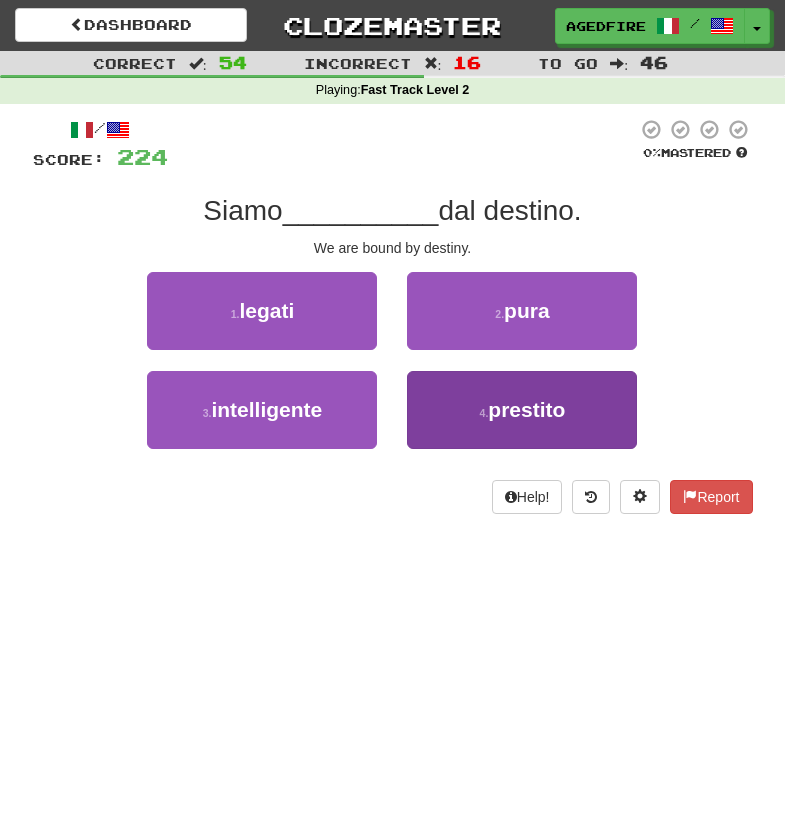 click on "4 .  prestito" at bounding box center [522, 410] 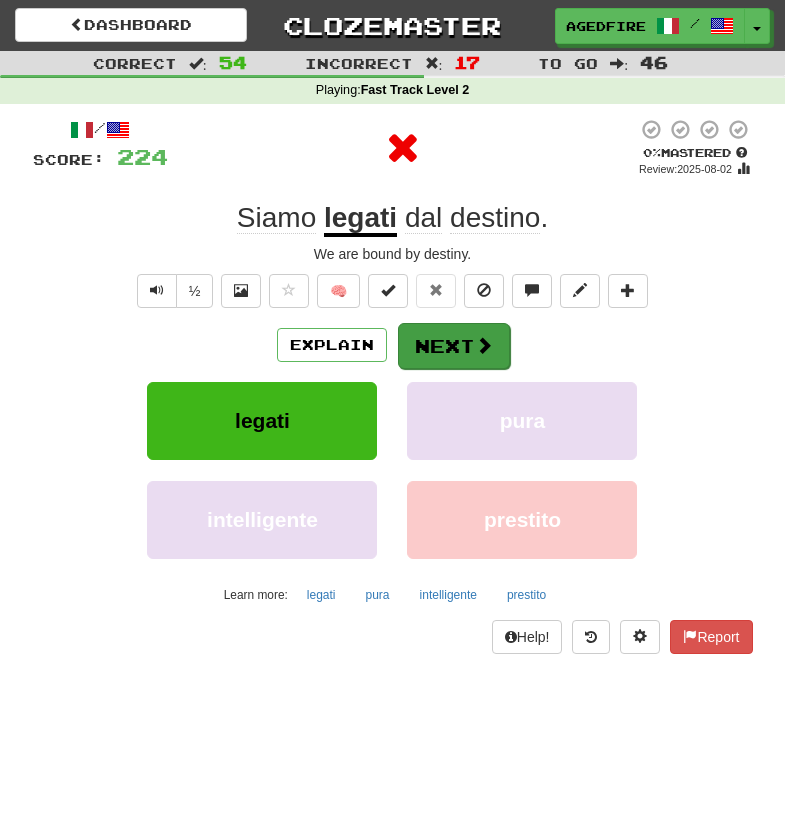 click on "Next" at bounding box center [454, 346] 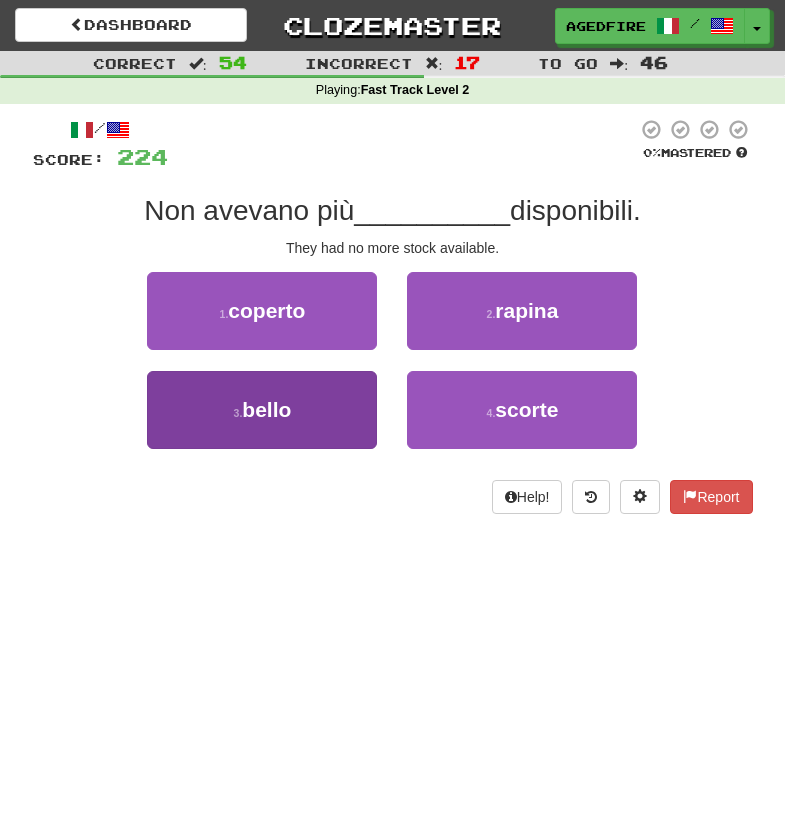 click on "3 .  bello" at bounding box center [262, 410] 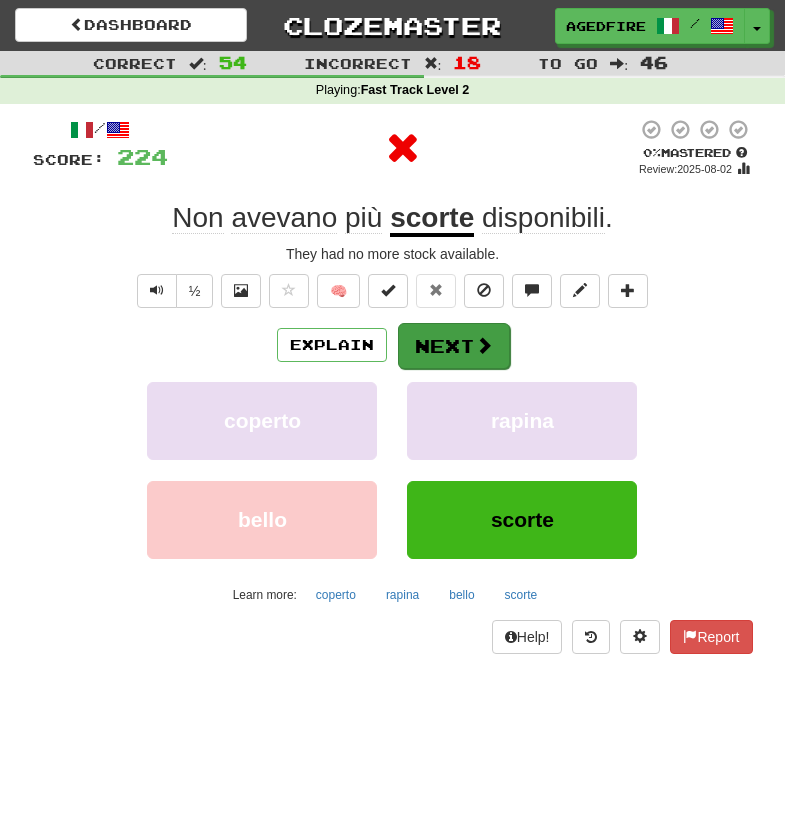click on "Next" at bounding box center [454, 346] 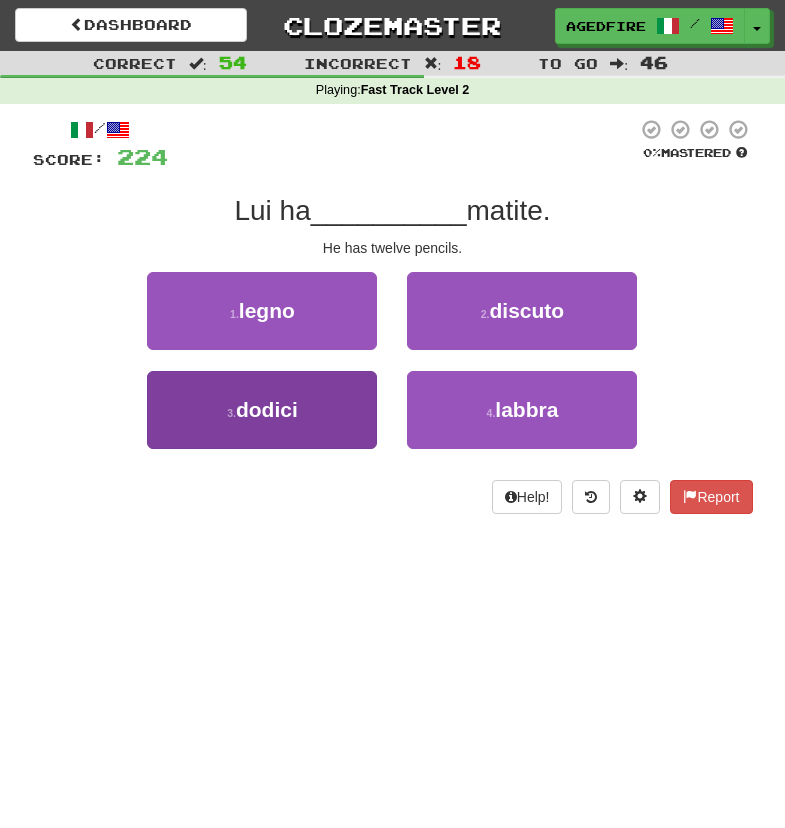 click on "3 .  dodici" at bounding box center (262, 410) 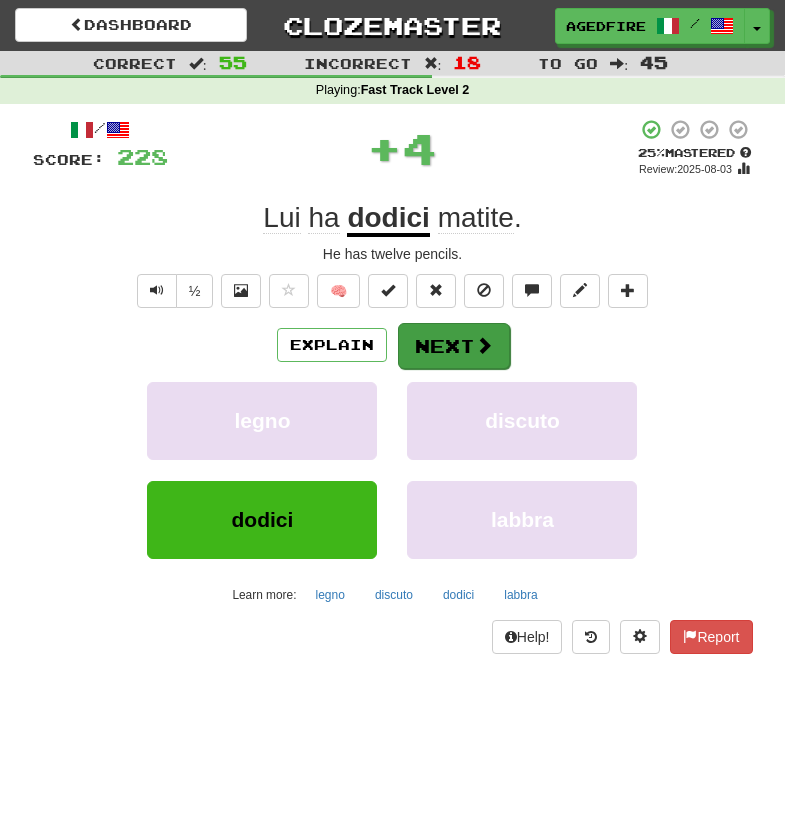 click on "Next" at bounding box center (454, 346) 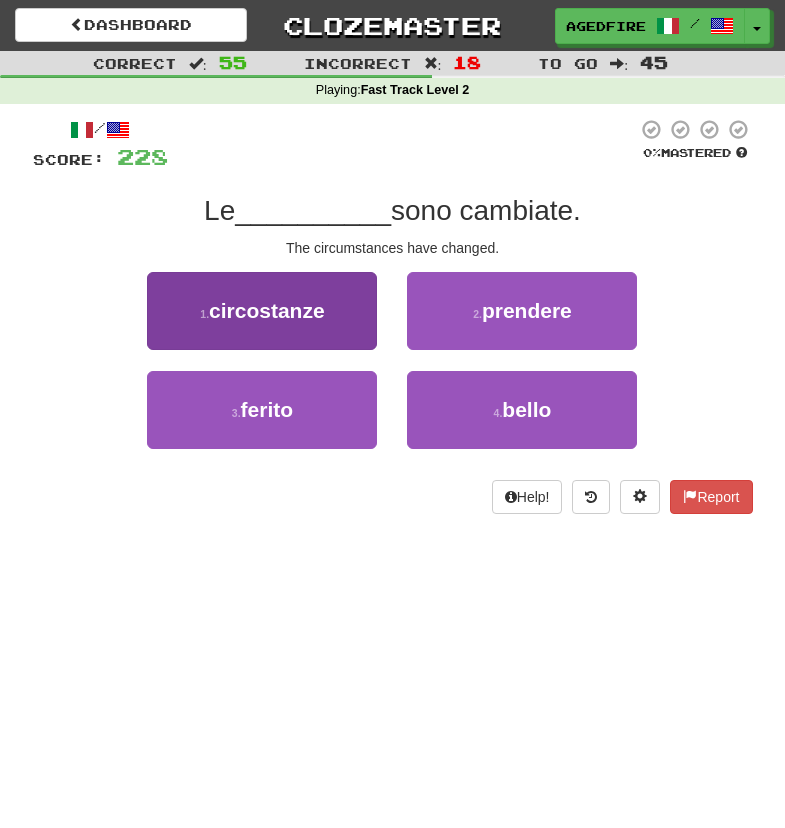click on "1 .  circostanze" at bounding box center [262, 311] 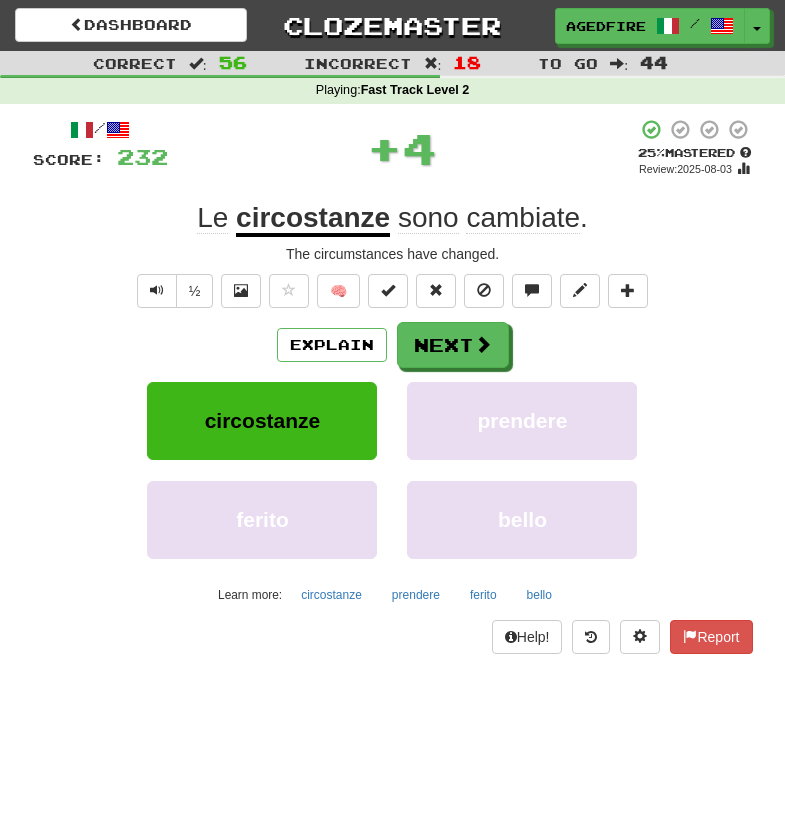 click on "Explain" at bounding box center (332, 345) 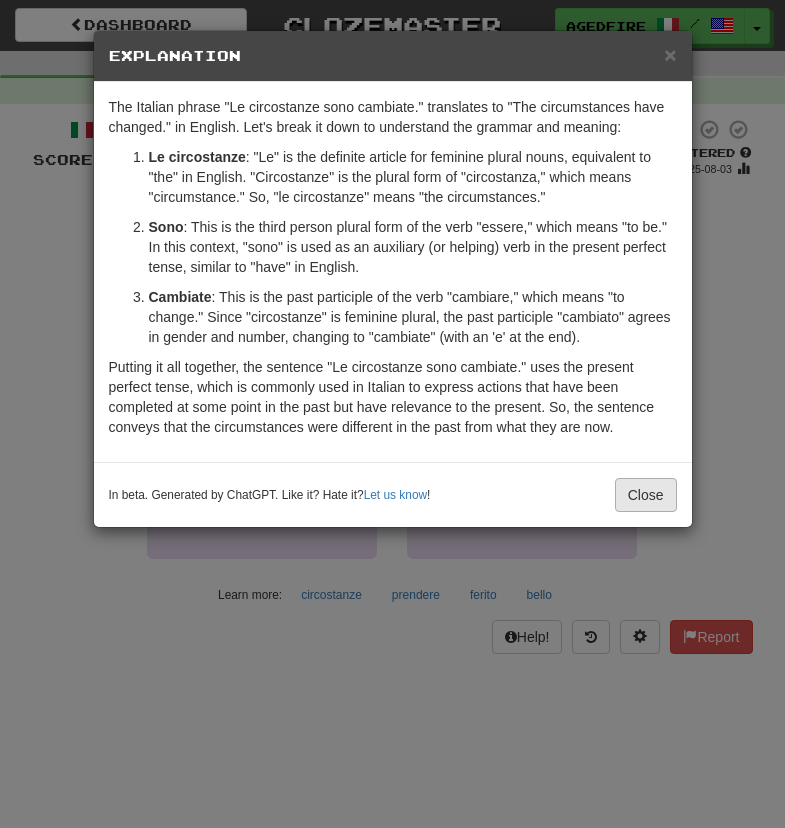 click on "Close" at bounding box center (646, 495) 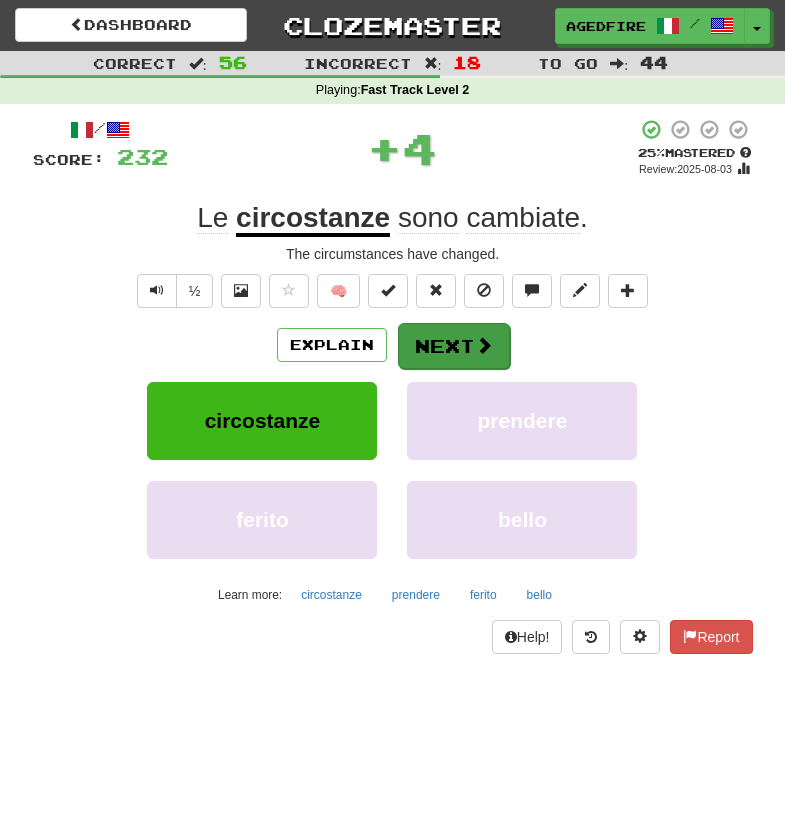 click on "Next" at bounding box center (454, 346) 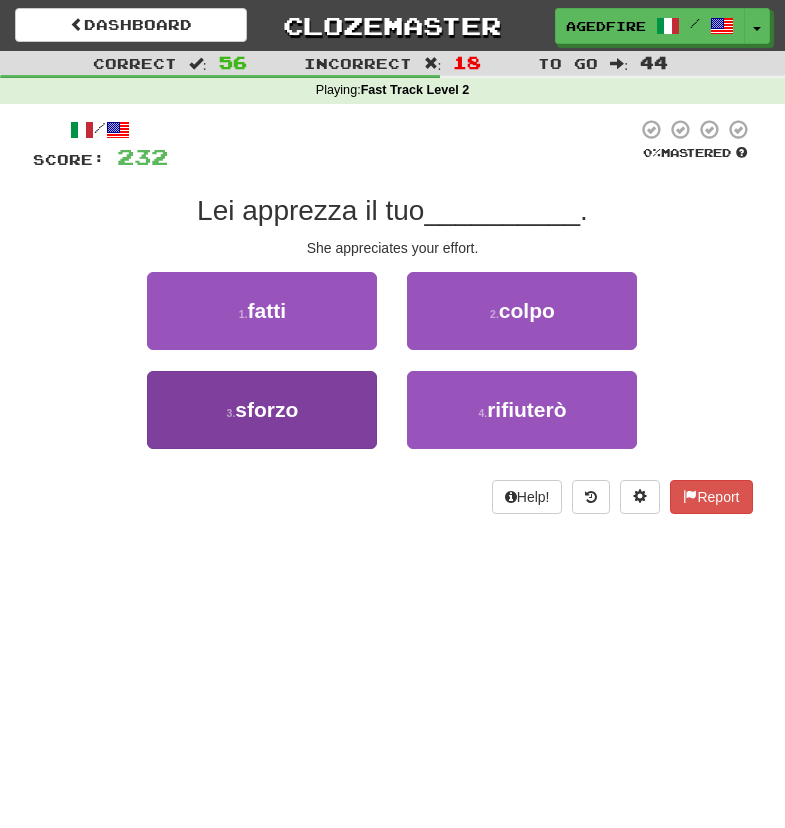 click on "3 .  sforzo" at bounding box center [262, 410] 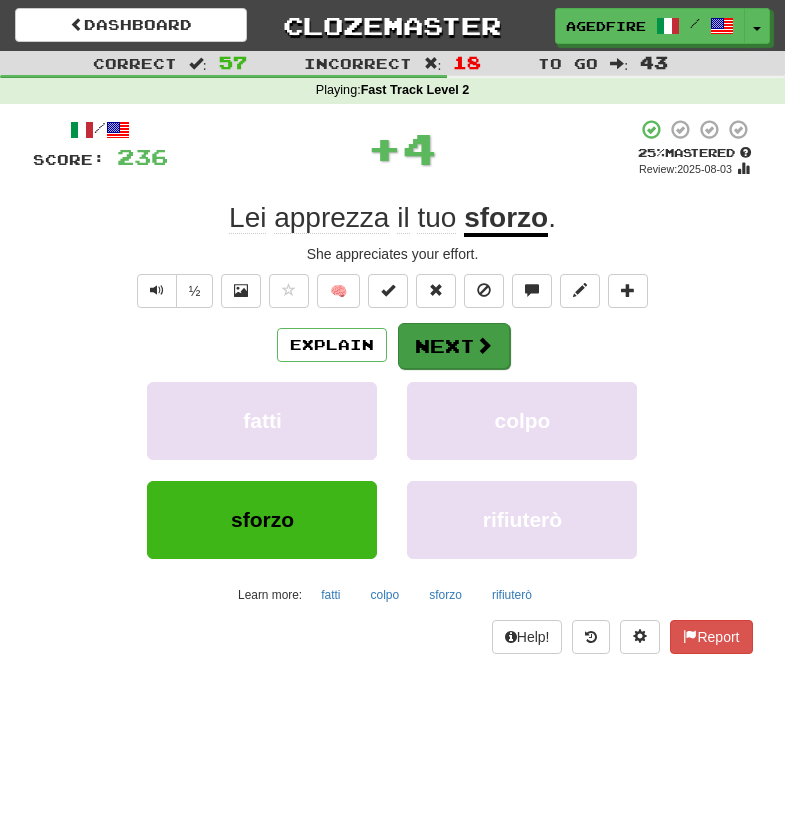 click on "Next" at bounding box center [454, 346] 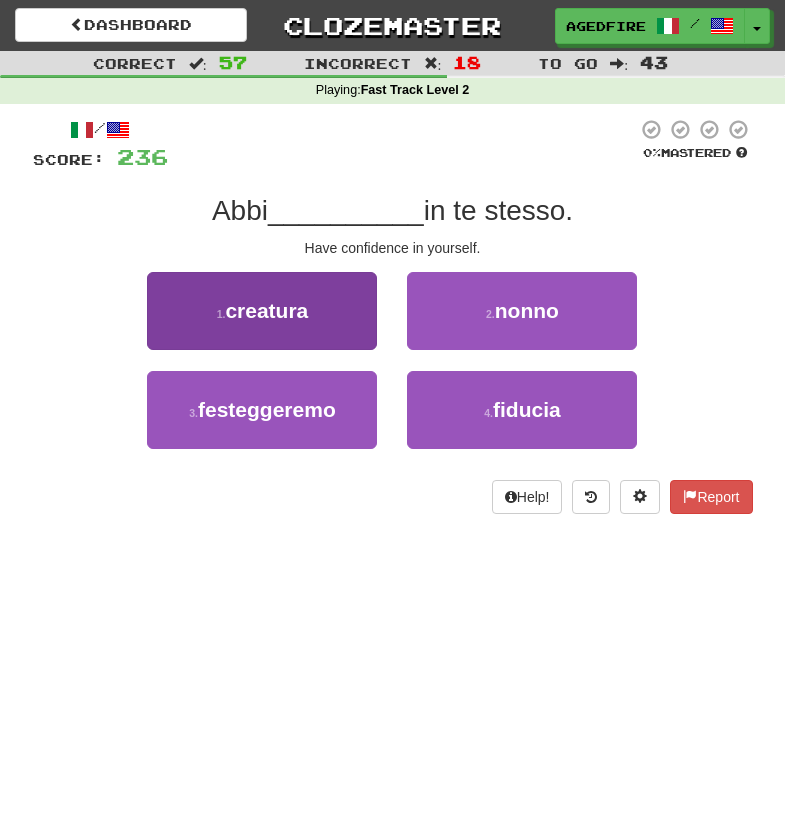 click on "1 .  creatura" at bounding box center [262, 311] 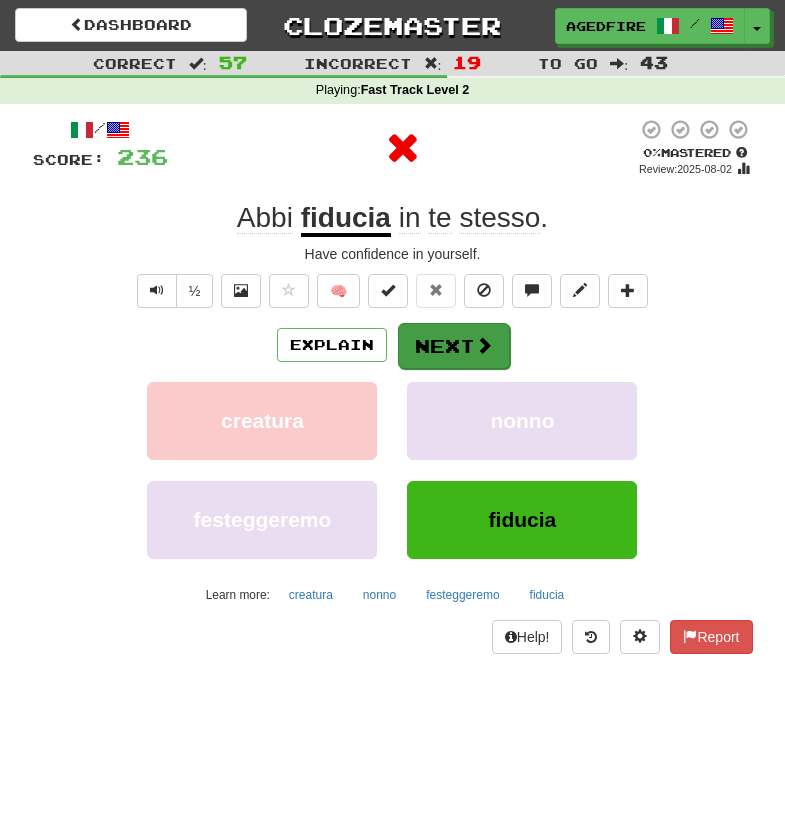 click on "Next" at bounding box center [454, 346] 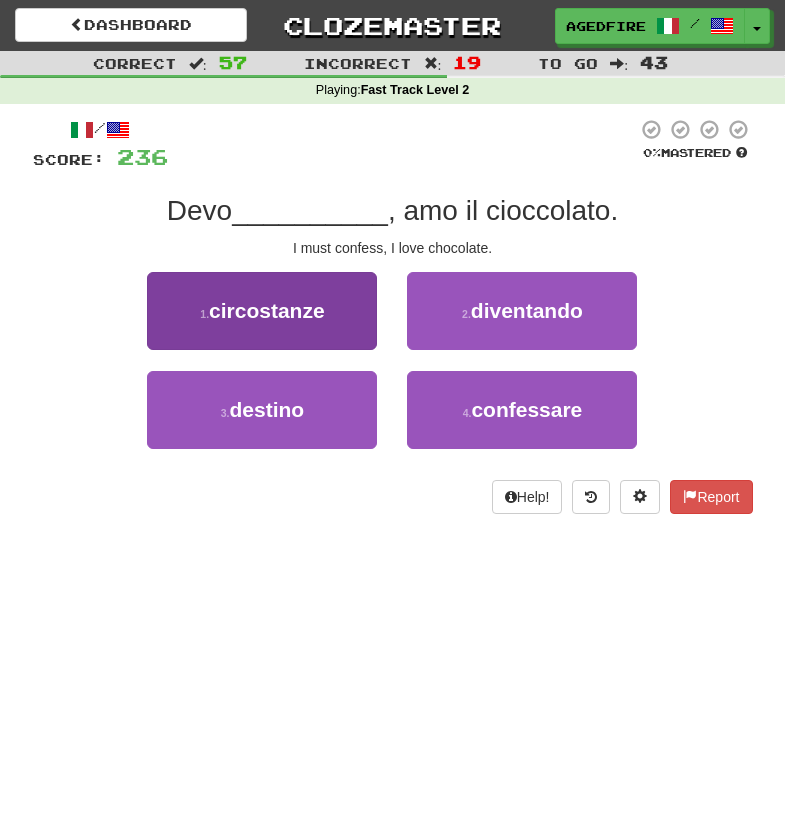 click on "1 .  circostanze" at bounding box center [262, 311] 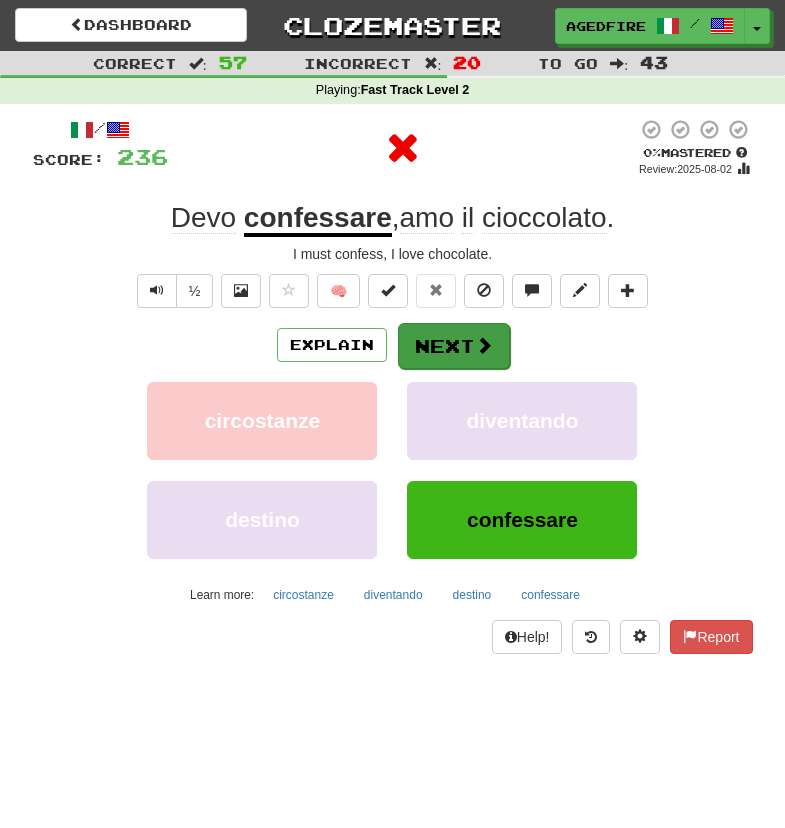 click on "Next" at bounding box center (454, 346) 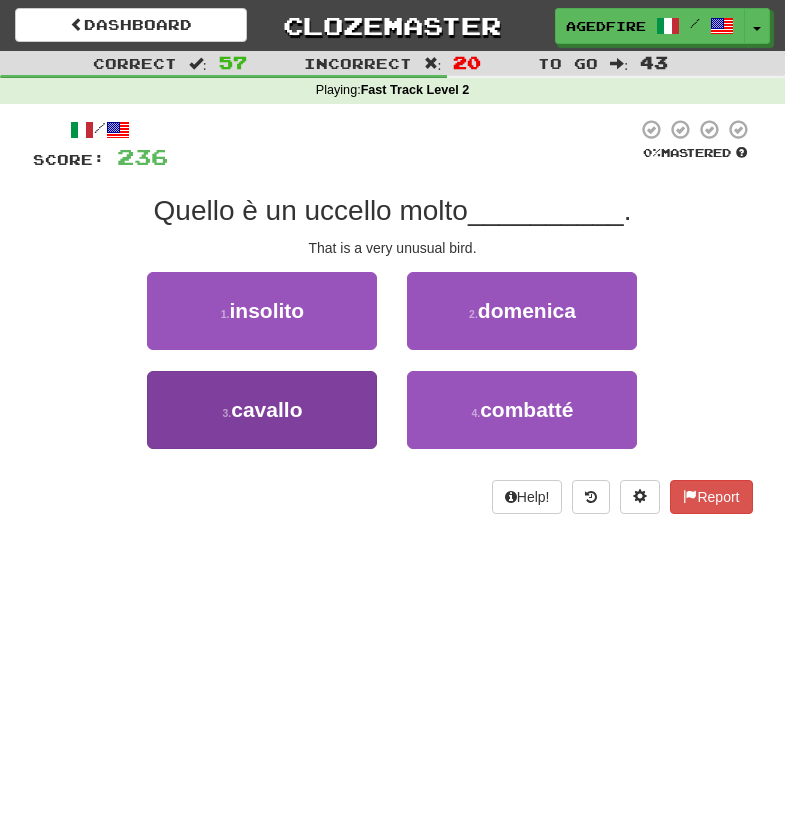 click on "3 .  cavallo" at bounding box center [262, 410] 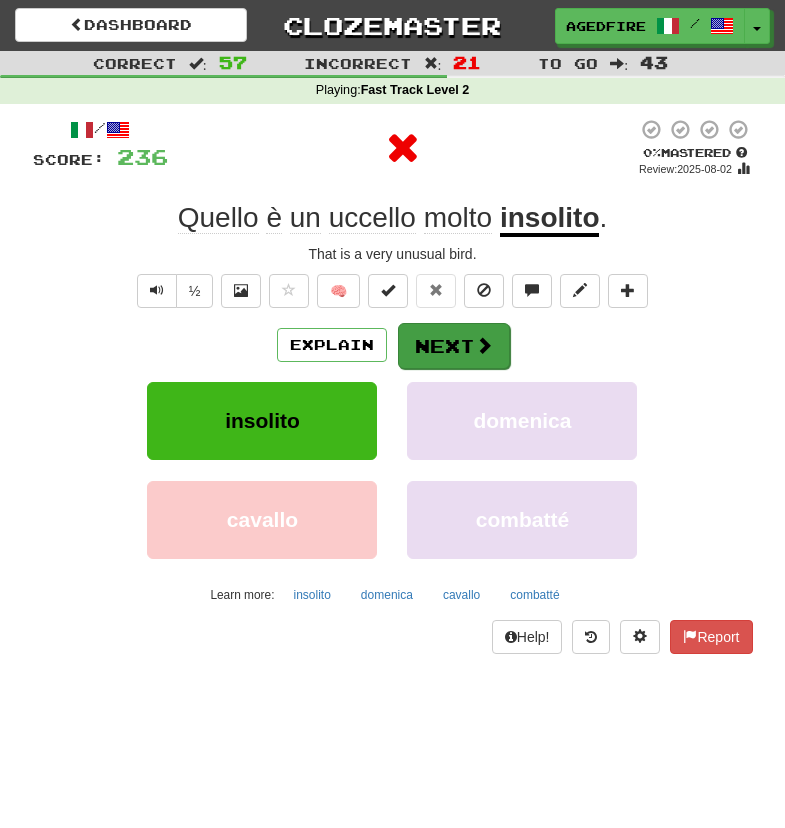 click on "Next" at bounding box center [454, 346] 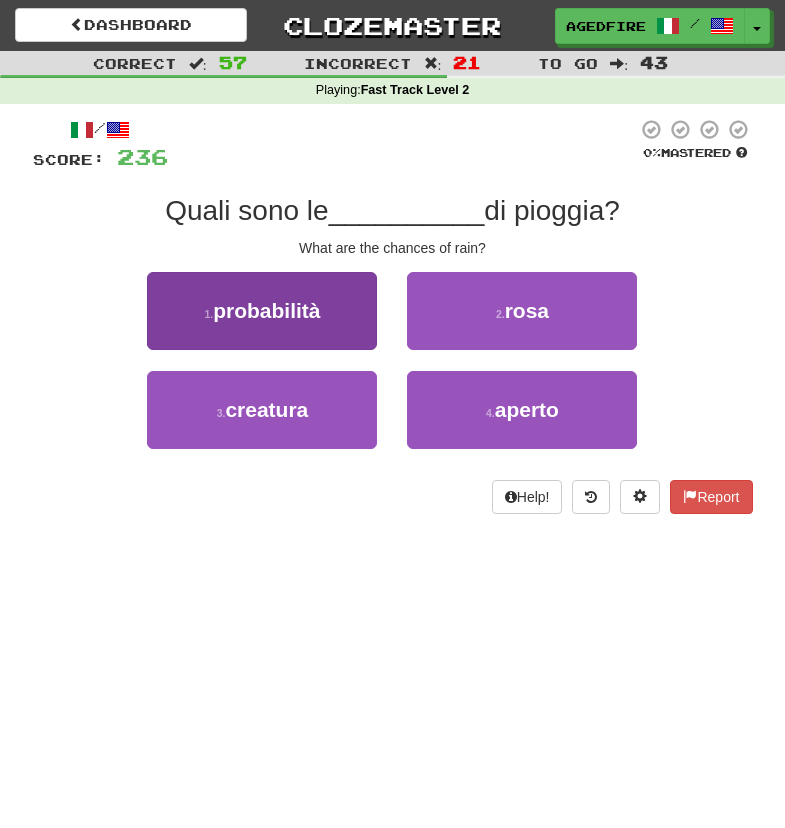 click on "1 .  probabilità" at bounding box center [262, 311] 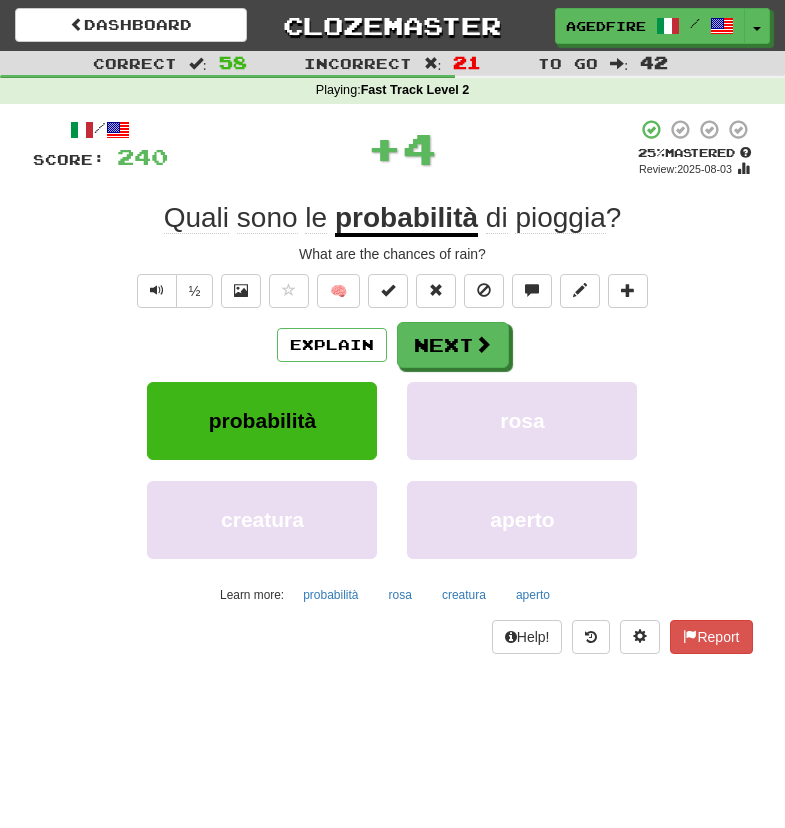 click on "/ Score: 240 + 4 25 % Mastered Review: 2025-08-03 Quali sono le probabilità di pioggia ? What are the chances of rain? ½ 🧠 Explain Next probabilità rosa creatura aperto Learn more: probabilità rosa creatura aperto Help! Report" at bounding box center (393, 386) 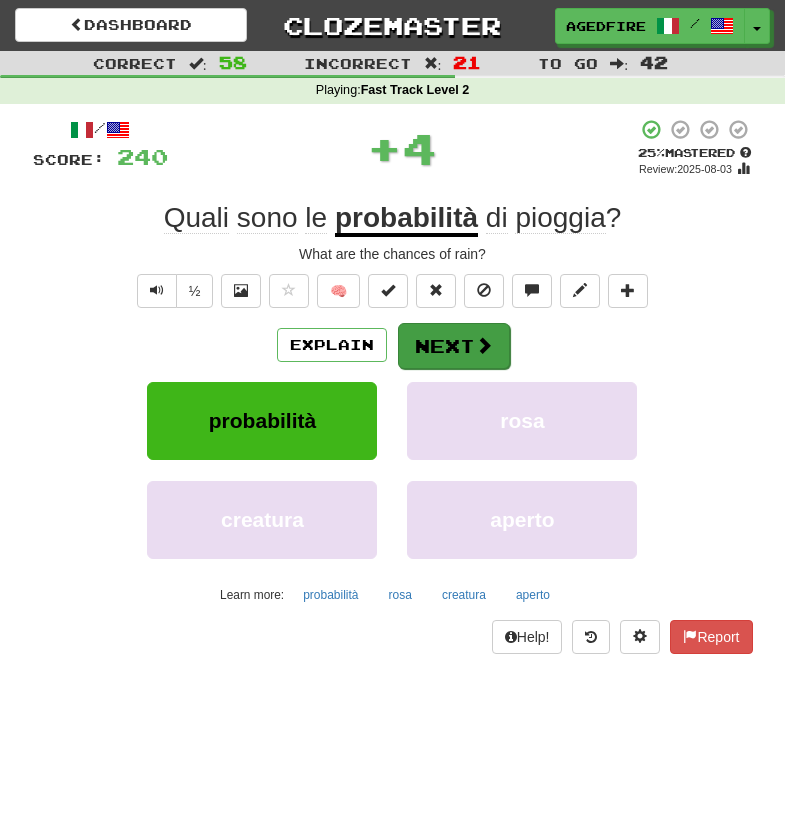 click on "Next" at bounding box center [454, 346] 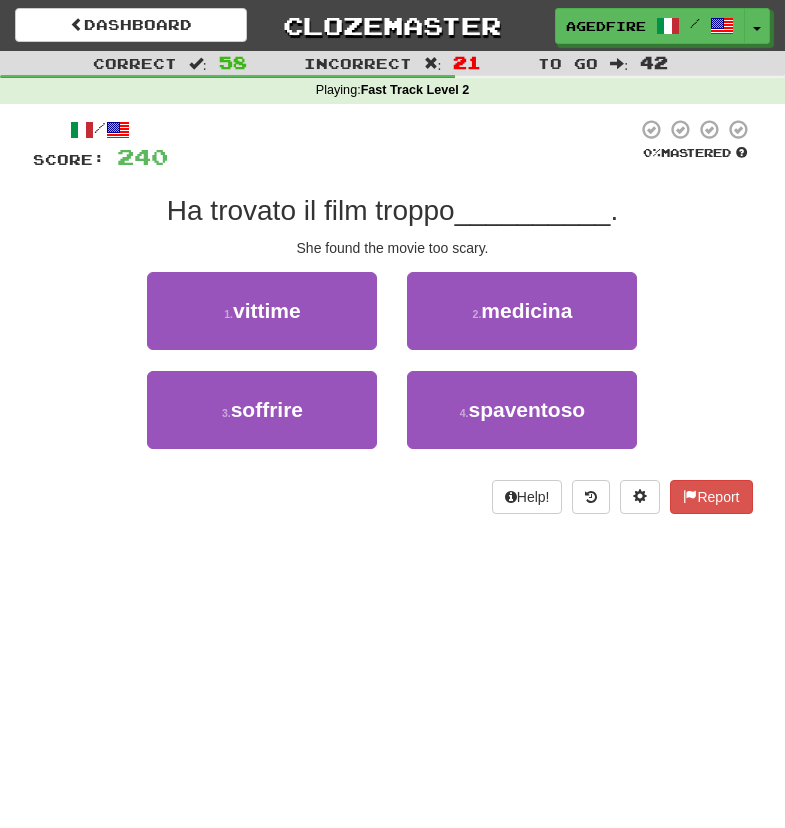 click on "2 .  medicina" at bounding box center [522, 321] 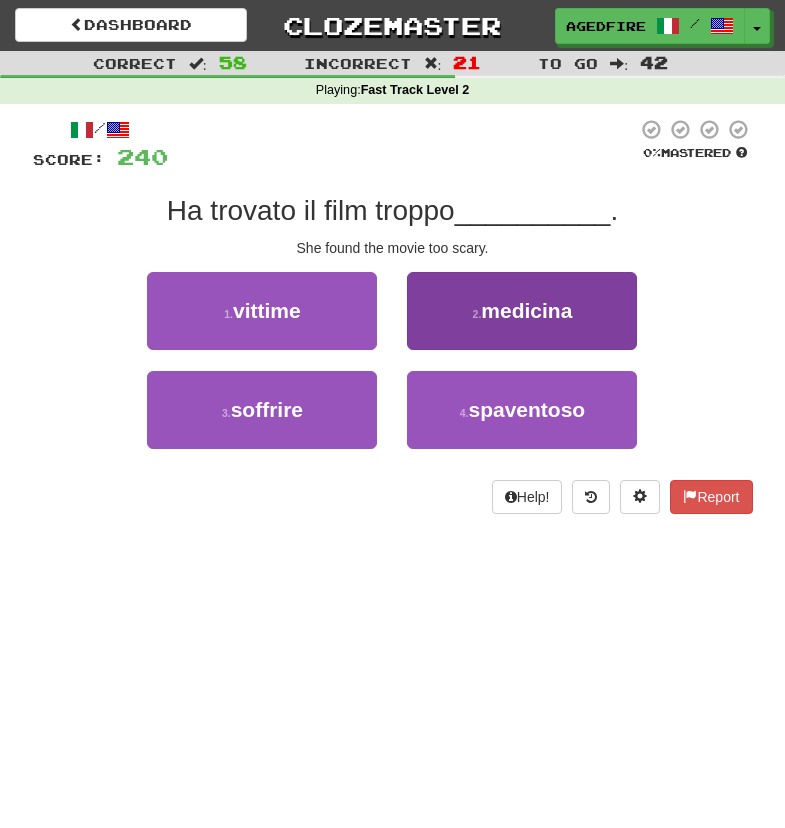click on "2 .  medicina" at bounding box center (522, 311) 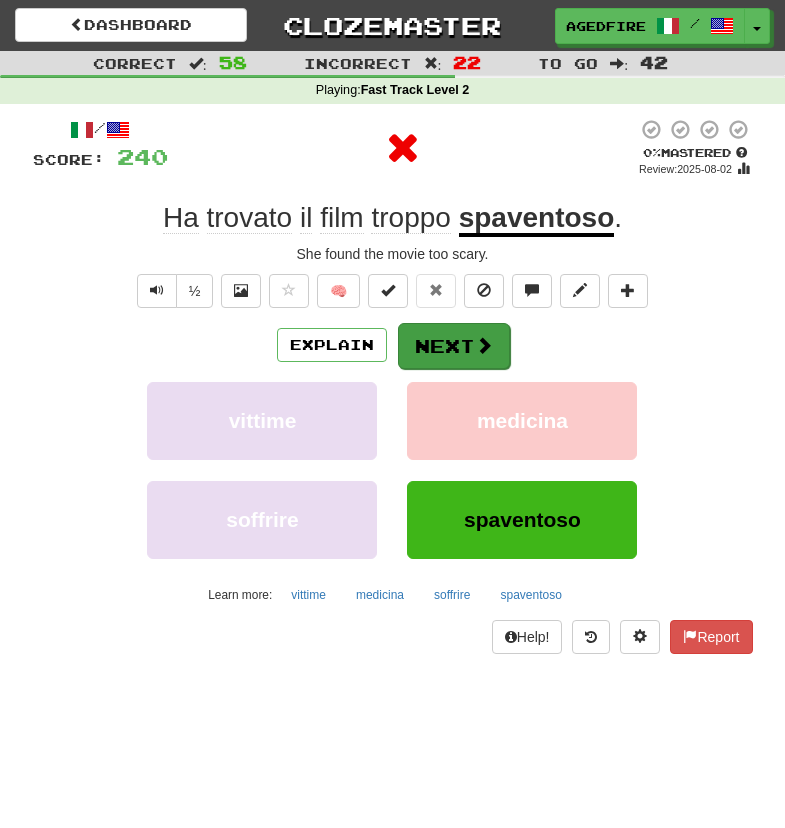 click on "Next" at bounding box center [454, 346] 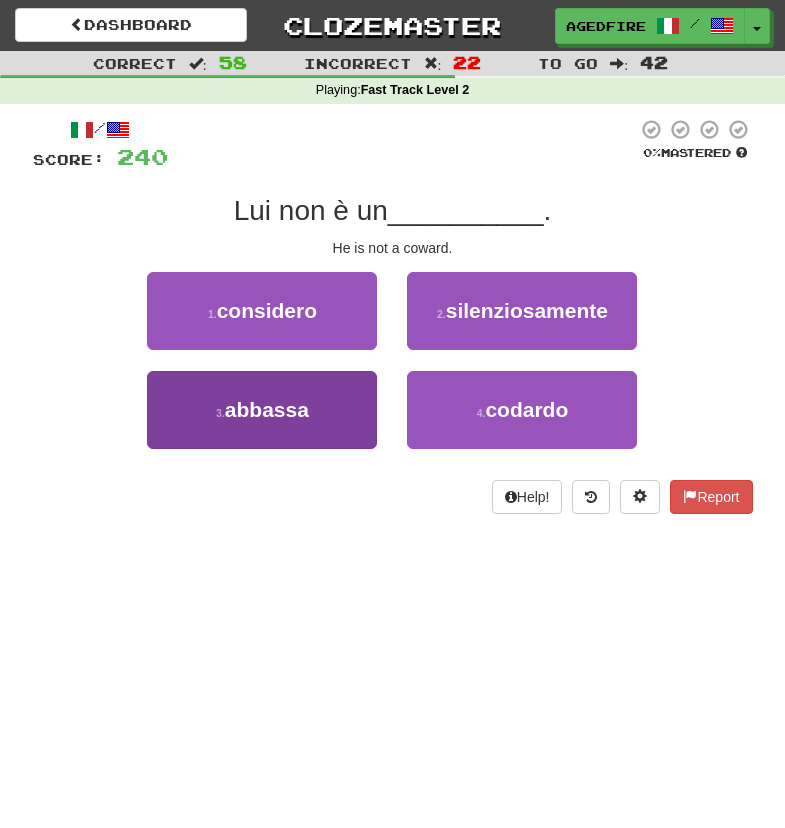 click on "3 .  abbassa" at bounding box center [262, 410] 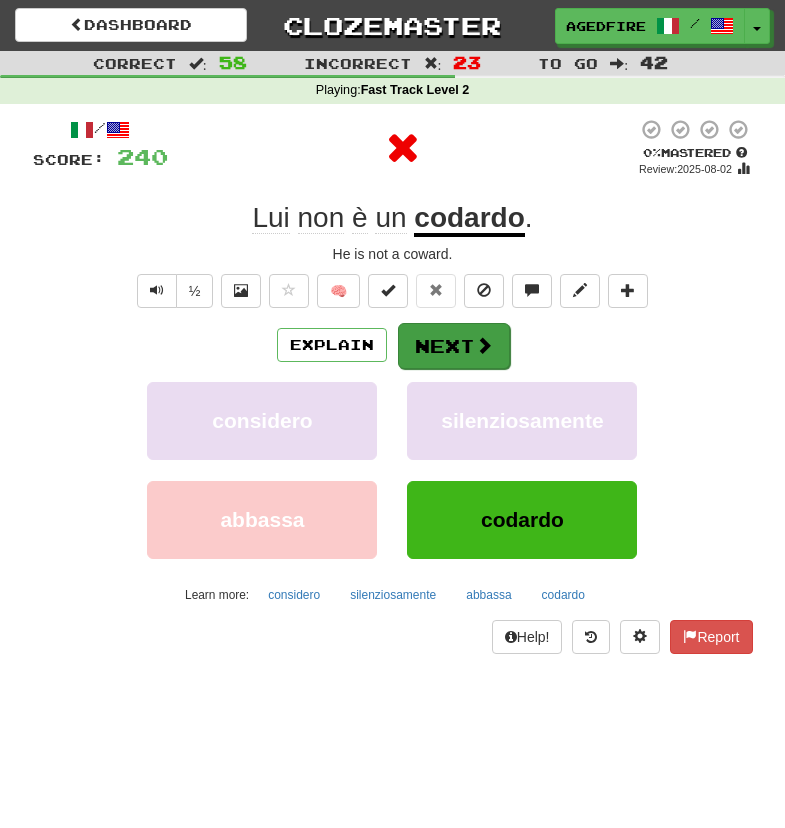 click on "Next" at bounding box center [454, 346] 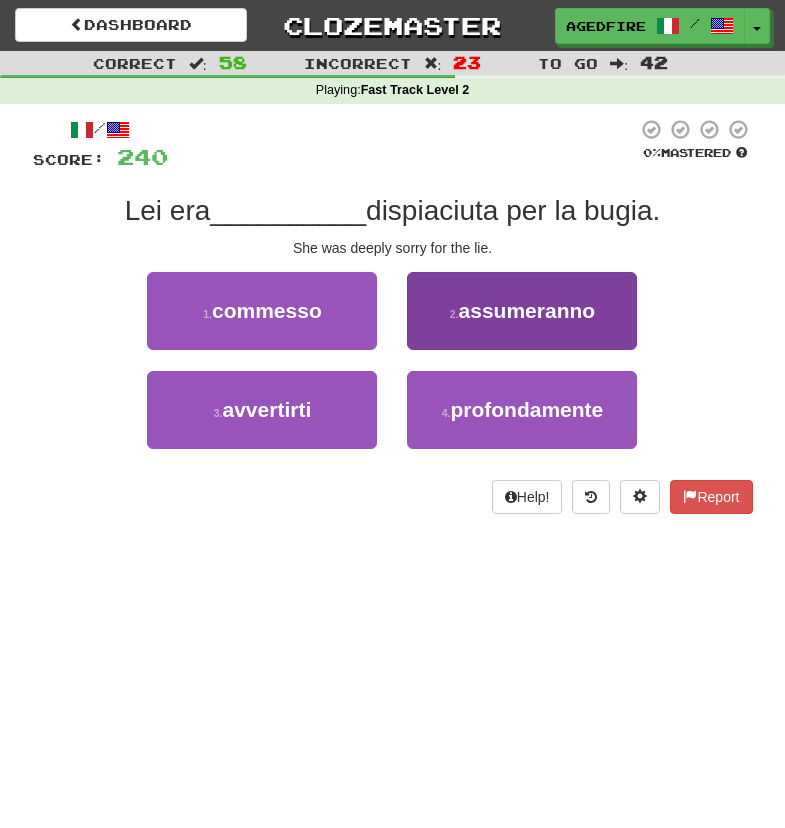 click on "2 .  assumeranno" at bounding box center (522, 311) 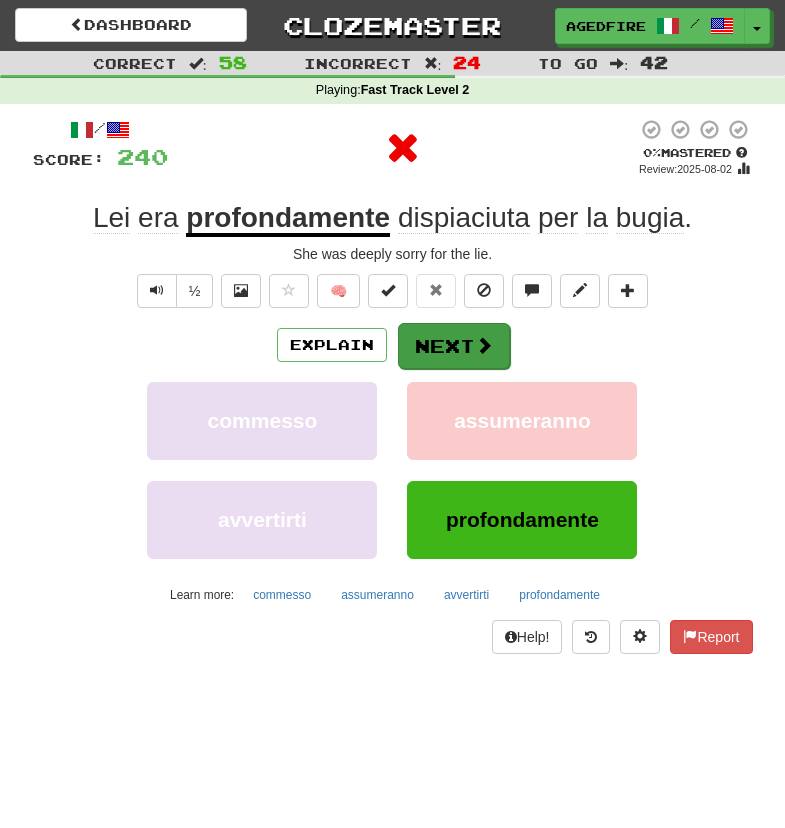 click on "Next" at bounding box center [454, 346] 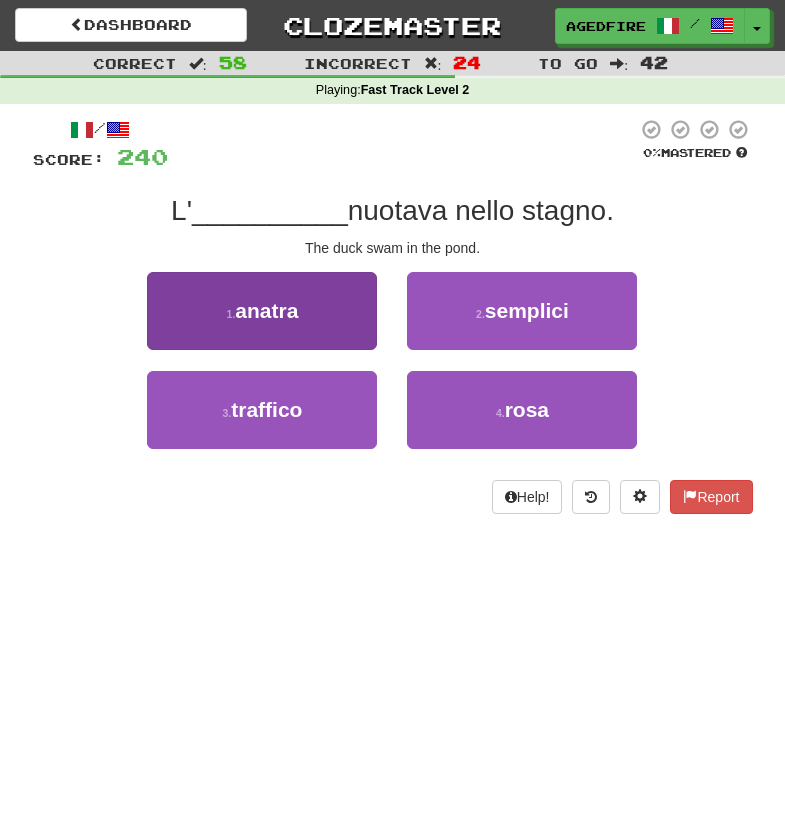 click on "1 .  anatra" at bounding box center (262, 311) 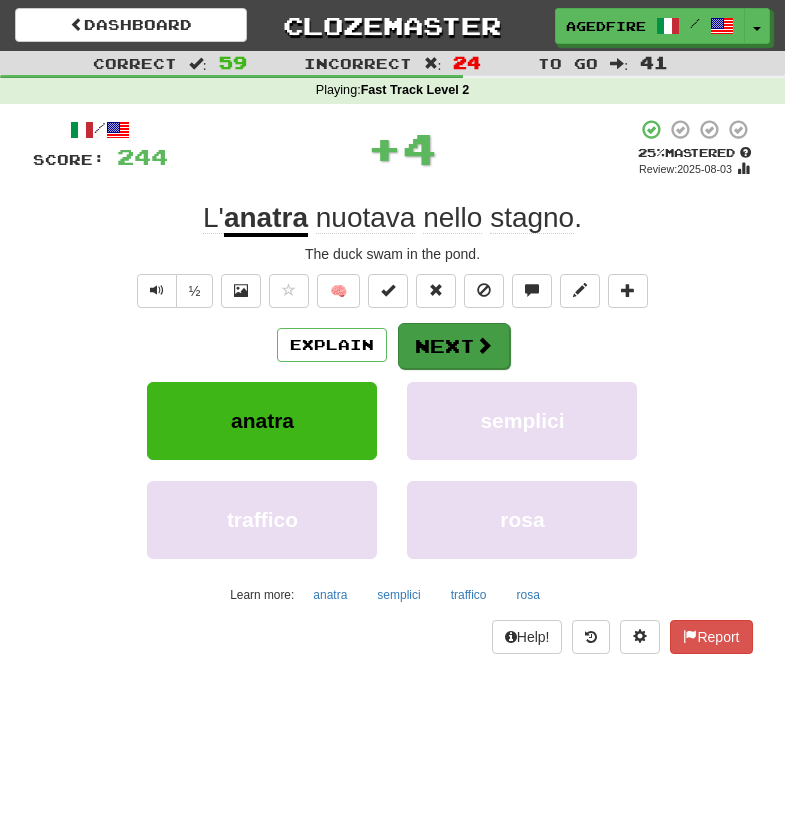 click on "Next" at bounding box center [454, 346] 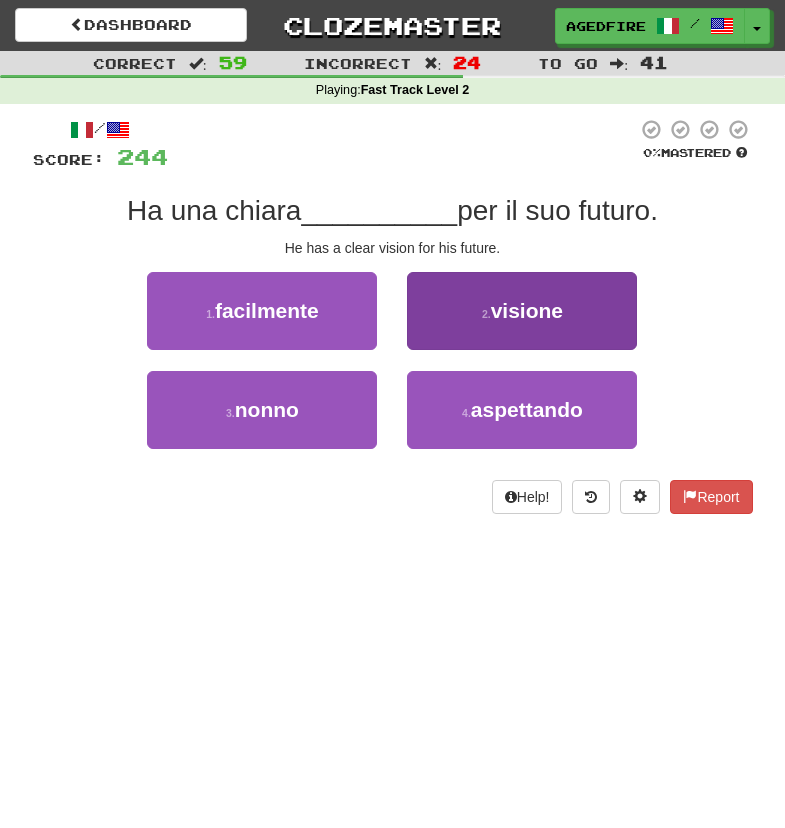 click on "2 .  visione" at bounding box center [522, 311] 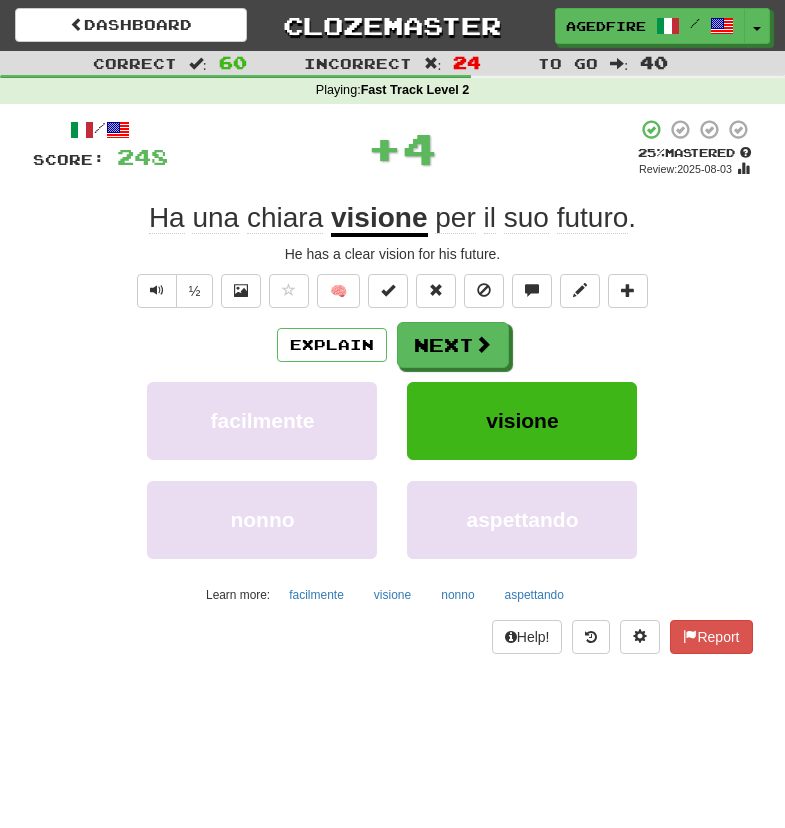 click on "Next" at bounding box center (453, 345) 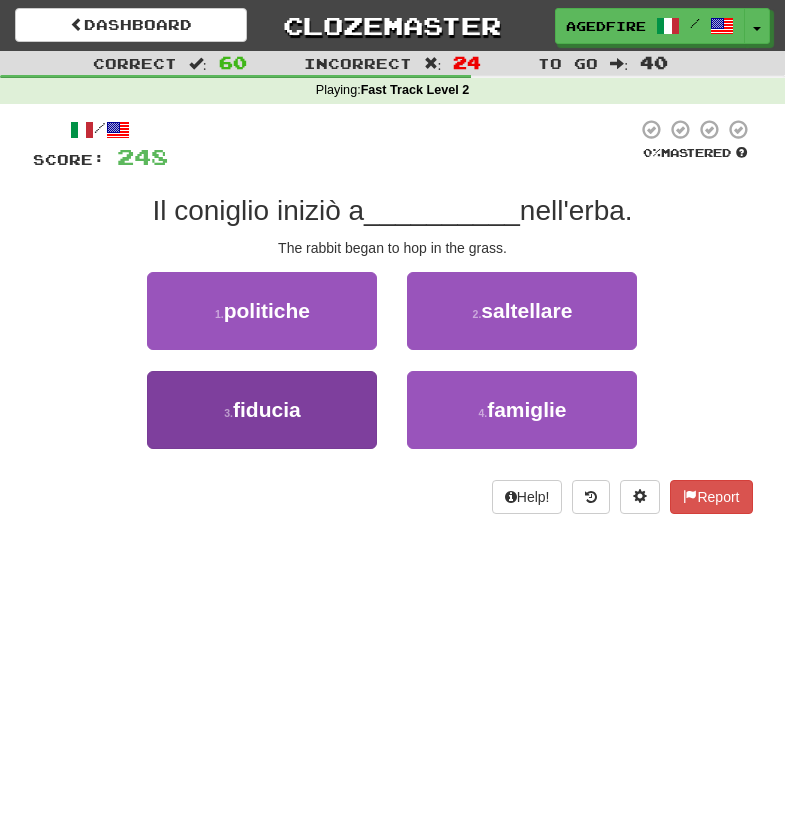 click on "3 .  fiducia" at bounding box center (262, 410) 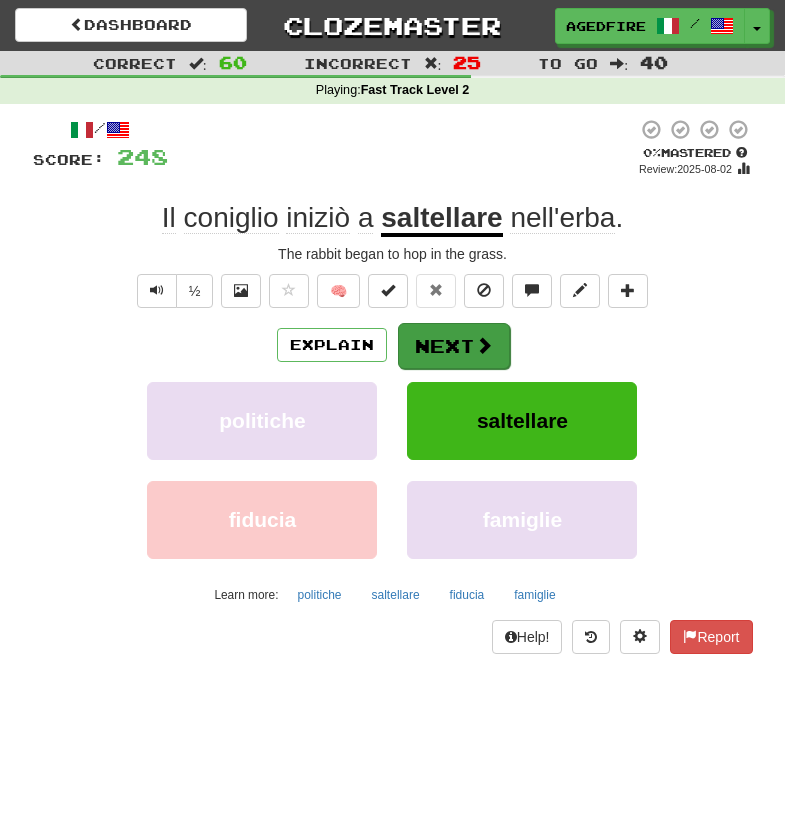 click on "Next" at bounding box center (454, 346) 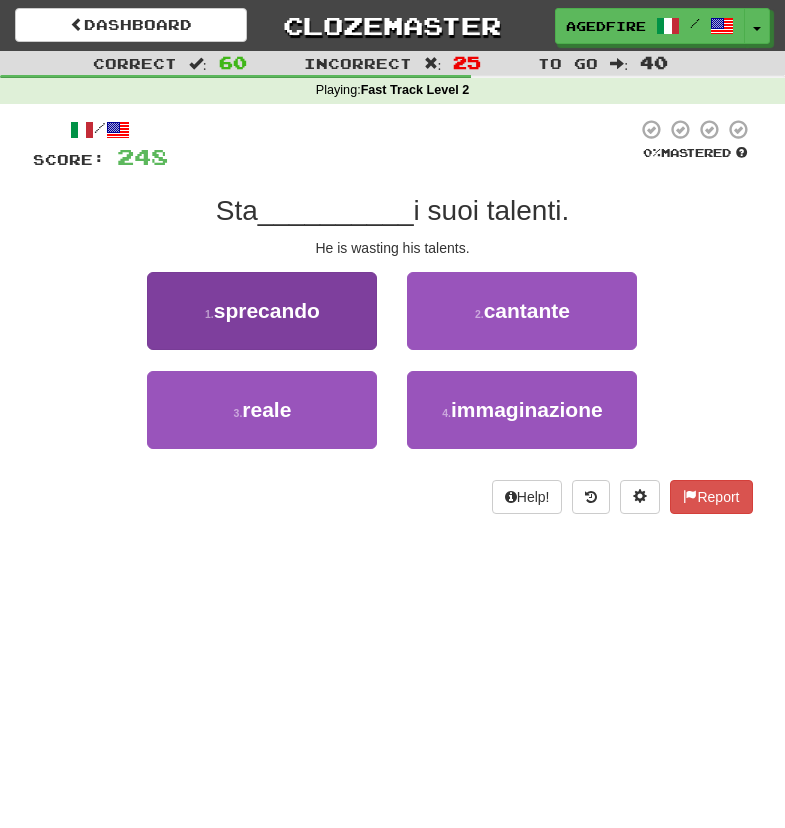 click on "1 .  sprecando" at bounding box center (262, 311) 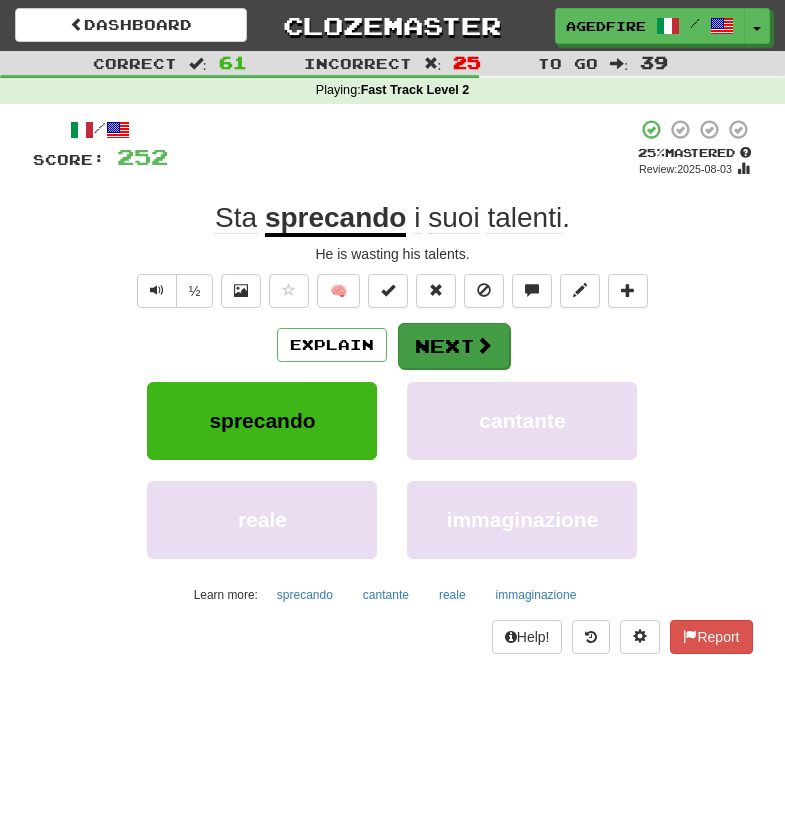 click on "Next" at bounding box center (454, 346) 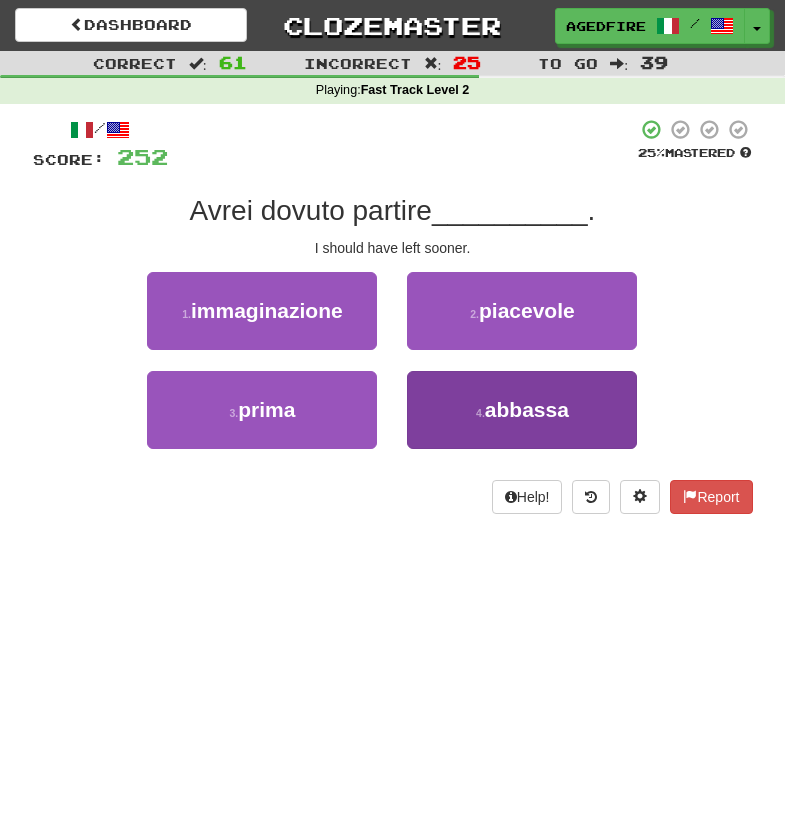 click on "4 .  abbassa" at bounding box center [522, 410] 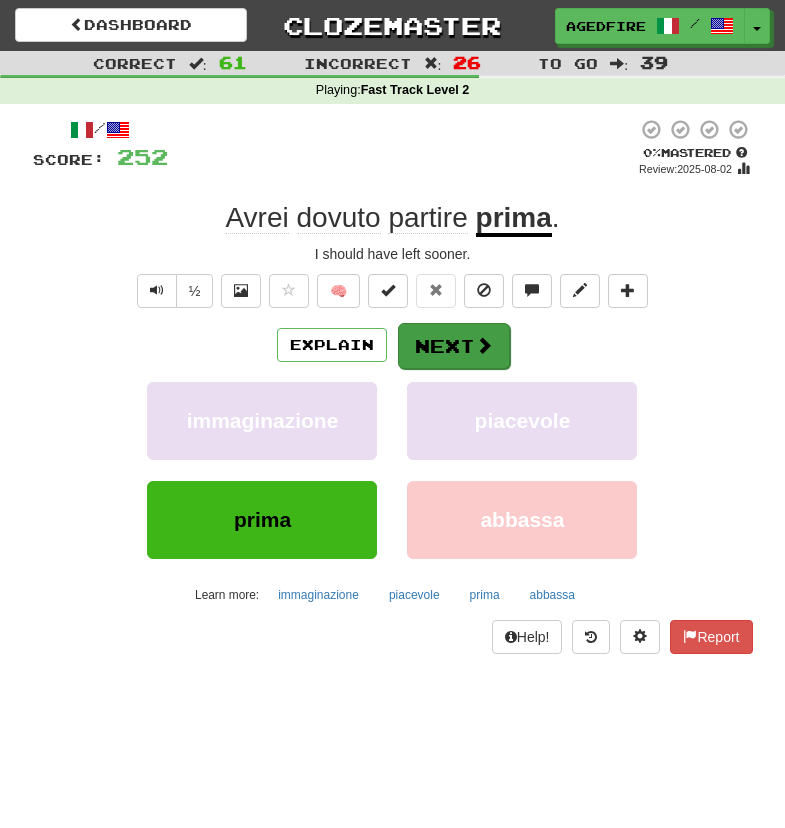 click on "Next" at bounding box center [454, 346] 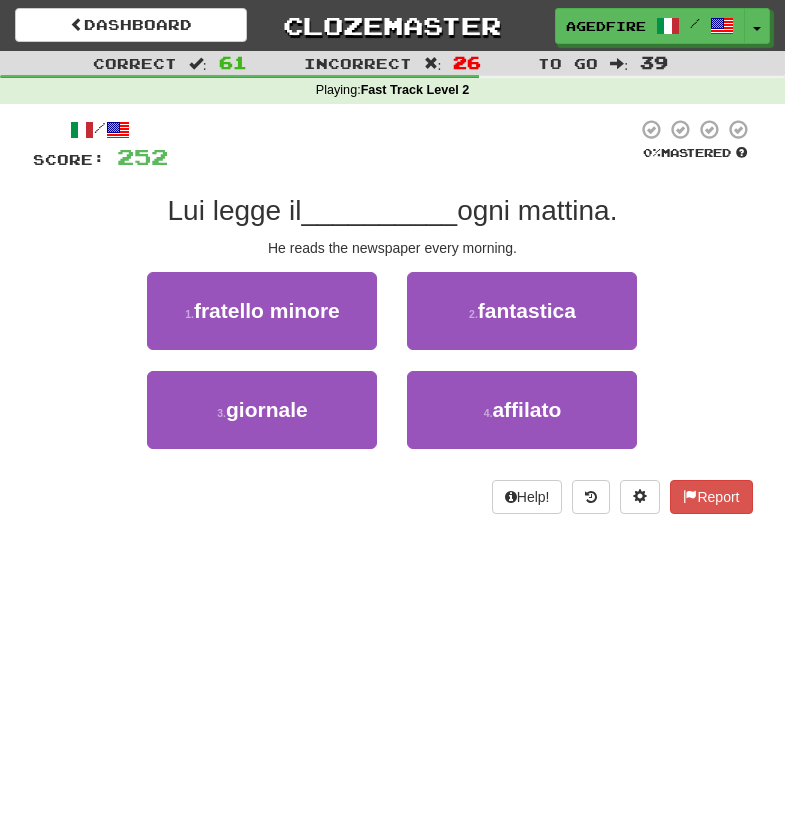 click on "3 .  giornale" at bounding box center (262, 410) 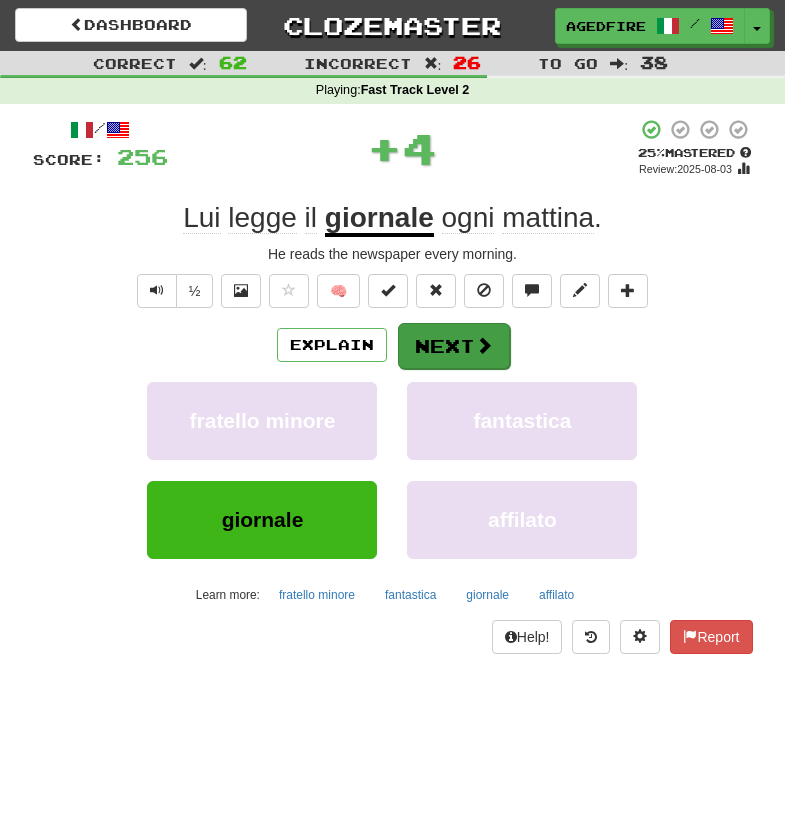 click on "Next" at bounding box center (454, 346) 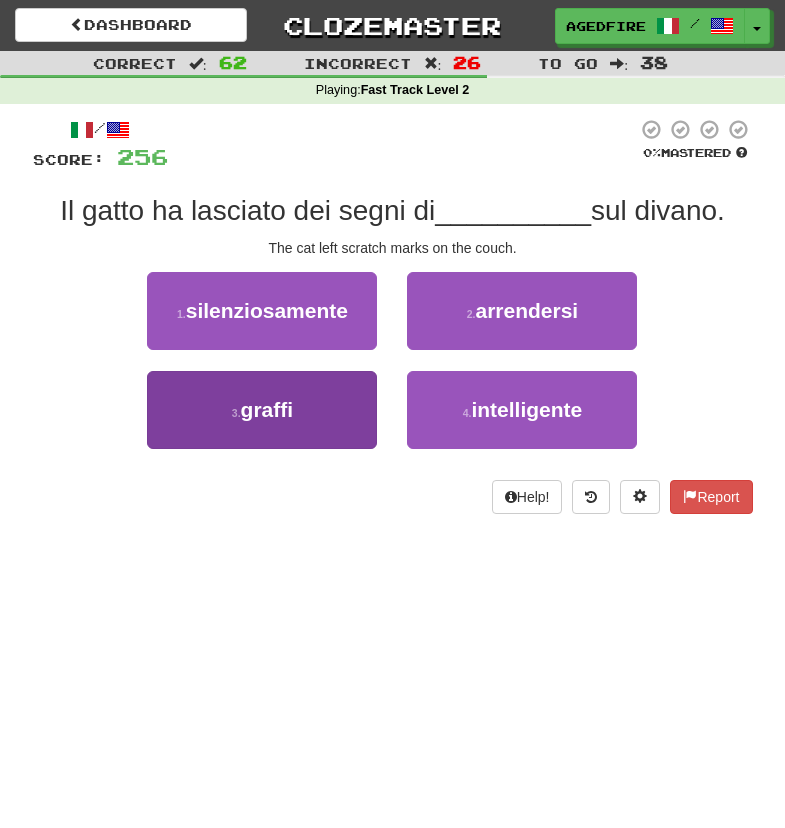click on "3 .  graffi" at bounding box center (262, 410) 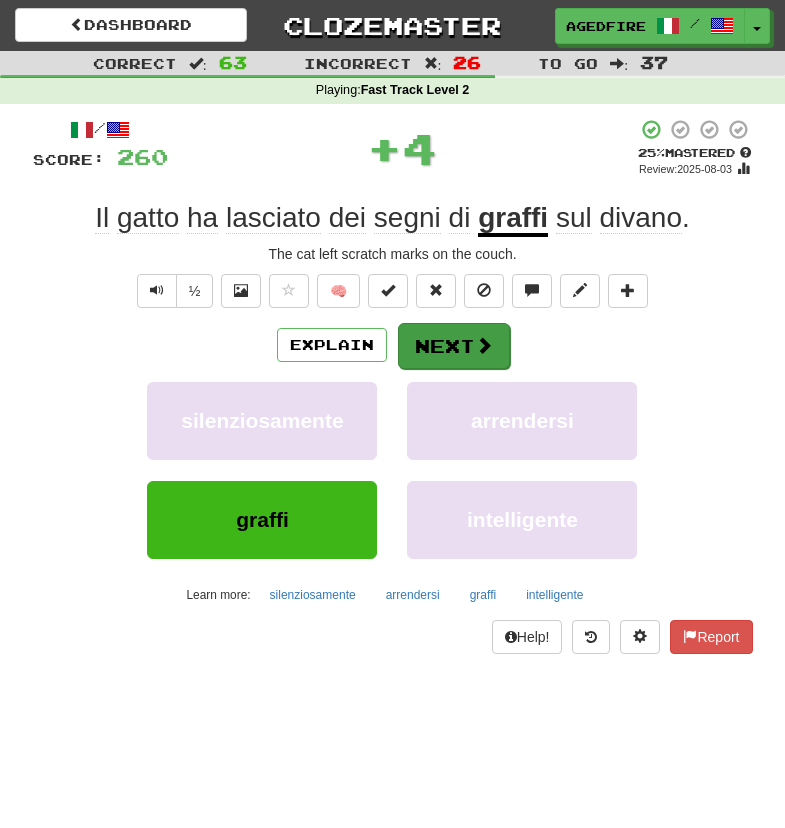 click on "Next" at bounding box center [454, 346] 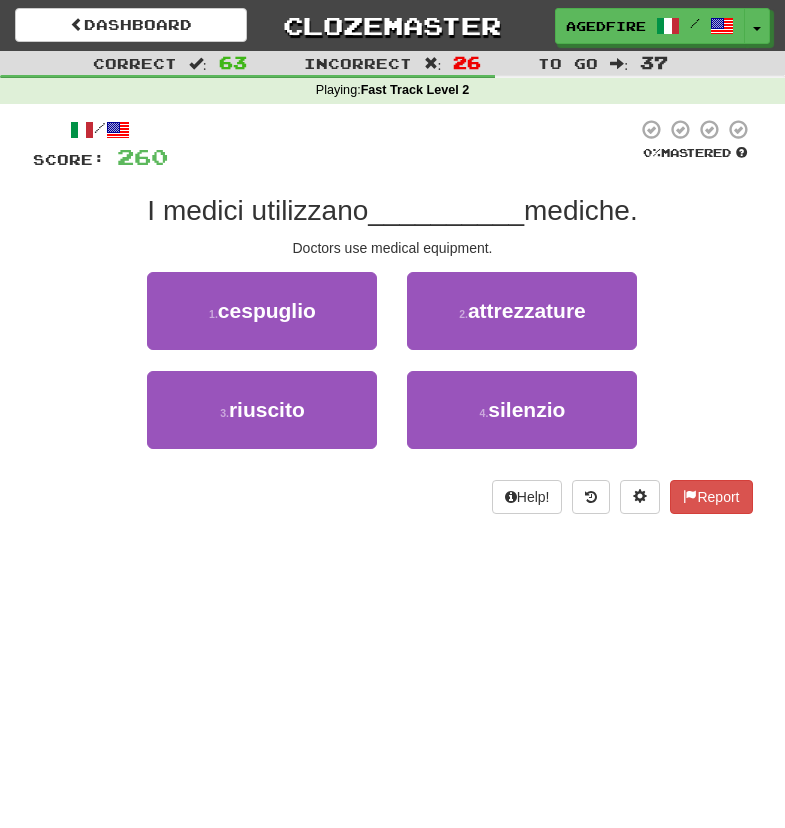 click on "4 .  silenzio" at bounding box center (522, 420) 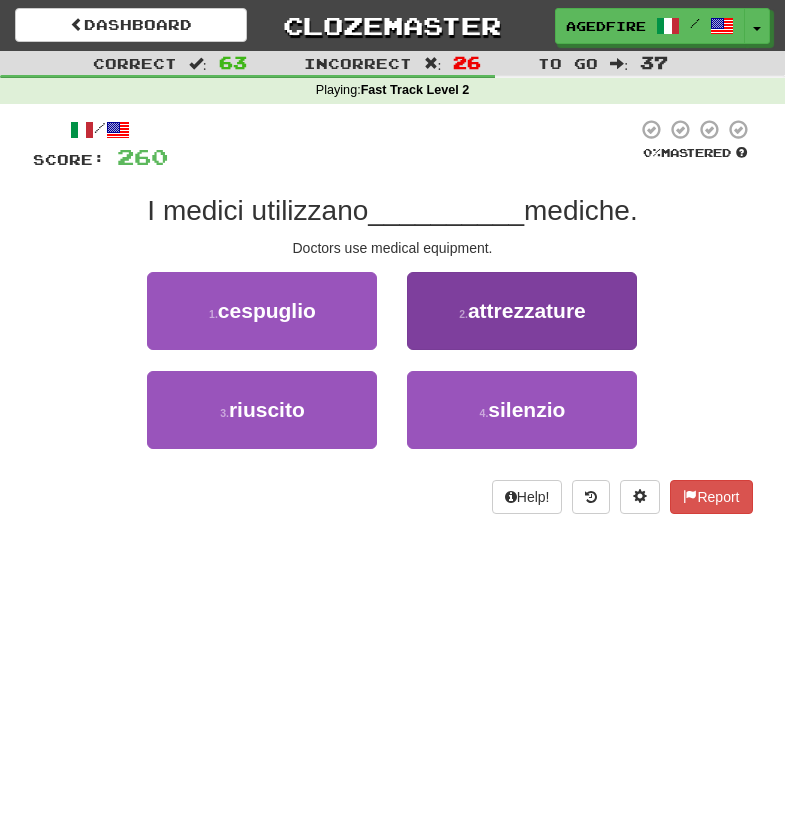 click on "2 .  attrezzature" at bounding box center (522, 311) 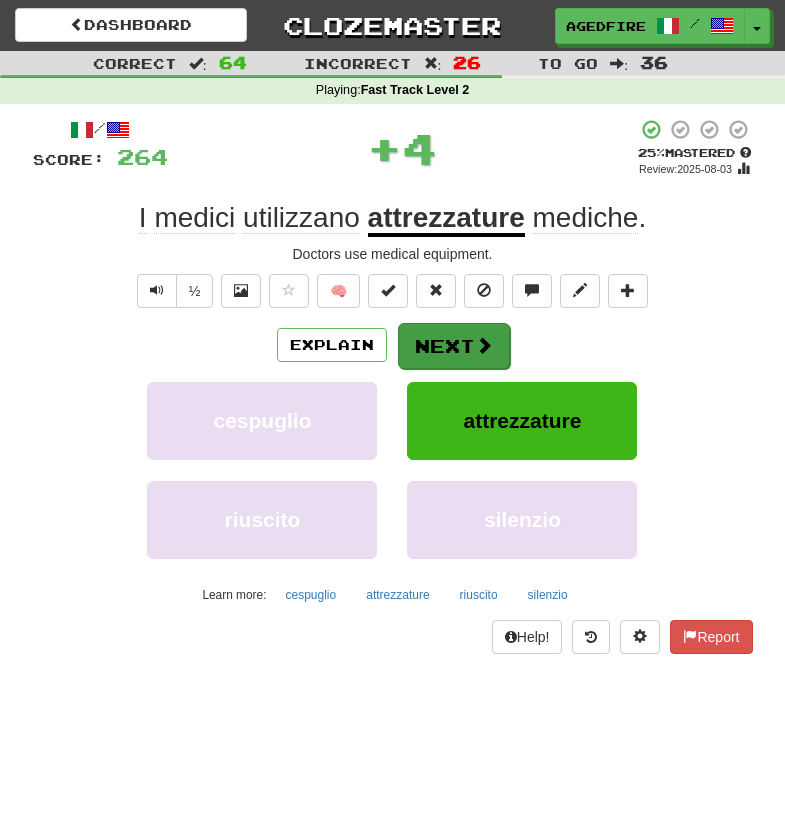 click on "Next" at bounding box center (454, 346) 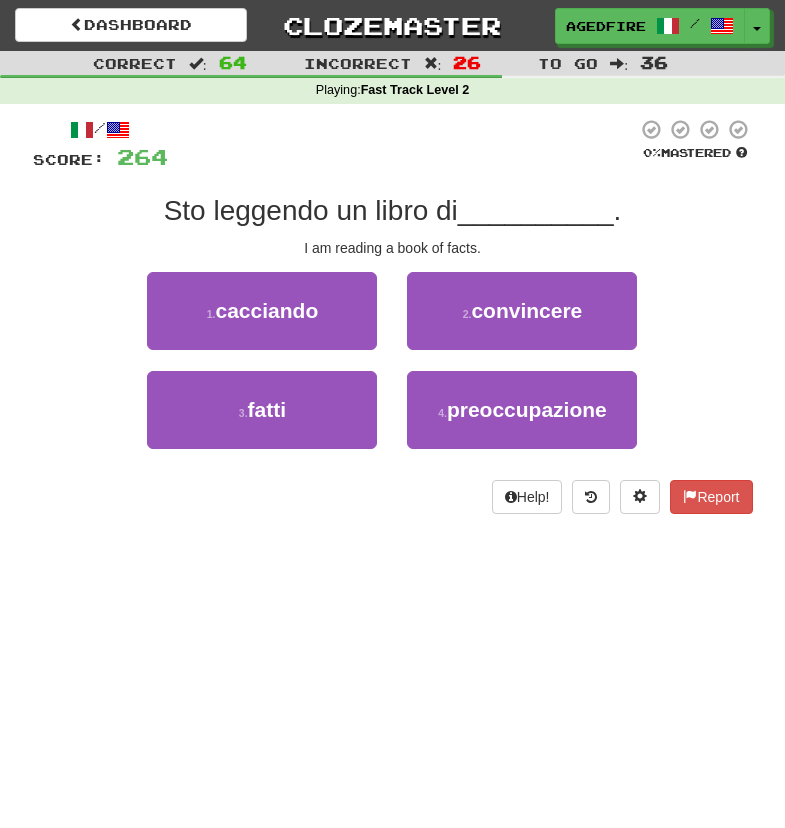 click on "3 .  fatti" at bounding box center (262, 420) 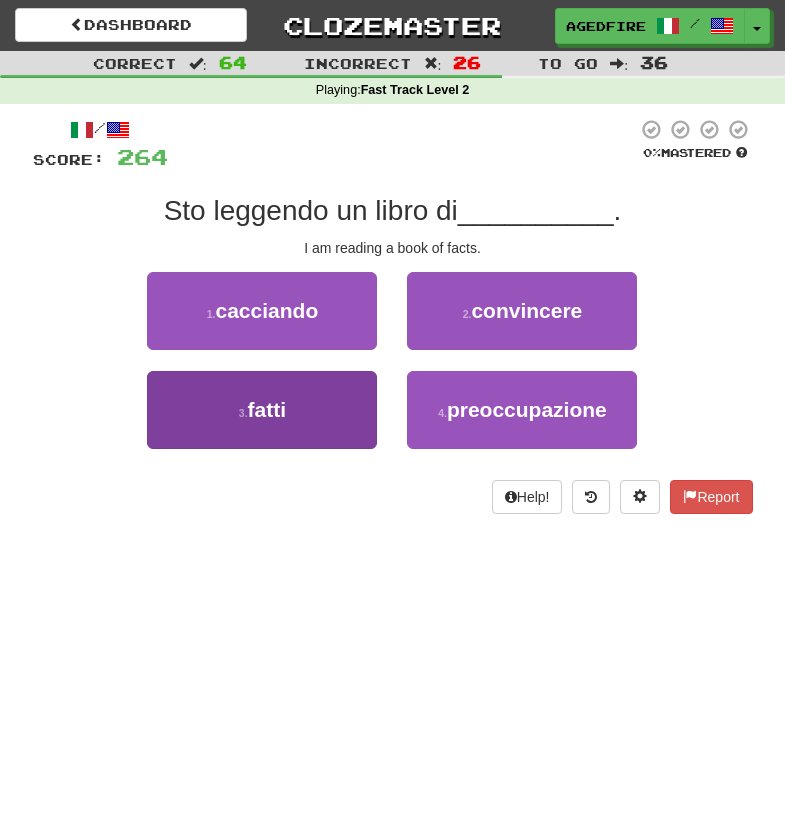 click on "fatti" at bounding box center (267, 409) 